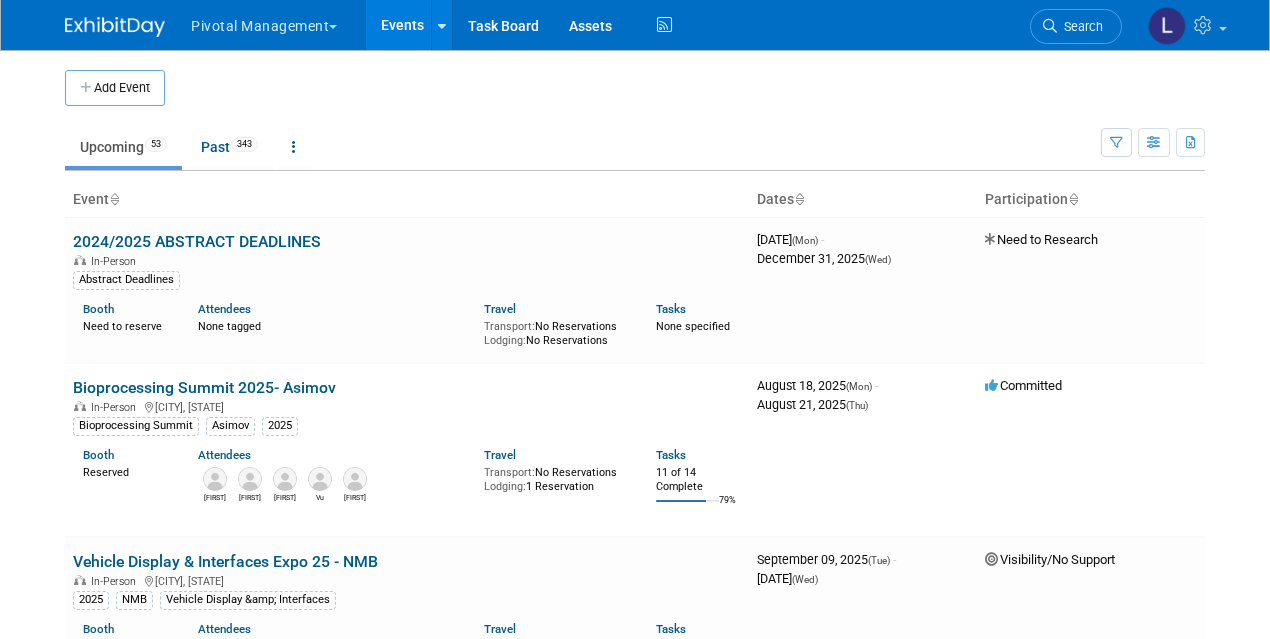 scroll, scrollTop: 0, scrollLeft: 0, axis: both 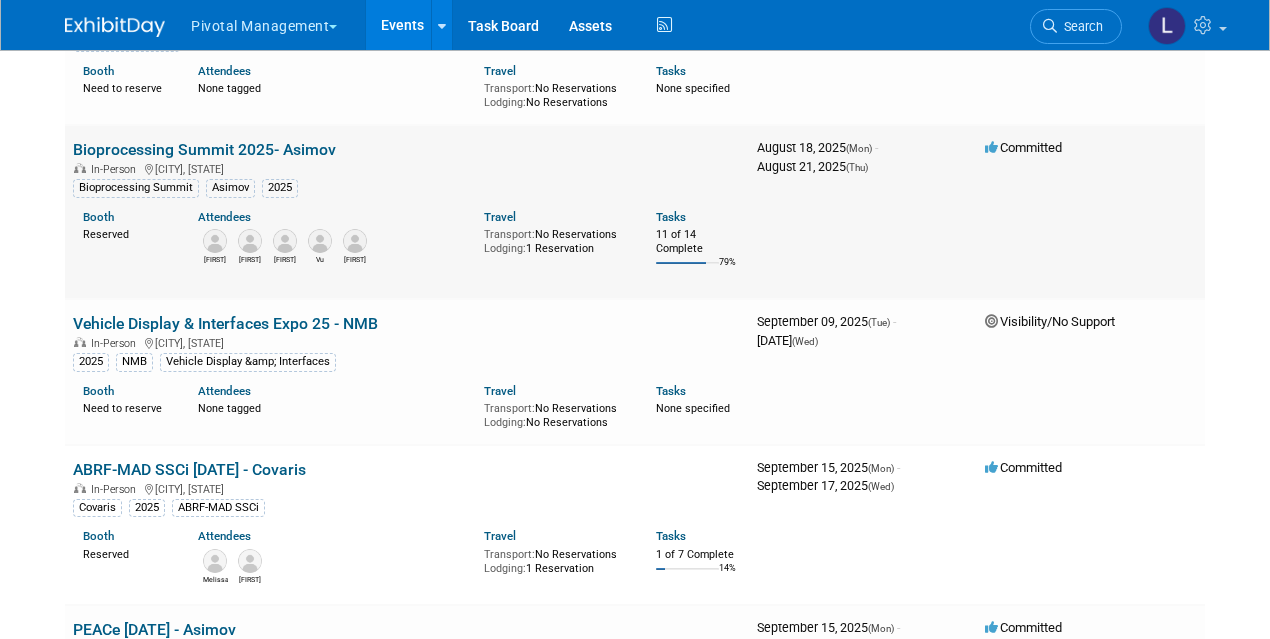 click on "Bioprocessing Summit 2025- Asimov" at bounding box center [204, 149] 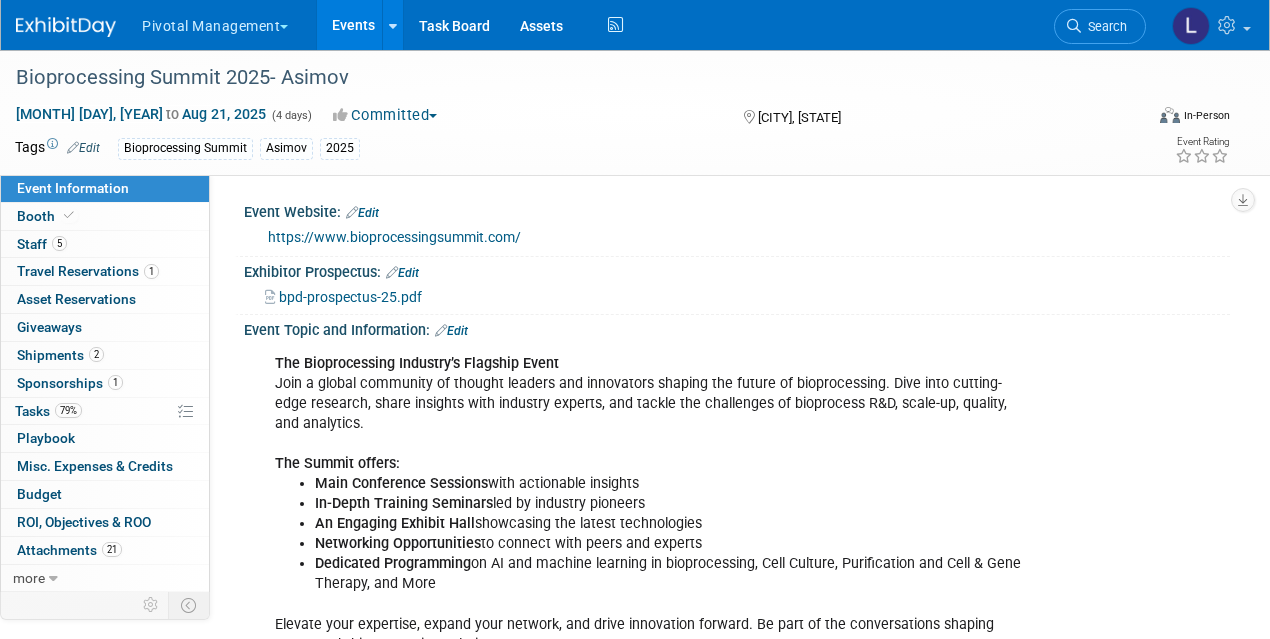 scroll, scrollTop: 0, scrollLeft: 0, axis: both 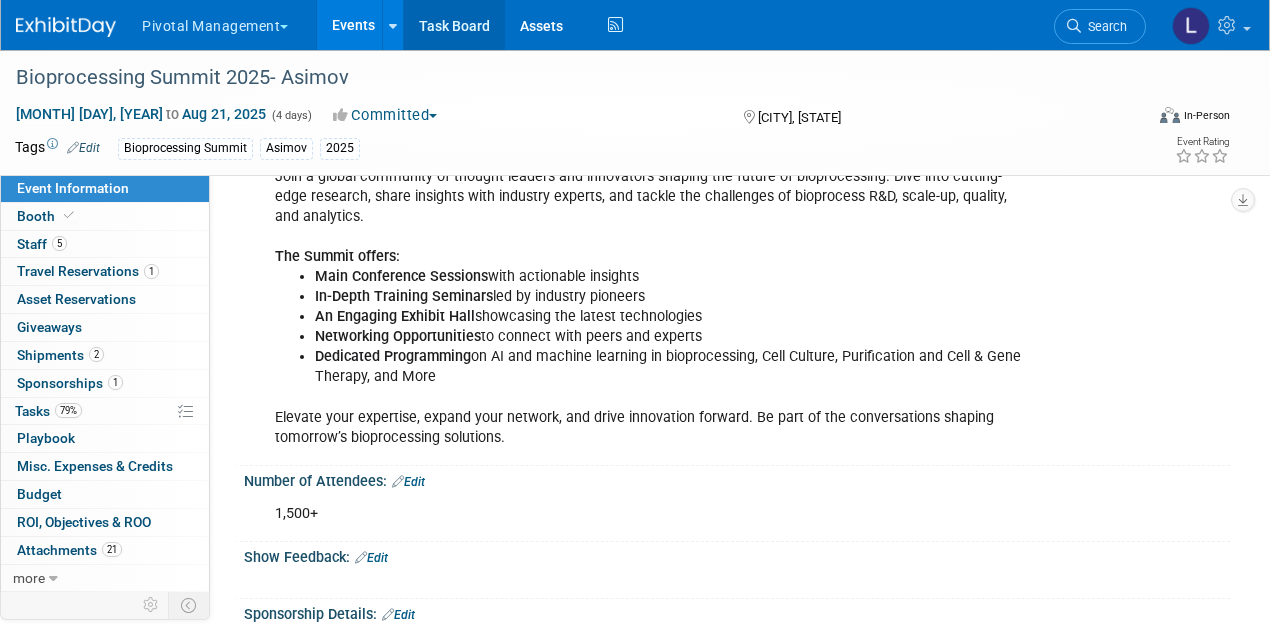 click on "Task Board" at bounding box center [454, 25] 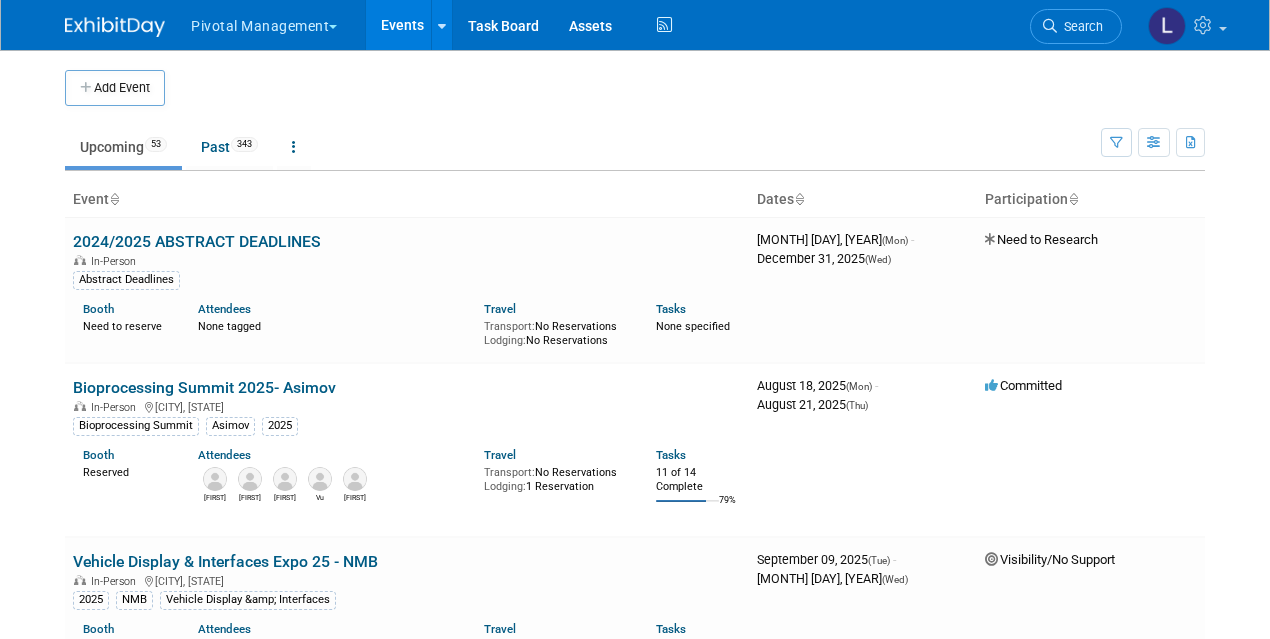 scroll, scrollTop: 0, scrollLeft: 0, axis: both 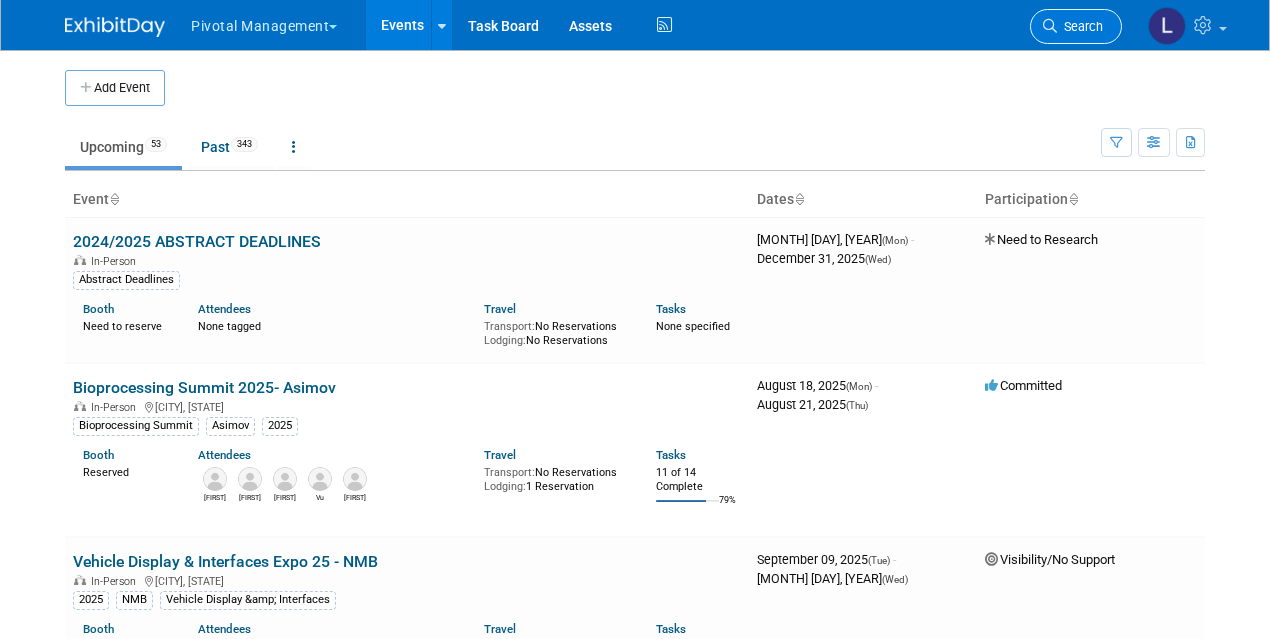 click on "Search" at bounding box center (1080, 26) 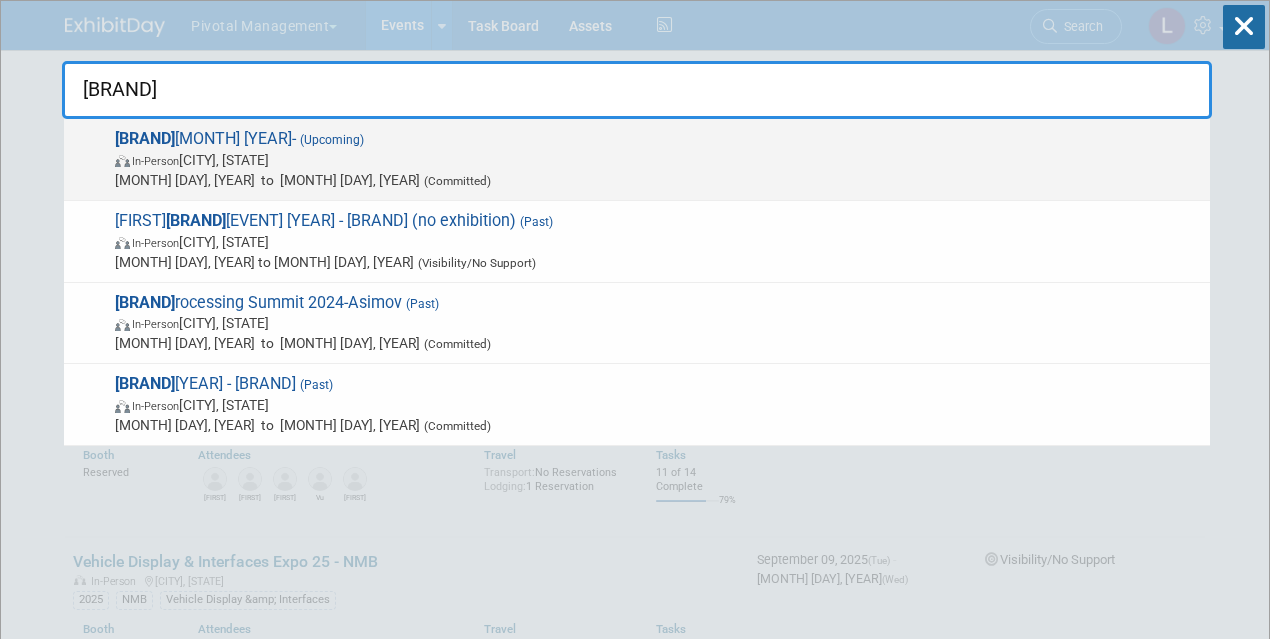 type on "[BRAND]" 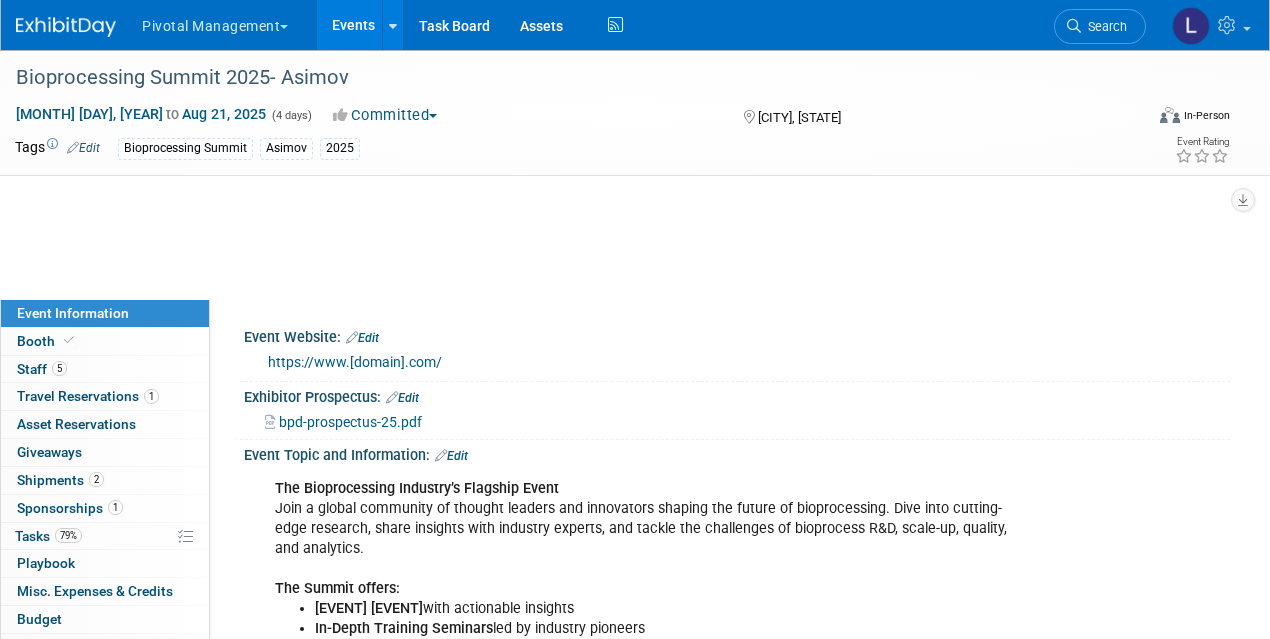 scroll, scrollTop: 0, scrollLeft: 0, axis: both 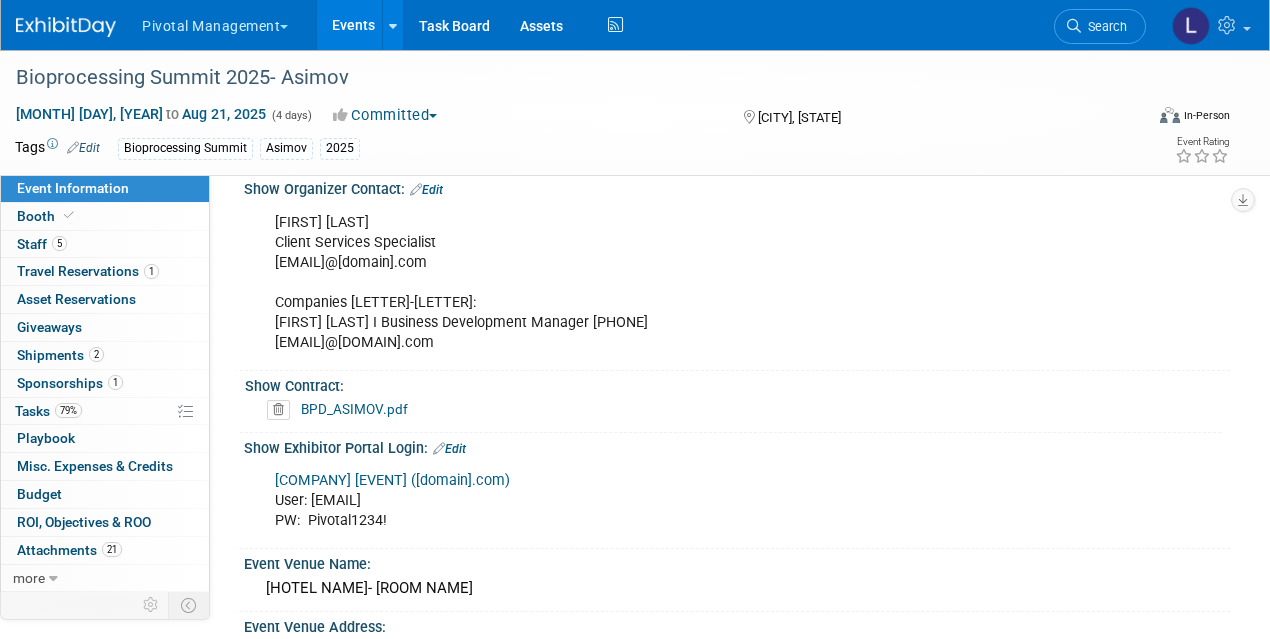 click on "CII Sponsor and Exhibitor Portal (spex-cii.com)" at bounding box center [392, 480] 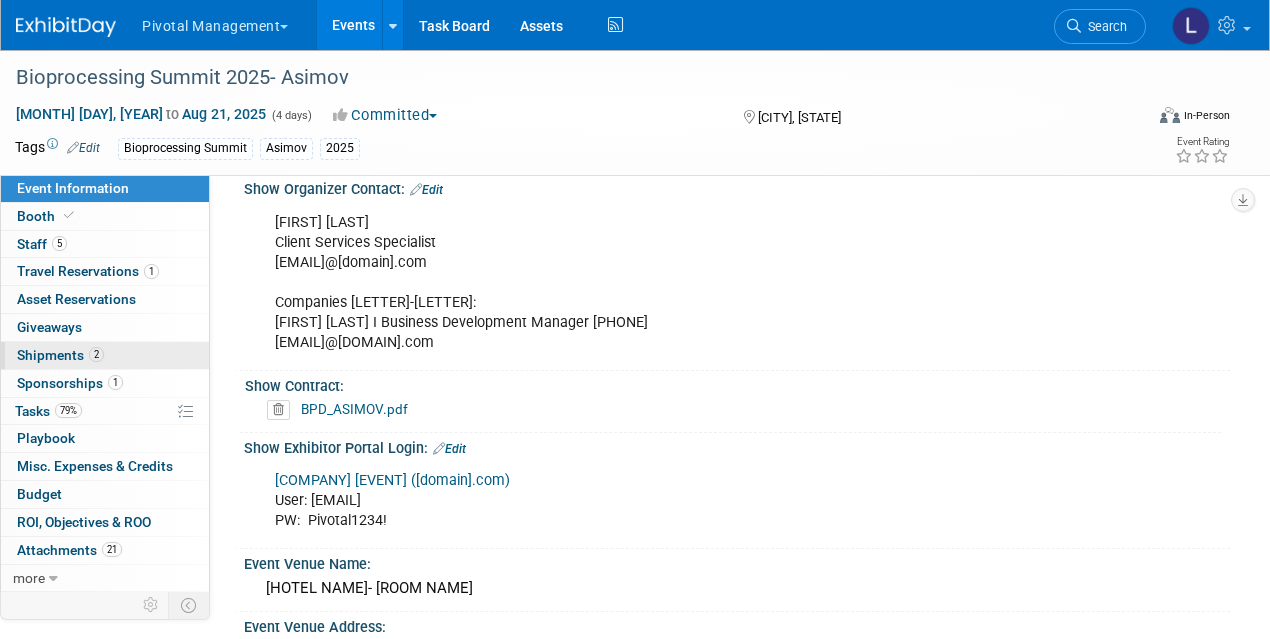 click on "Shipments 2" at bounding box center [60, 355] 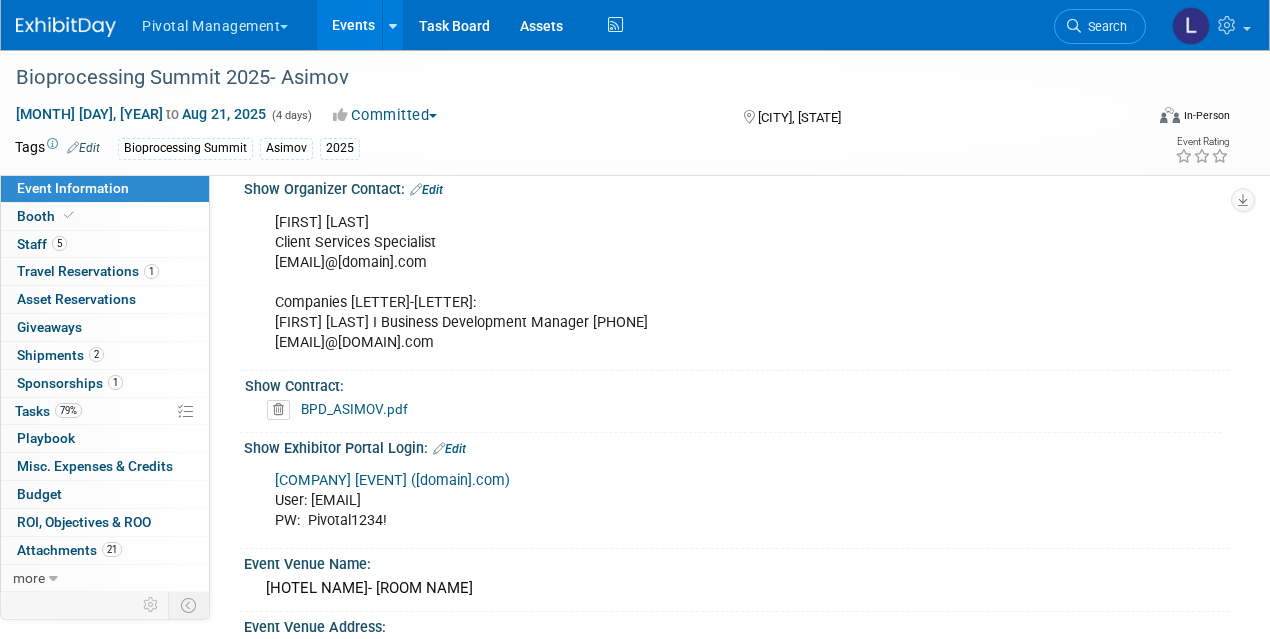 scroll, scrollTop: 0, scrollLeft: 0, axis: both 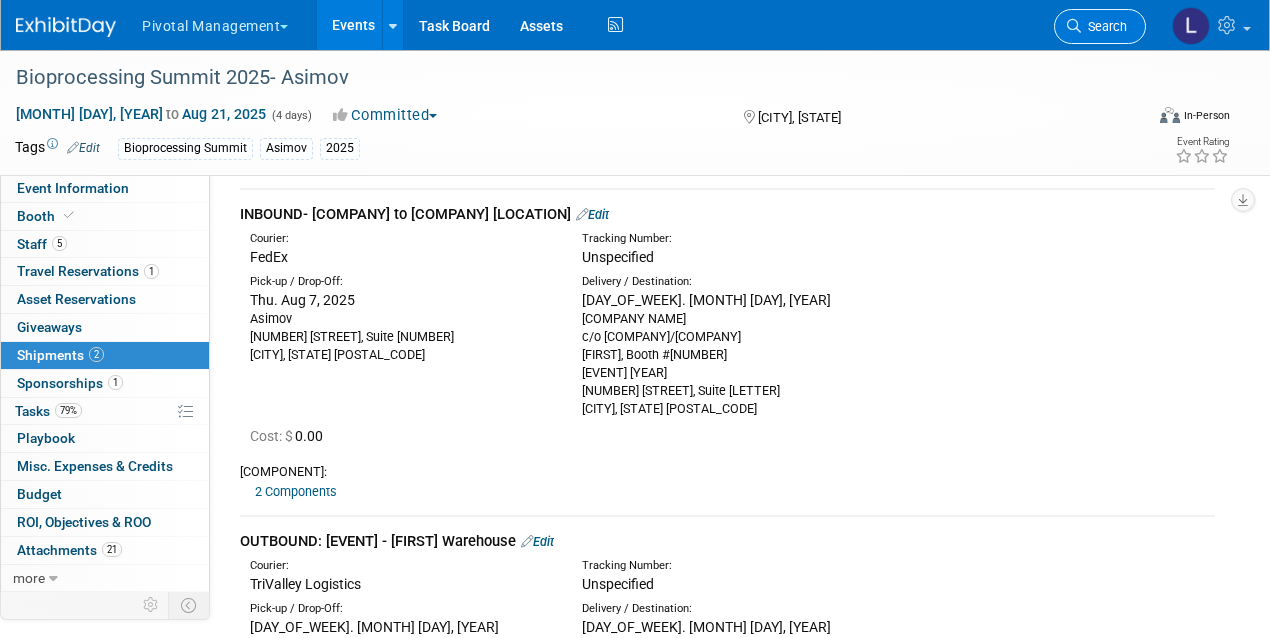 click on "Search" at bounding box center [1104, 26] 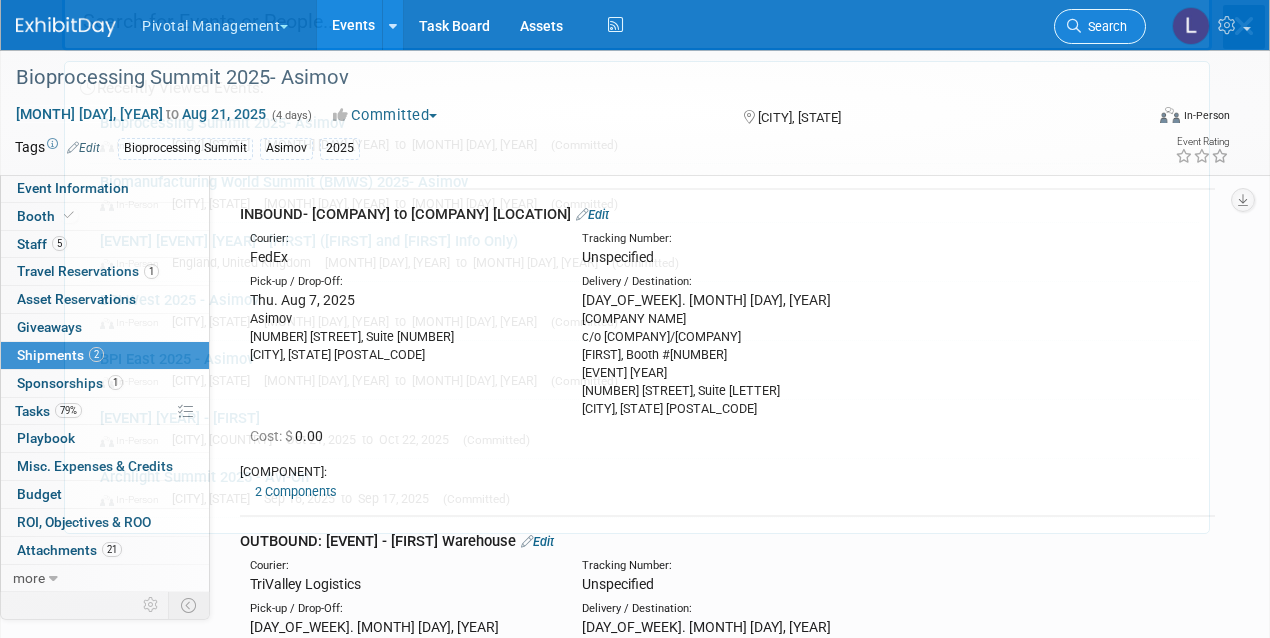 scroll, scrollTop: 0, scrollLeft: 0, axis: both 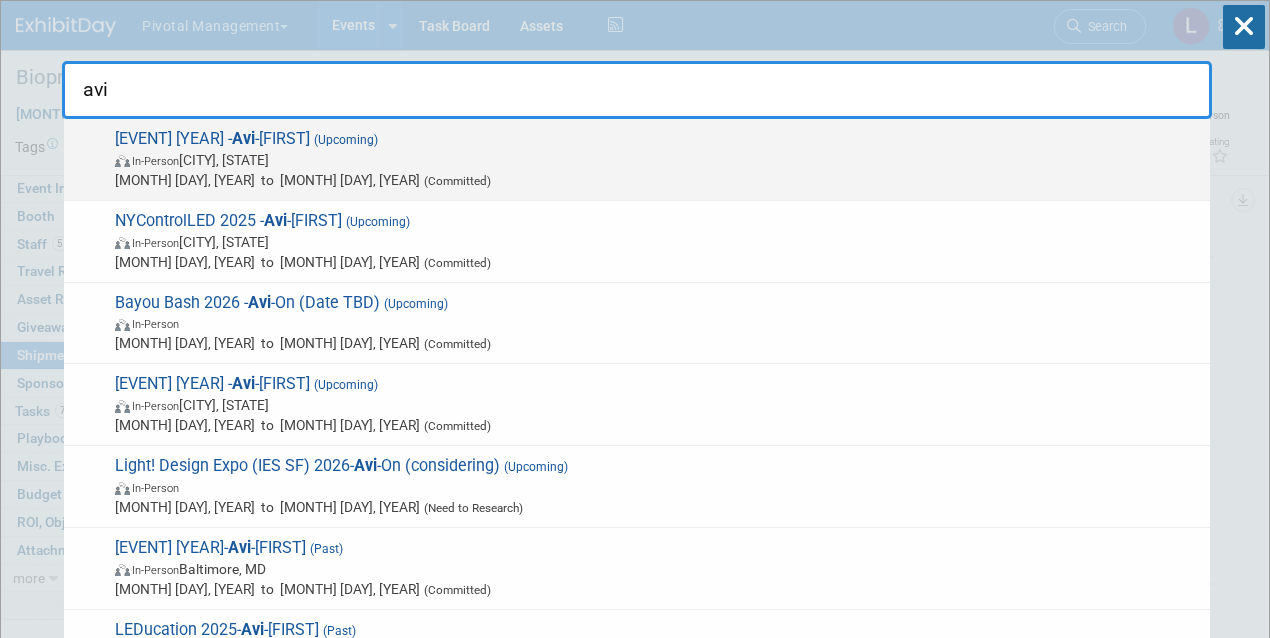 type on "avi" 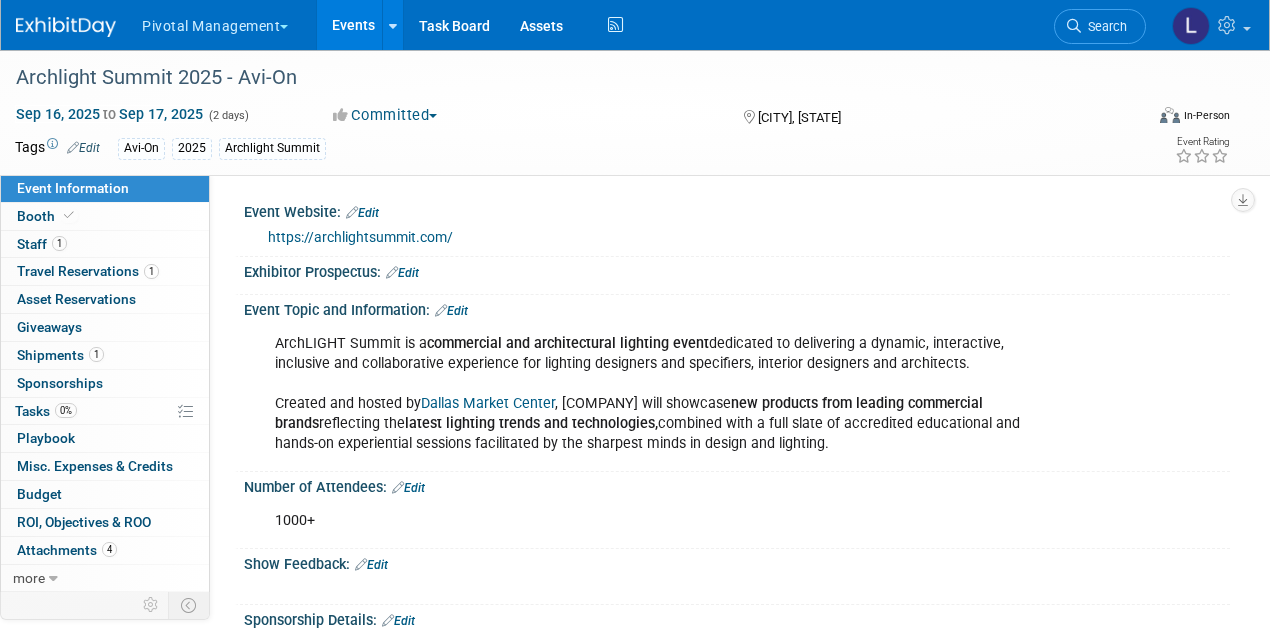 scroll, scrollTop: 0, scrollLeft: 0, axis: both 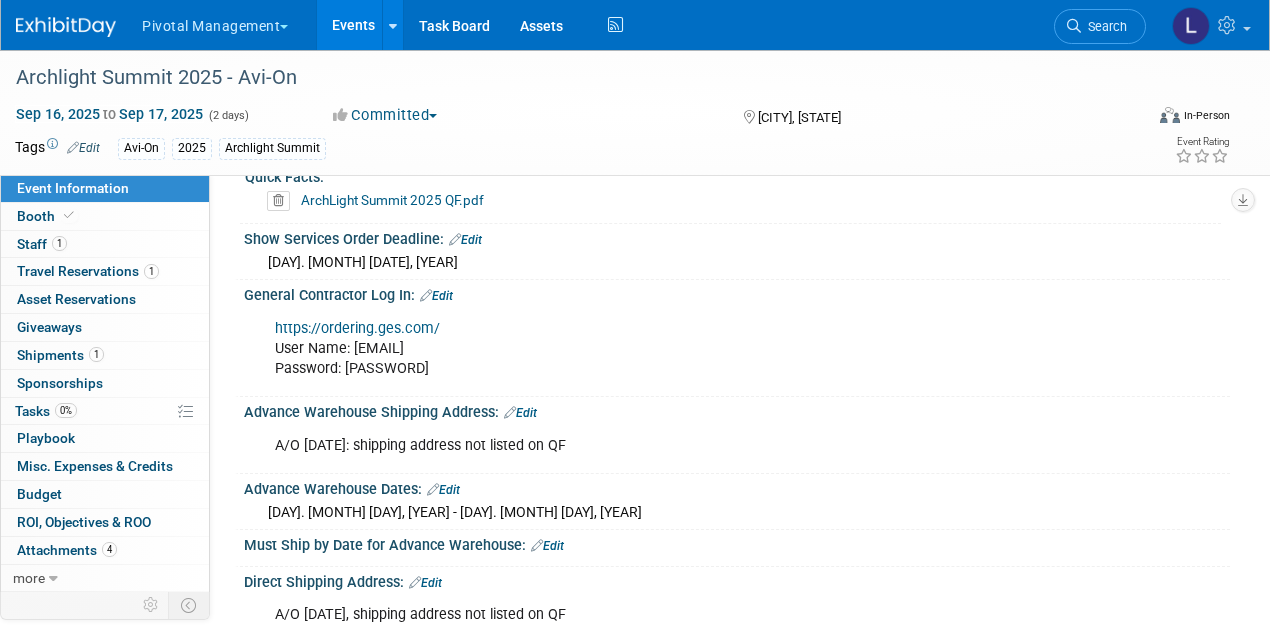 click on "ArchLight Summit 2025 QF.pdf" at bounding box center [392, 200] 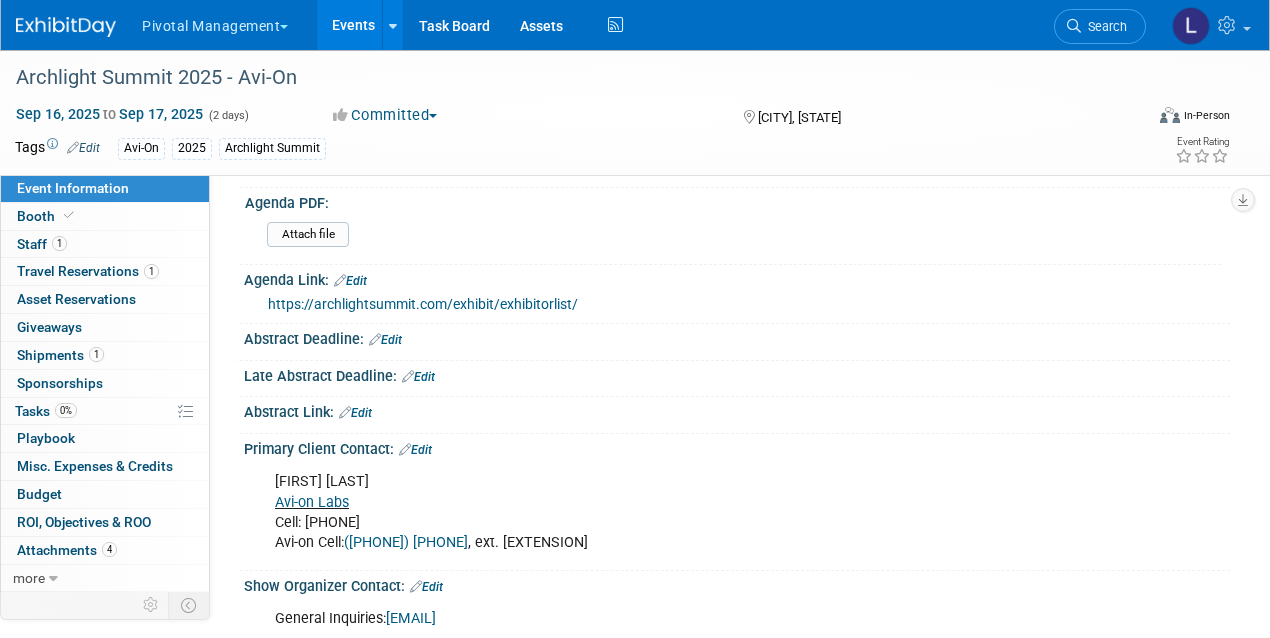 scroll, scrollTop: 514, scrollLeft: 0, axis: vertical 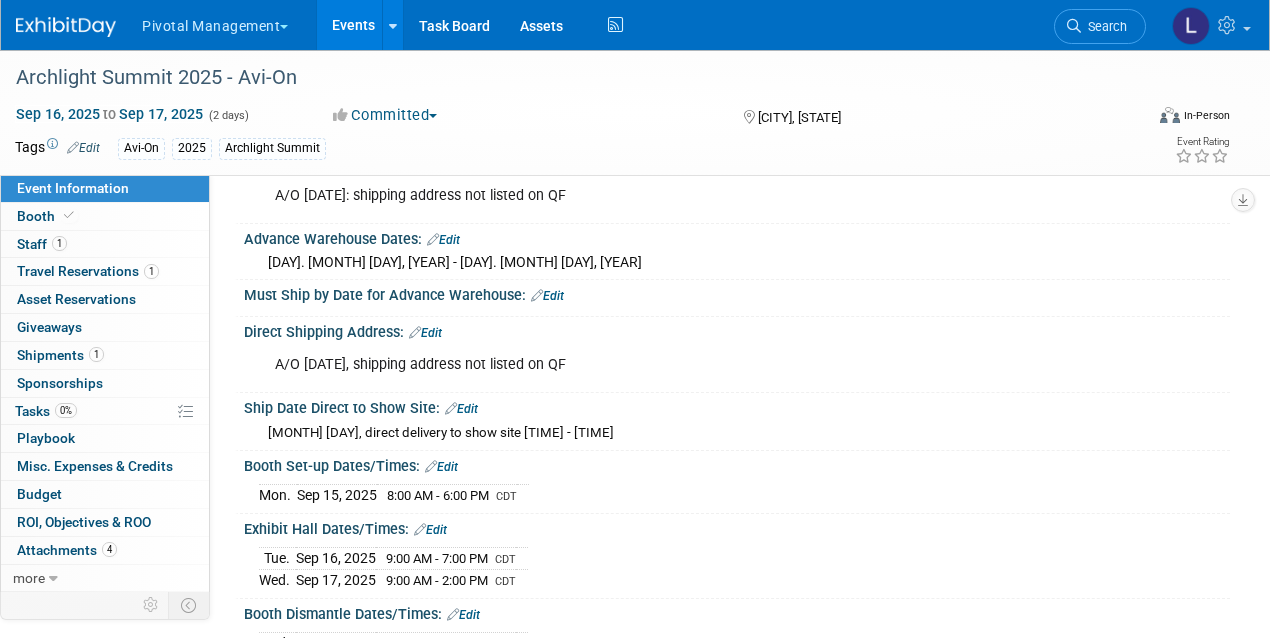 click on "Edit" at bounding box center [520, 163] 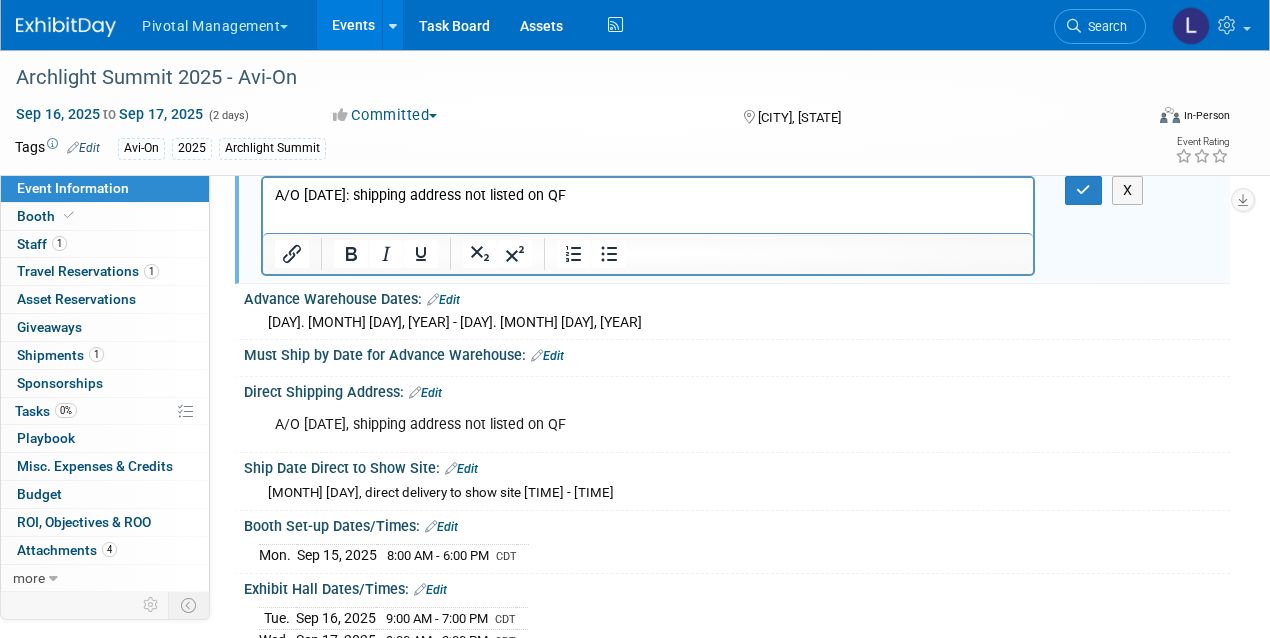 scroll, scrollTop: 0, scrollLeft: 0, axis: both 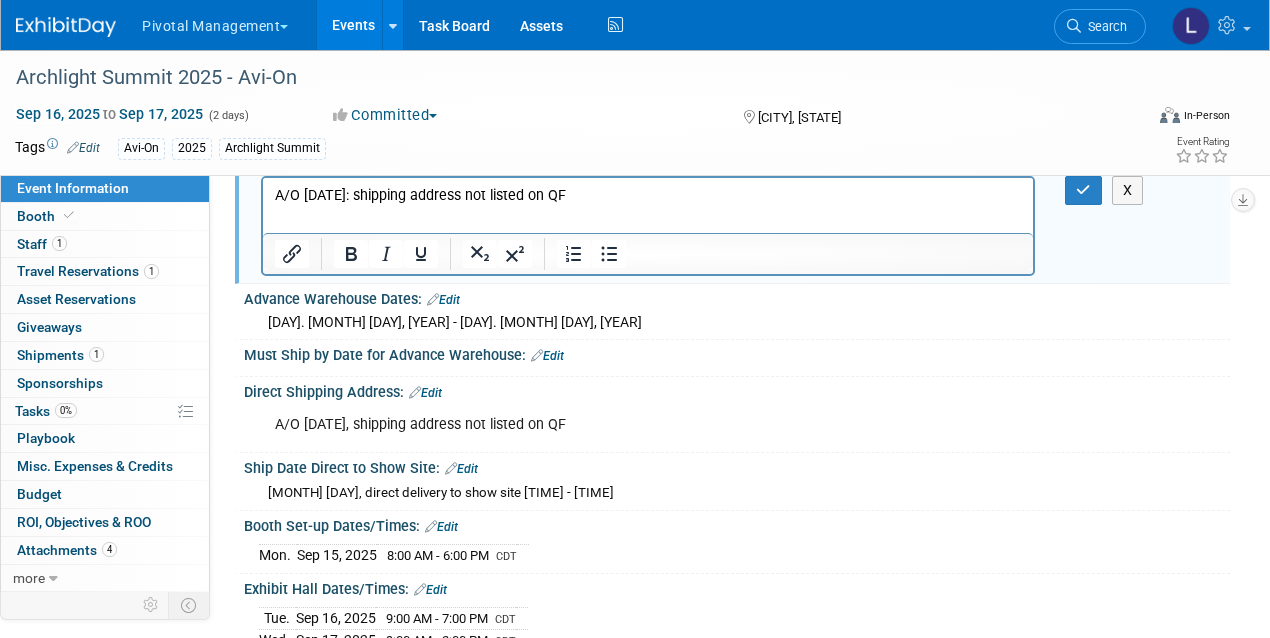 drag, startPoint x: 670, startPoint y: 194, endPoint x: 274, endPoint y: 185, distance: 396.10226 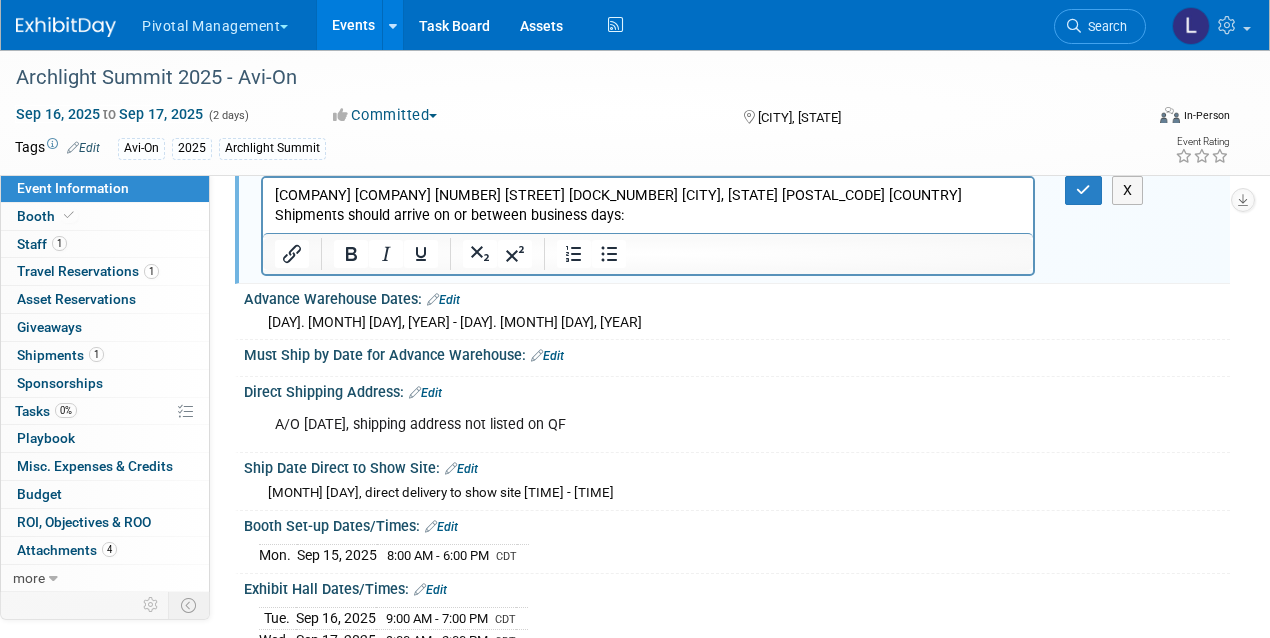 click on "[COMPANY] [COMPANY] [NUMBER] [STREET] [DOCK_NUMBER] [CITY], [STATE] [POSTAL_CODE] [COUNTRY] Shipments should arrive on or between business days:" at bounding box center (648, 205) 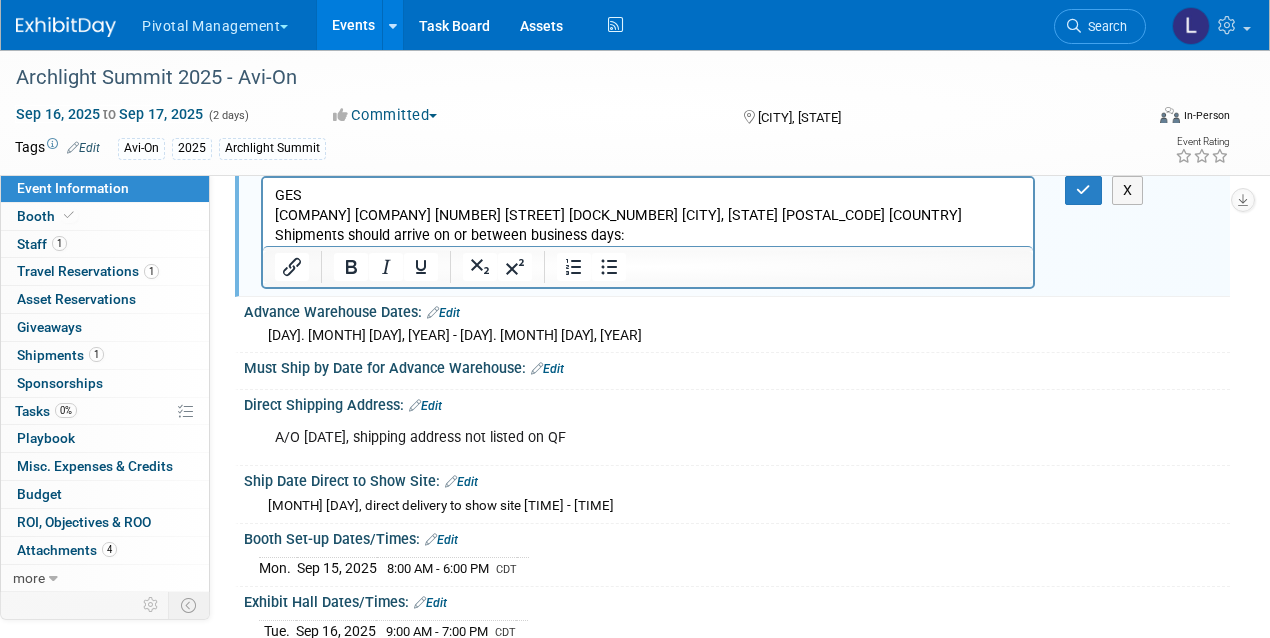 click on "[COMPANY] [COMPANY] [NUMBER] [STREET] [DOCK_NUMBER] [CITY], [STATE] [POSTAL_CODE] [COUNTRY] Shipments should arrive on or between business days:" at bounding box center [648, 225] 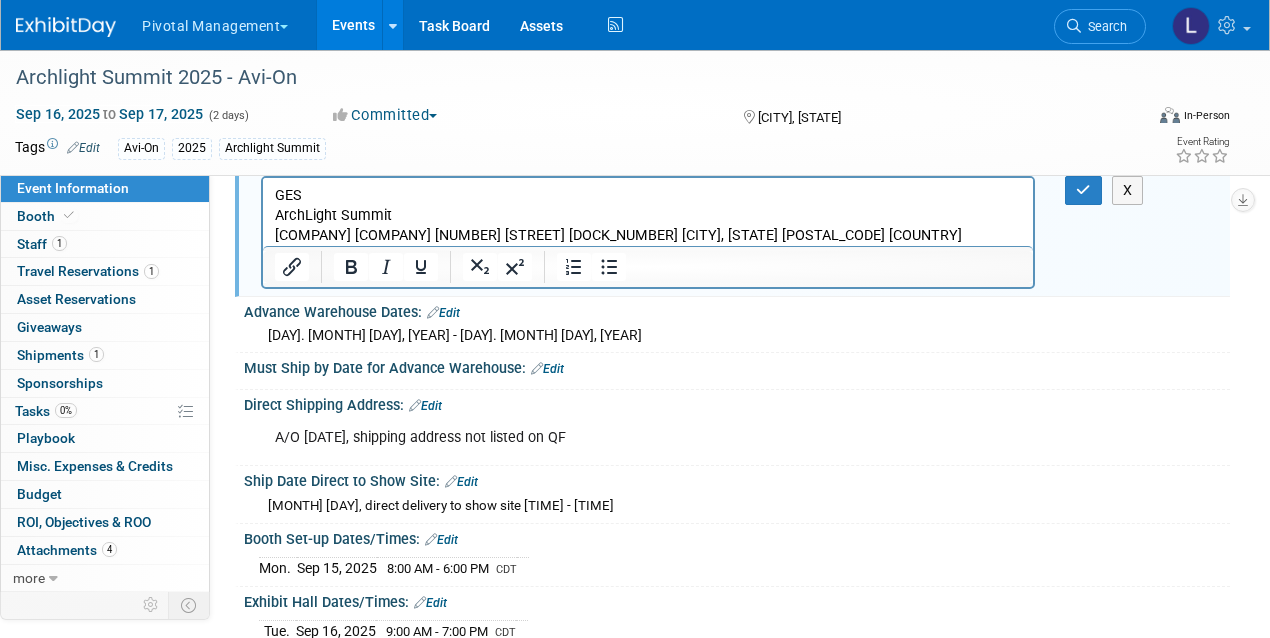 scroll, scrollTop: 0, scrollLeft: 0, axis: both 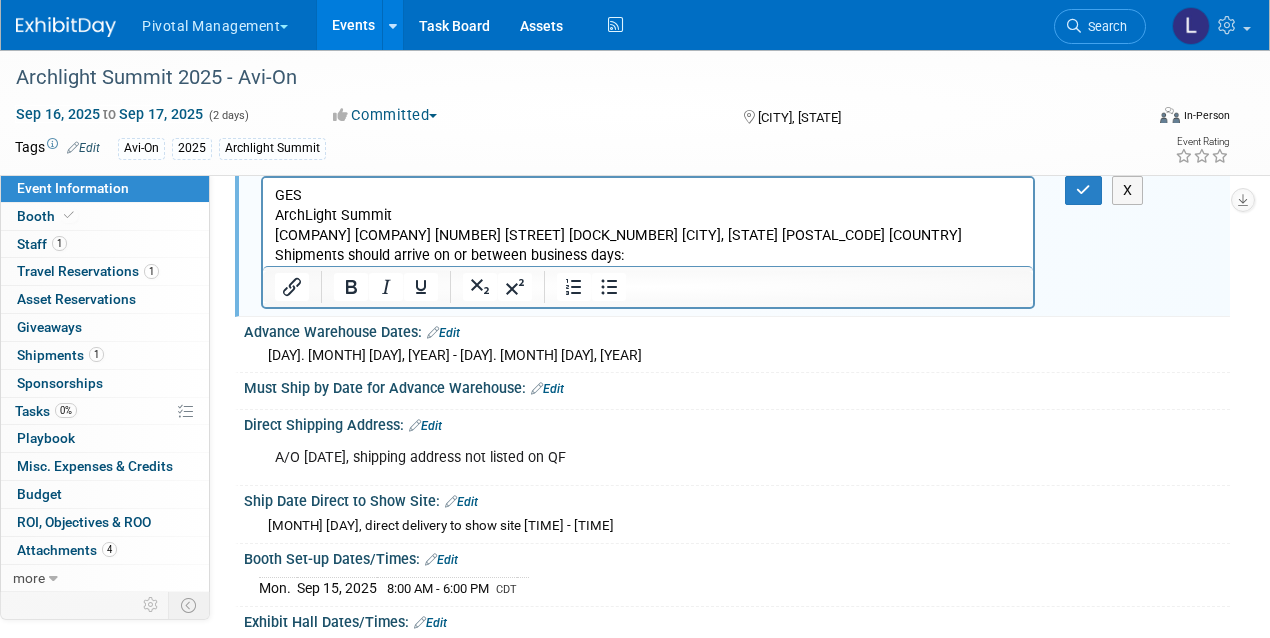 click on "[COMPANY] [COMPANY] [NUMBER] [STREET] [DOCK_NUMBER] [CITY], [STATE] [POSTAL_CODE] [COUNTRY] Shipments should arrive on or between business days:" at bounding box center (648, 245) 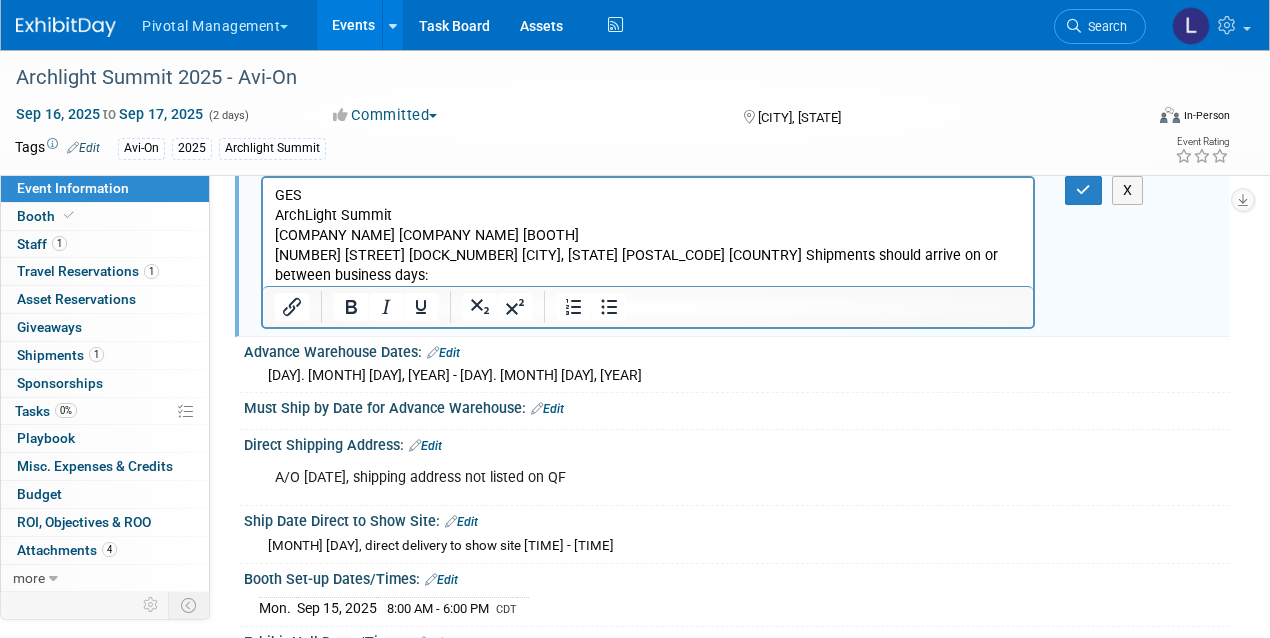 click on "[NUMBER] [STREET] [DOCK_NUMBER] [CITY], [STATE] [POSTAL_CODE] [COUNTRY] Shipments should arrive on or between business days:" at bounding box center (648, 265) 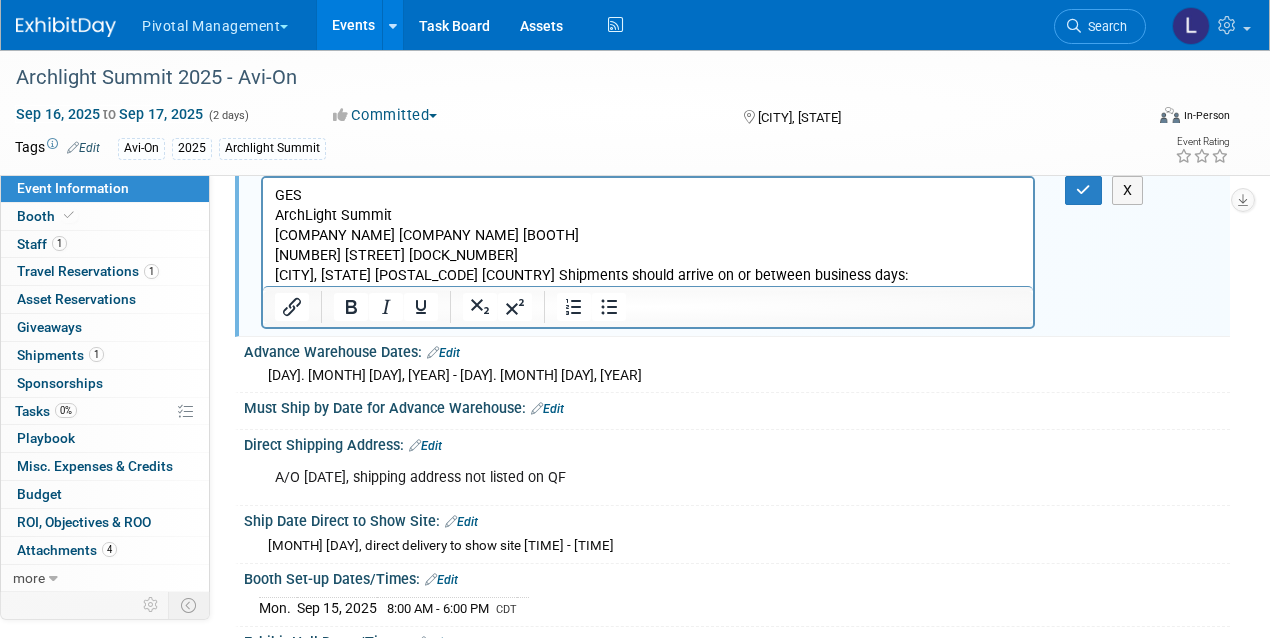 click on "[CITY], [STATE] [POSTAL_CODE] [COUNTRY] Shipments should arrive on or between business days:" at bounding box center (648, 275) 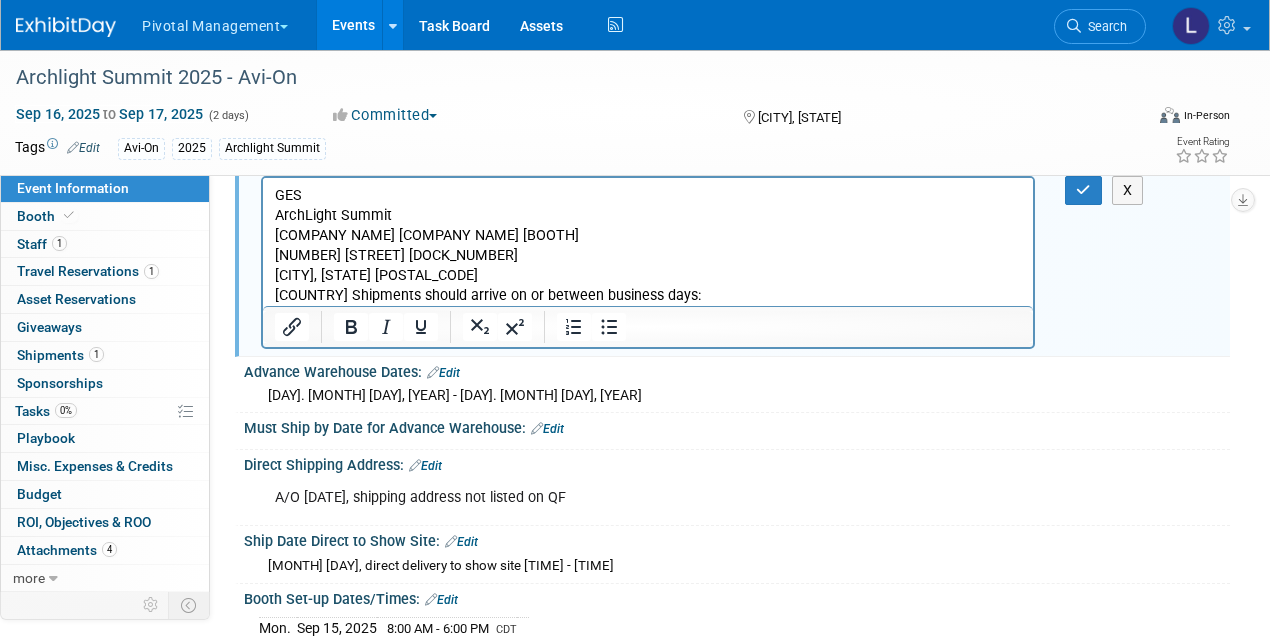 click on "[COUNTRY] Shipments should arrive on or between business days:" at bounding box center [648, 295] 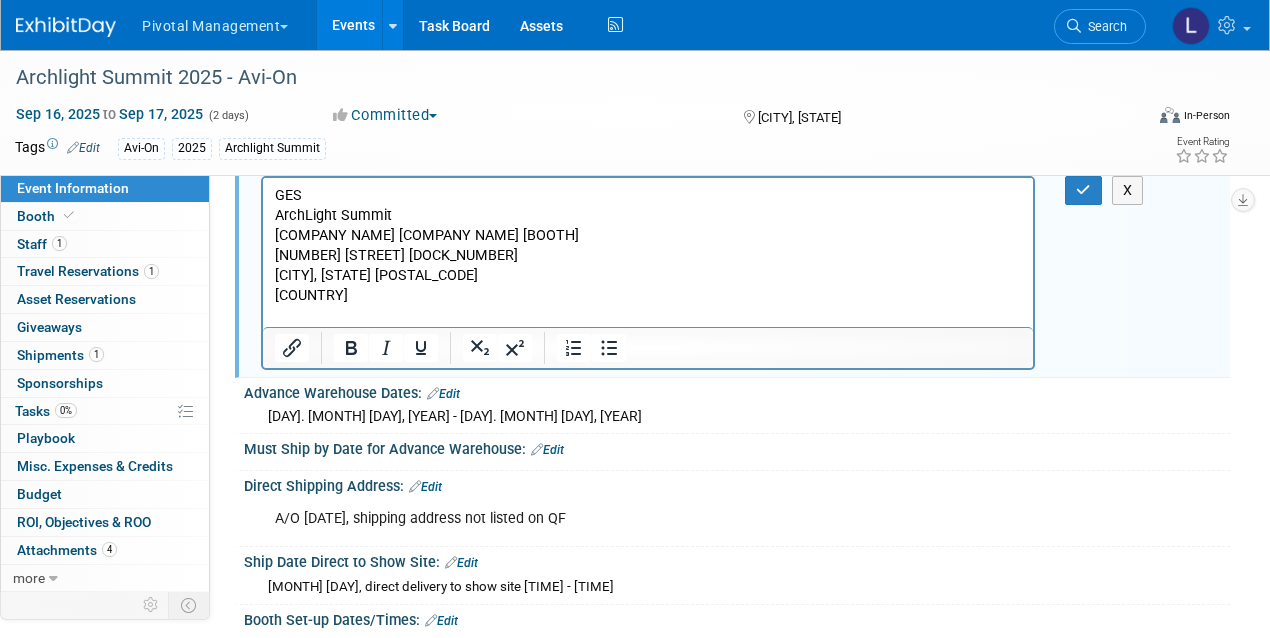 click on "ArchLight Summit" at bounding box center [648, 215] 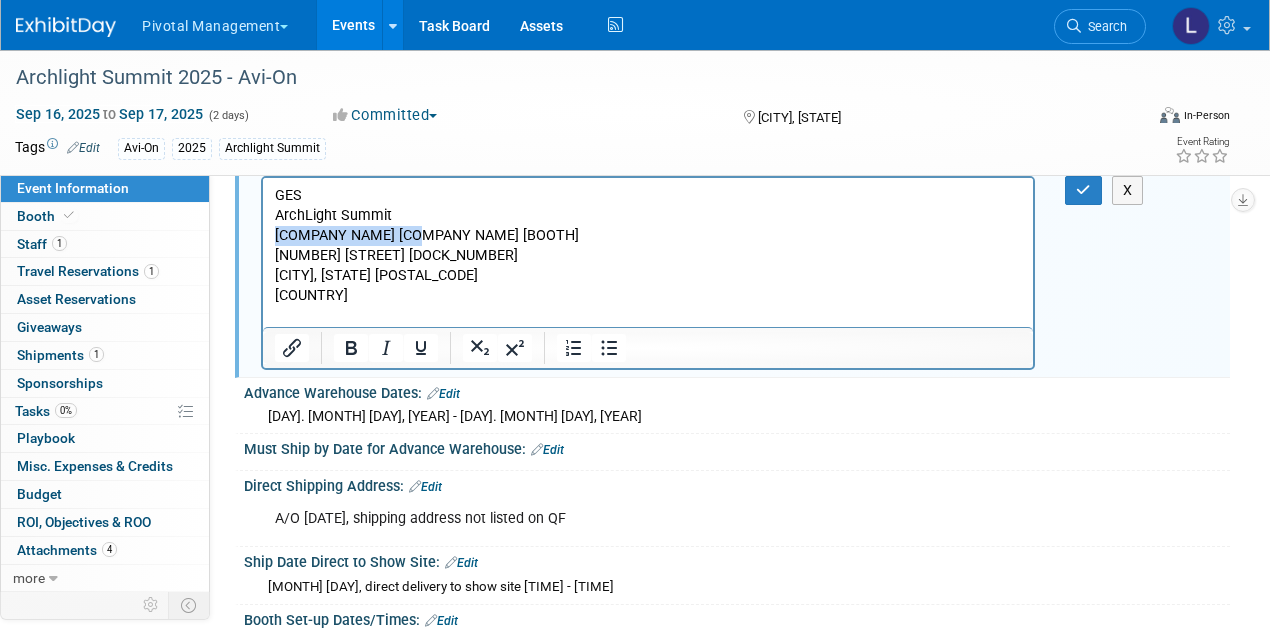 drag, startPoint x: 402, startPoint y: 235, endPoint x: 278, endPoint y: 236, distance: 124.004036 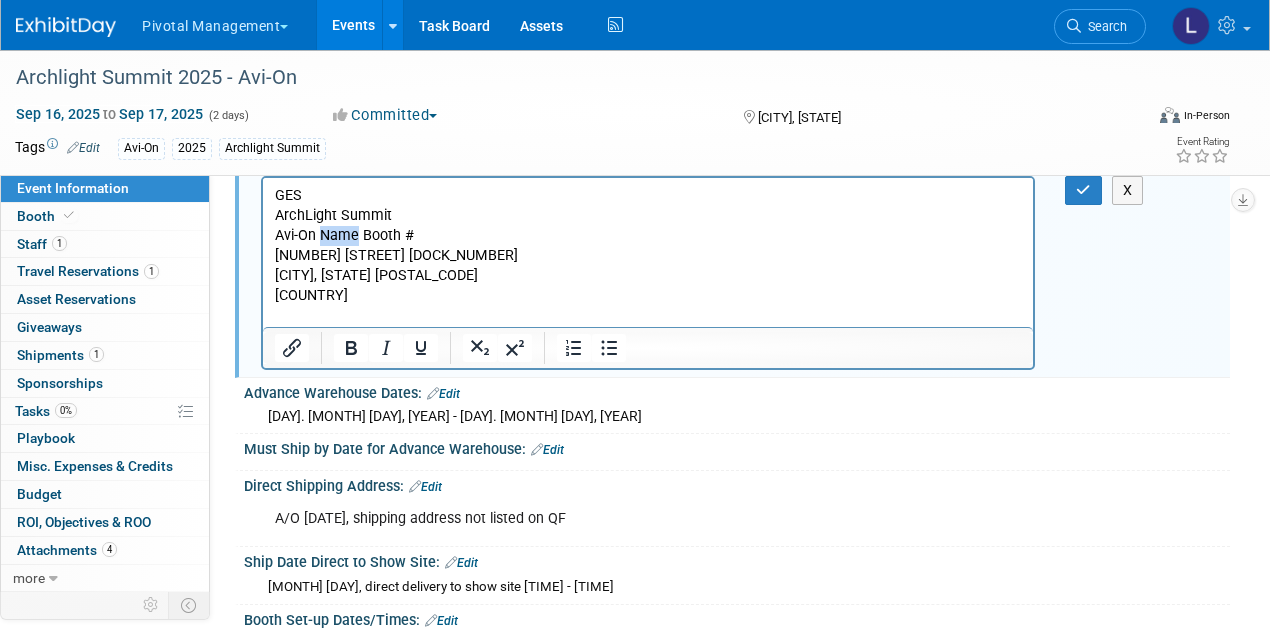 drag, startPoint x: 358, startPoint y: 232, endPoint x: 323, endPoint y: 231, distance: 35.014282 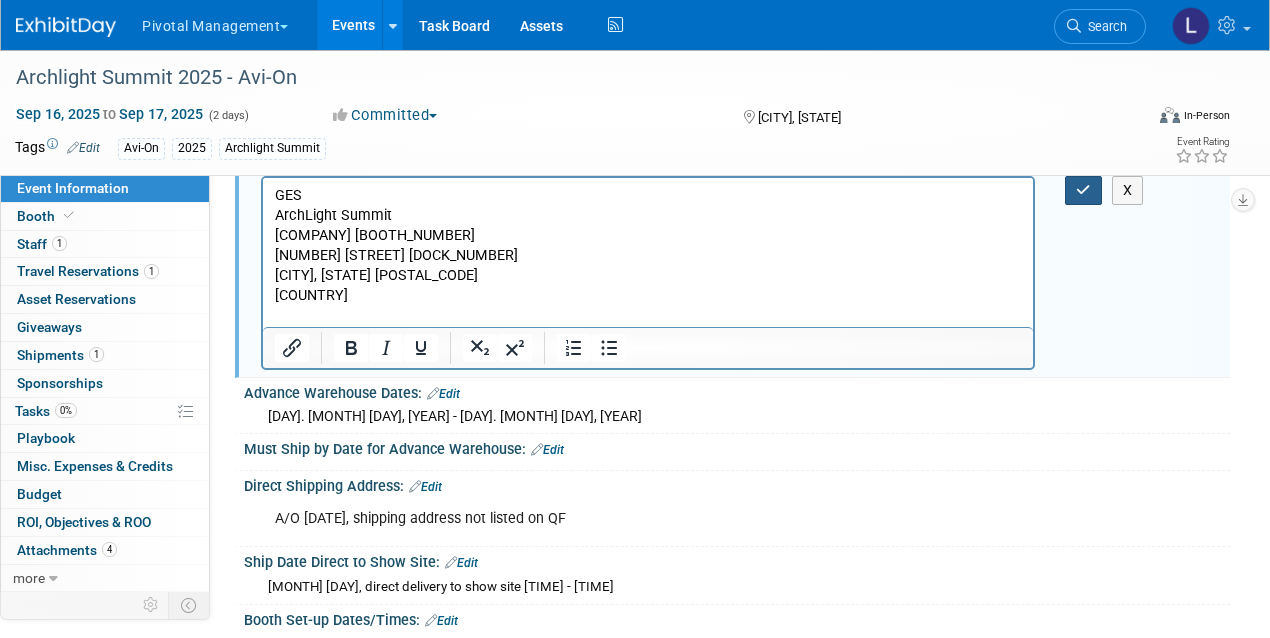 click at bounding box center (1083, 190) 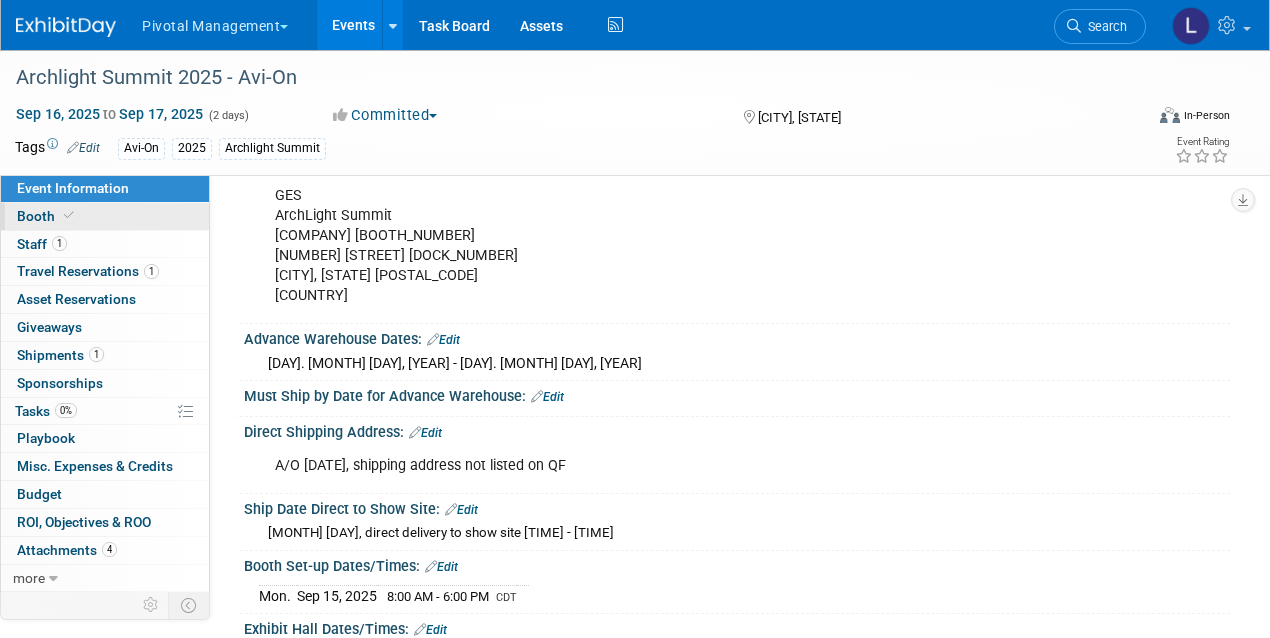 click on "Booth" at bounding box center (105, 216) 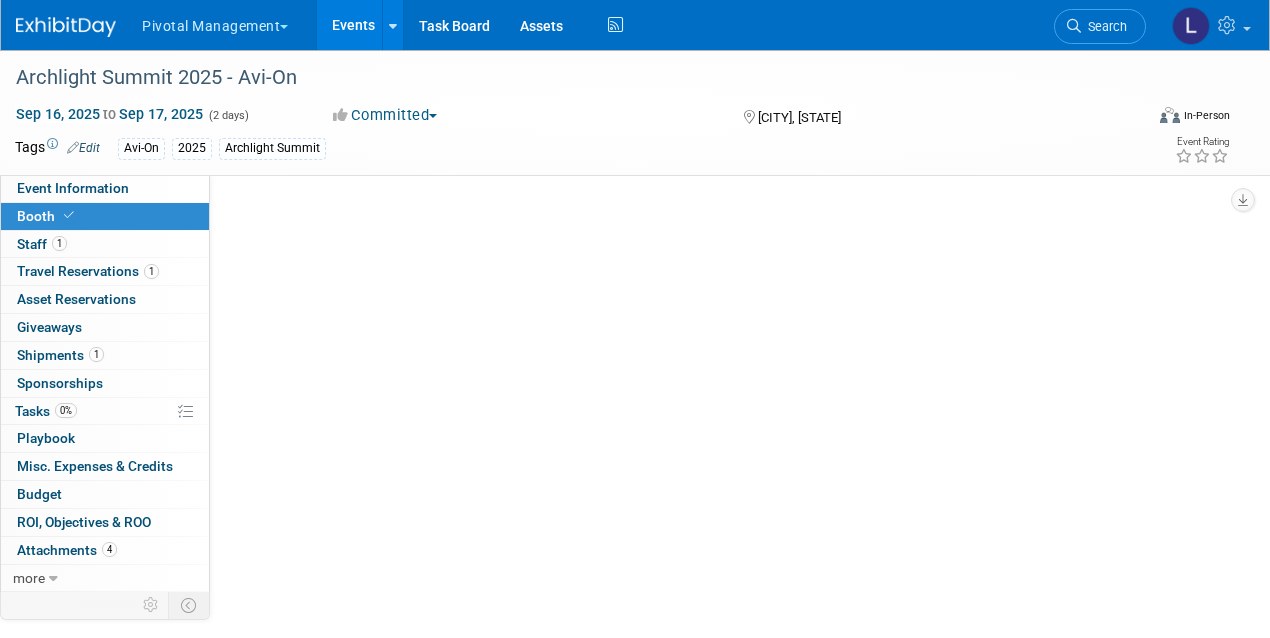 scroll, scrollTop: 0, scrollLeft: 0, axis: both 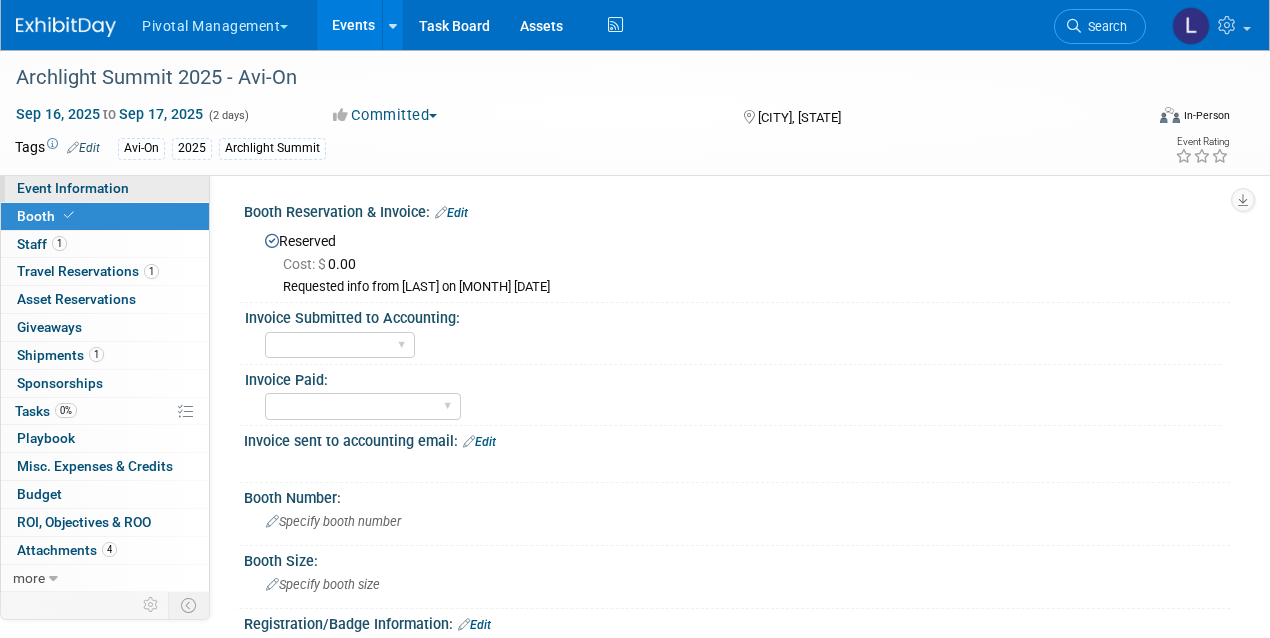 click on "Event Information" at bounding box center (73, 188) 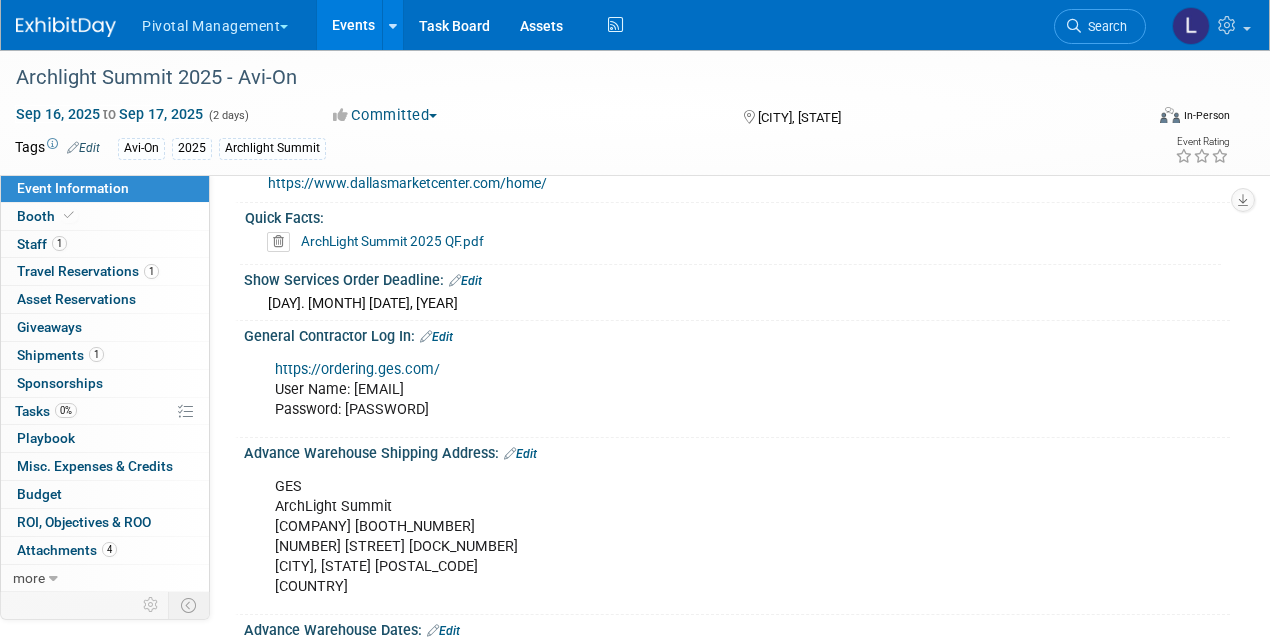 scroll, scrollTop: 1597, scrollLeft: 0, axis: vertical 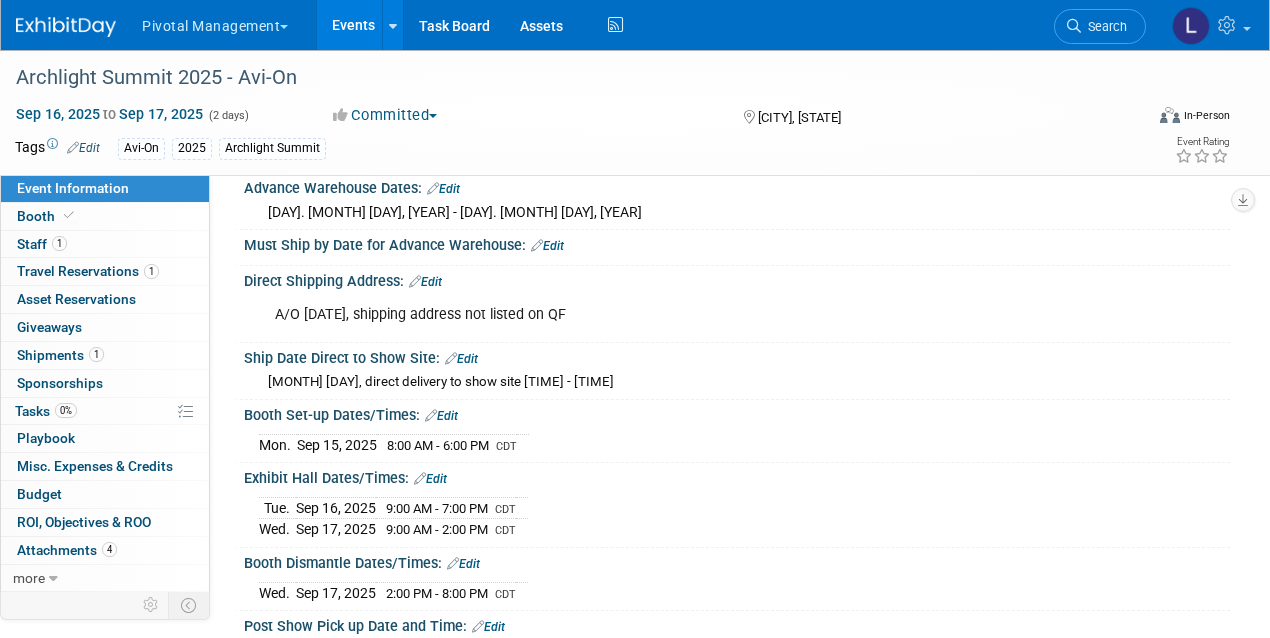 click on "Edit" at bounding box center (425, 282) 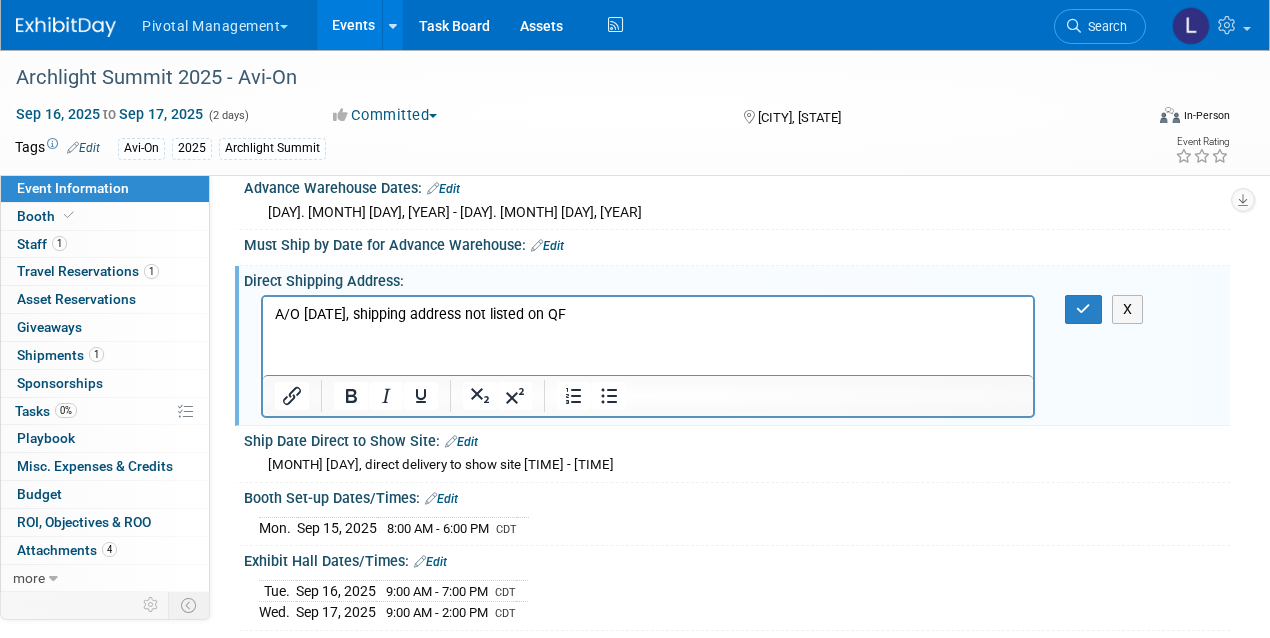 scroll, scrollTop: 0, scrollLeft: 0, axis: both 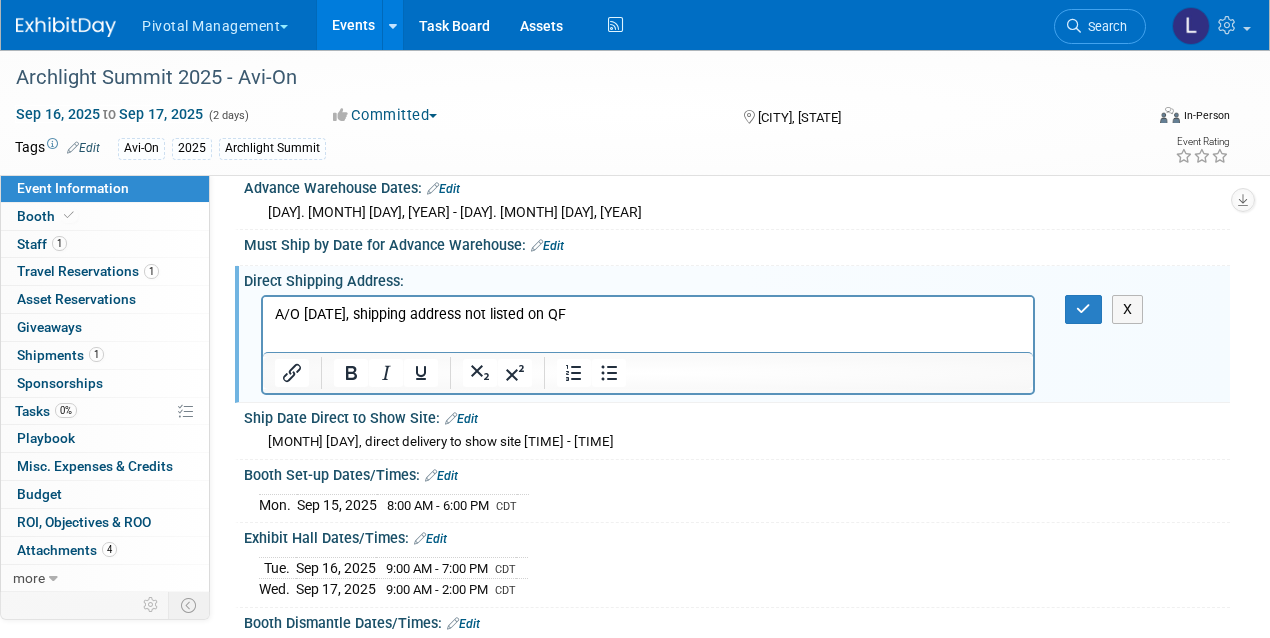drag, startPoint x: 641, startPoint y: 314, endPoint x: 212, endPoint y: 307, distance: 429.0571 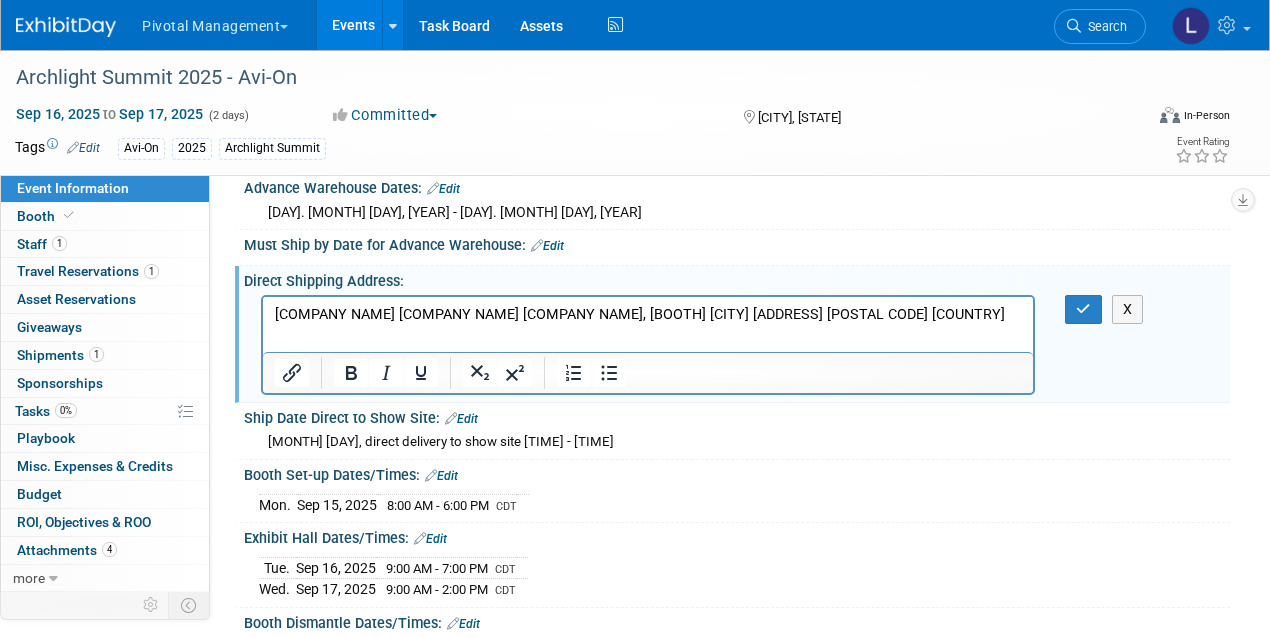 click on "[COMPANY NAME] [COMPANY NAME] [COMPANY NAME], [BOOTH] [CITY] [ADDRESS] [POSTAL CODE] [COUNTRY]" at bounding box center (648, 314) 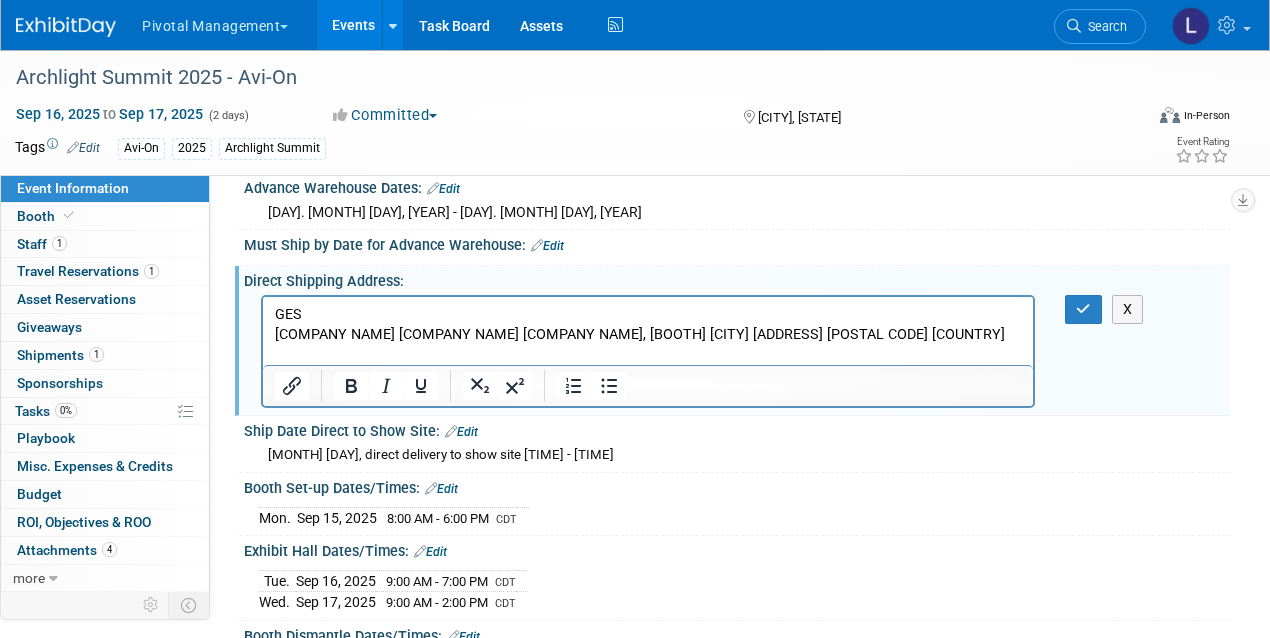 click on "[COMPANY NAME] [COMPANY NAME] [COMPANY NAME], [BOOTH] [CITY] [ADDRESS] [POSTAL CODE] [COUNTRY]" at bounding box center [648, 334] 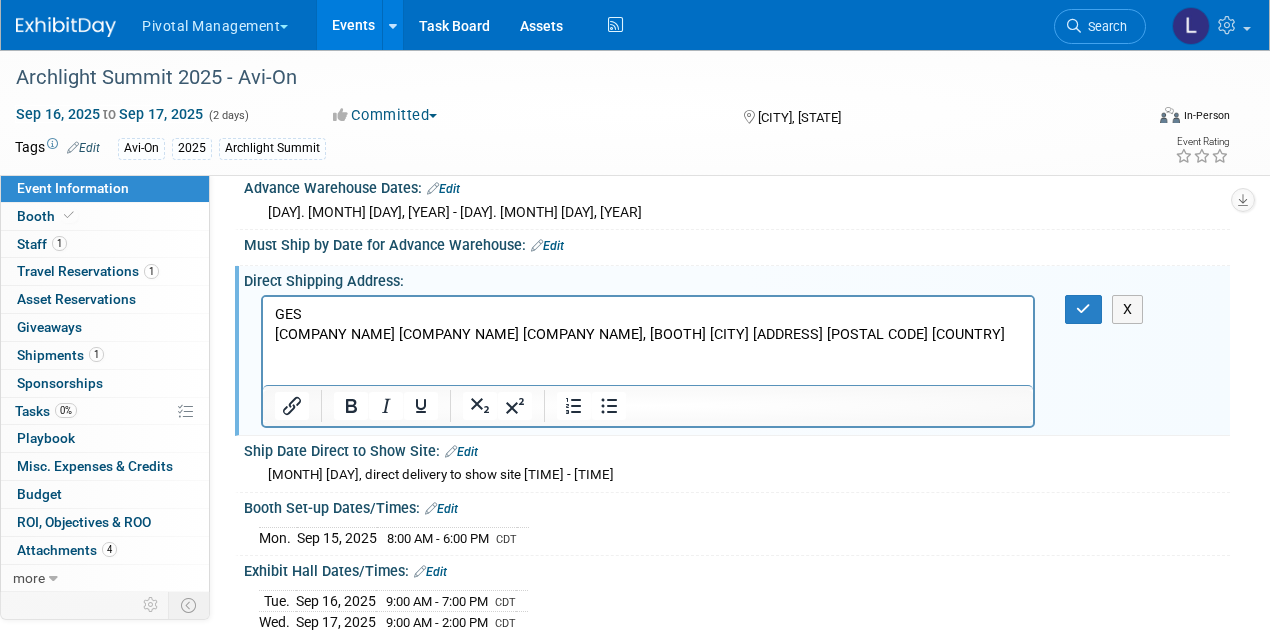 scroll, scrollTop: 0, scrollLeft: 0, axis: both 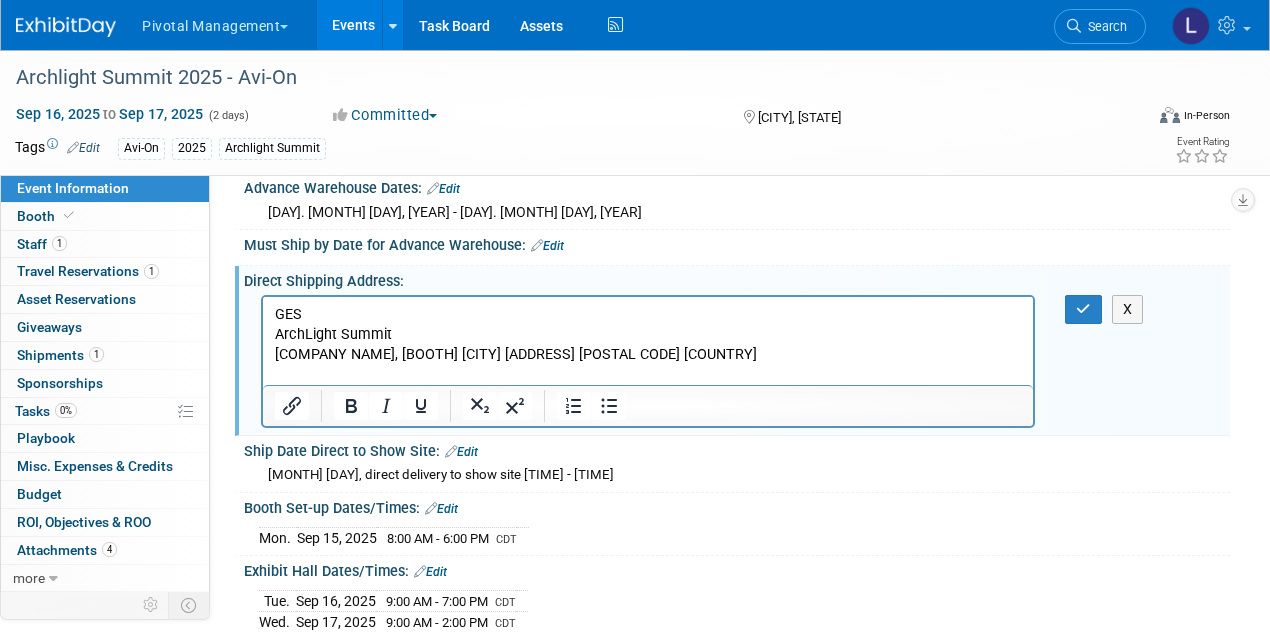 click on "[COMPANY NAME], [BOOTH] [CITY] [ADDRESS] [POSTAL CODE] [COUNTRY]" at bounding box center [648, 354] 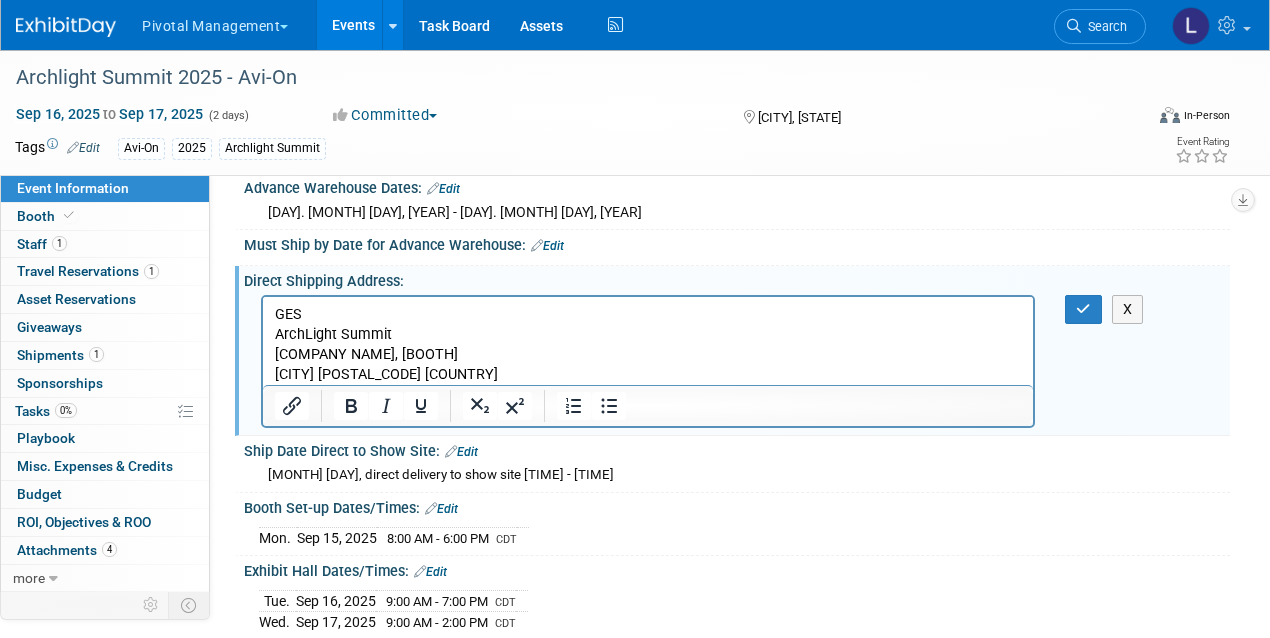 click on "[CITY] [POSTAL_CODE] [COUNTRY]" at bounding box center [648, 374] 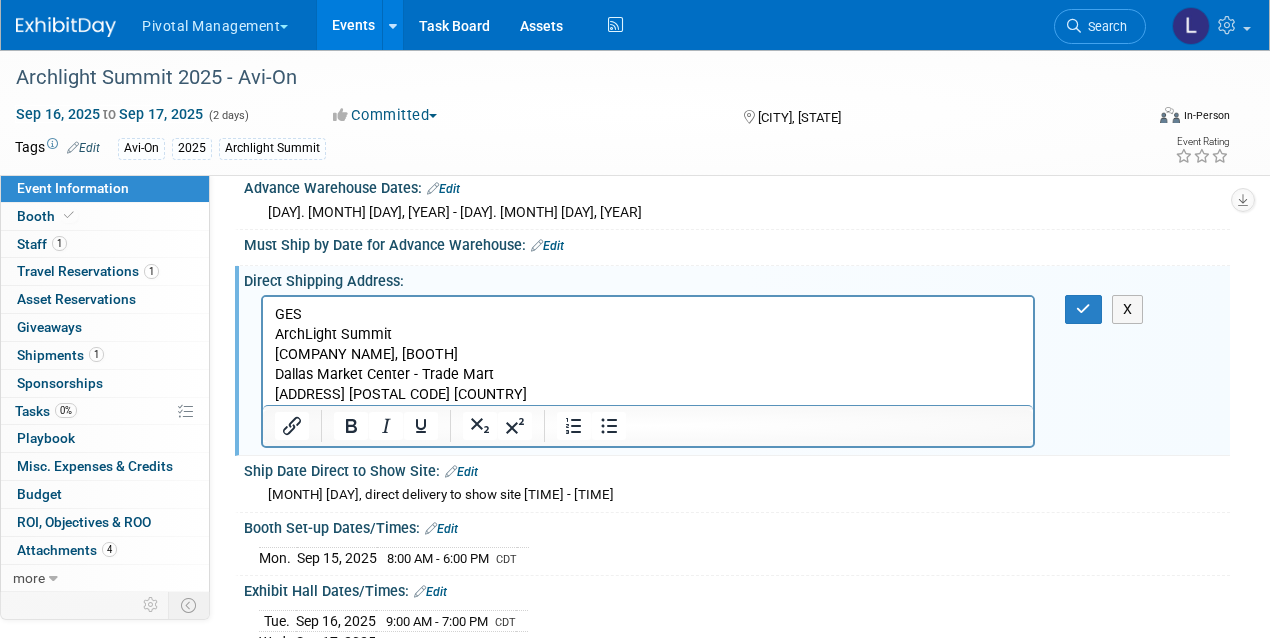 click on "[ADDRESS] [POSTAL CODE] [COUNTRY]" at bounding box center [648, 394] 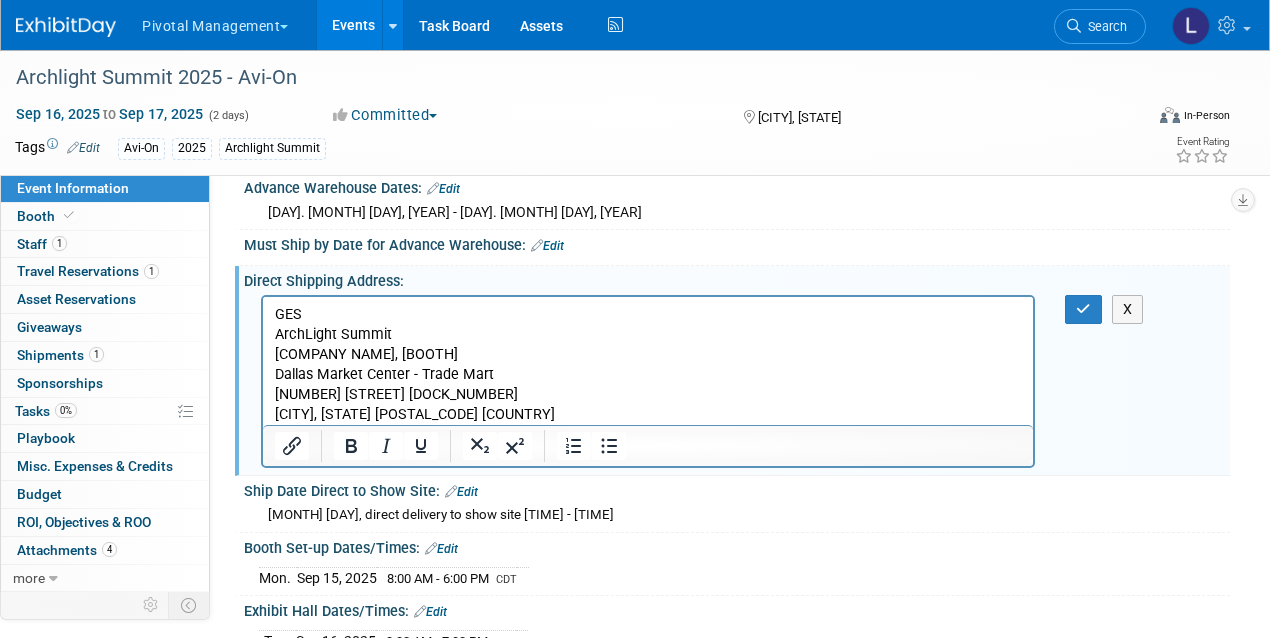 click on "[CITY], [STATE] [POSTAL_CODE] [COUNTRY]" at bounding box center [648, 414] 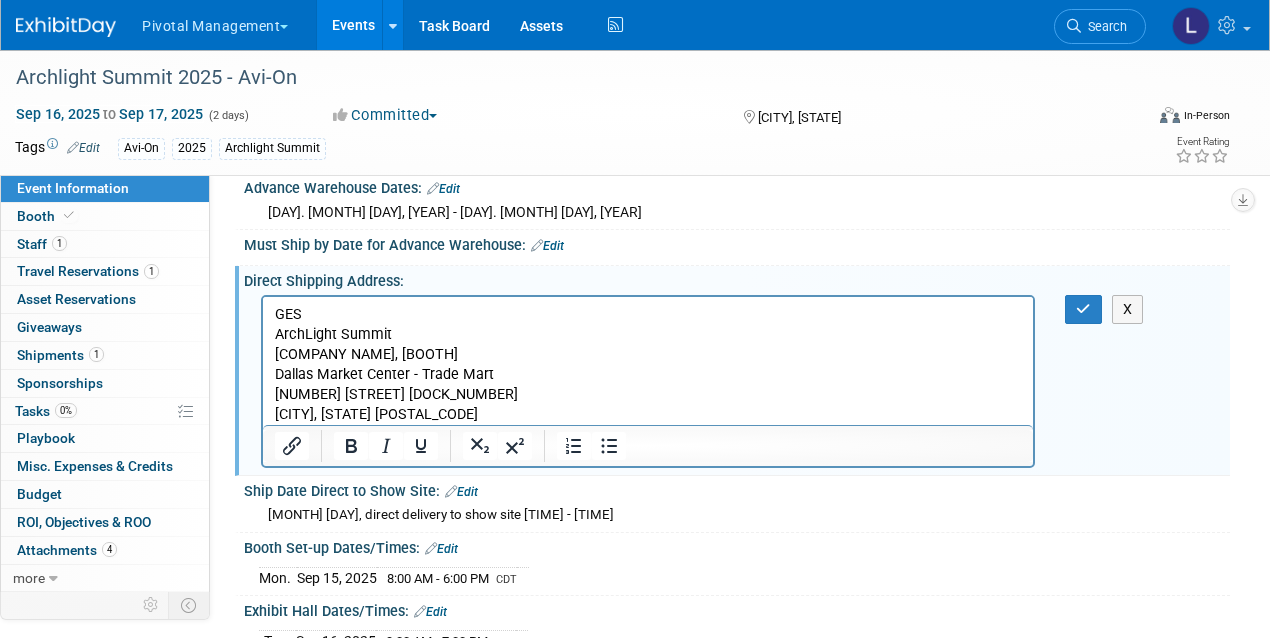 scroll, scrollTop: 0, scrollLeft: 0, axis: both 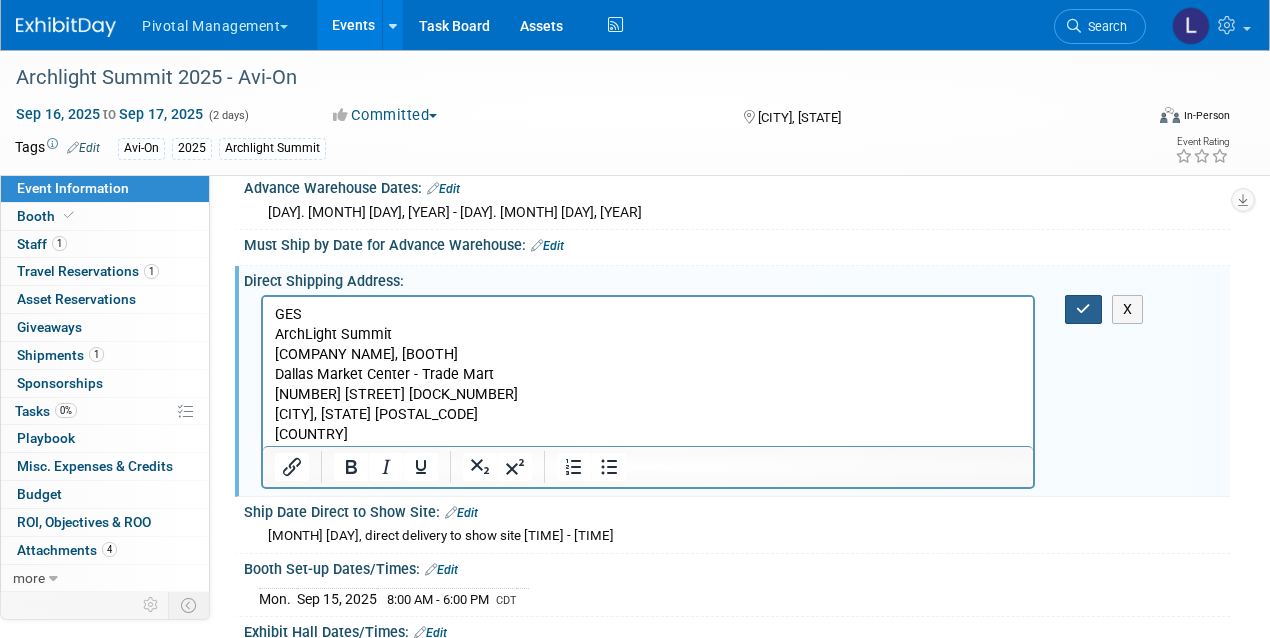 click at bounding box center (1083, 309) 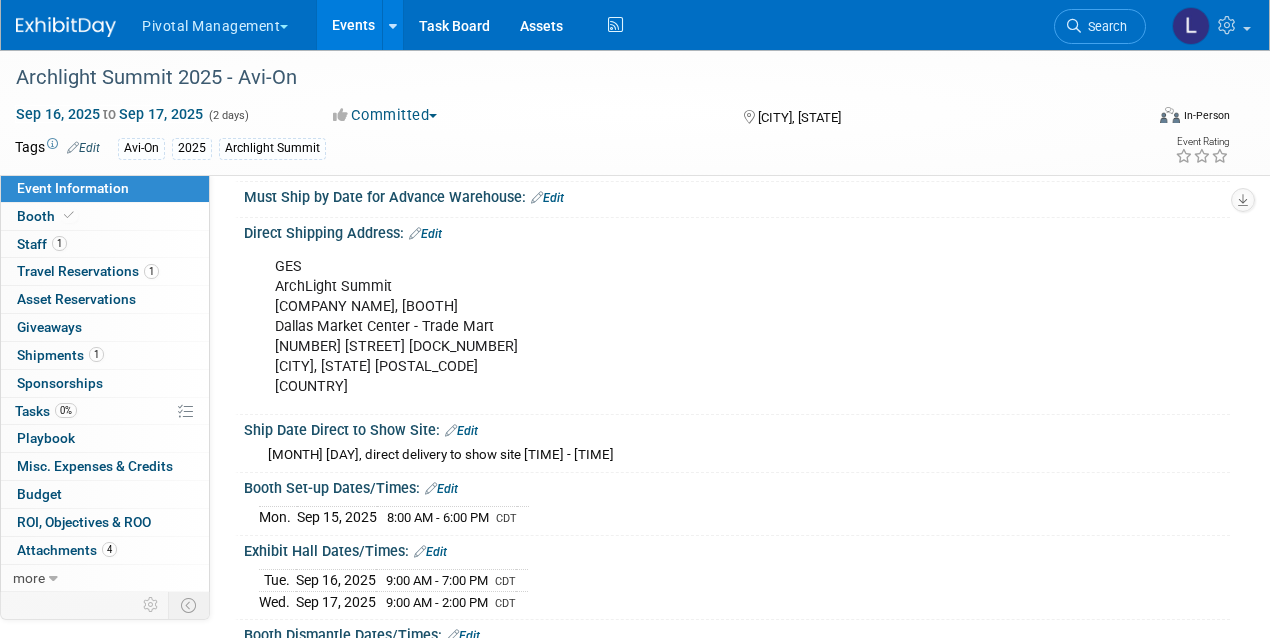 scroll, scrollTop: 2085, scrollLeft: 0, axis: vertical 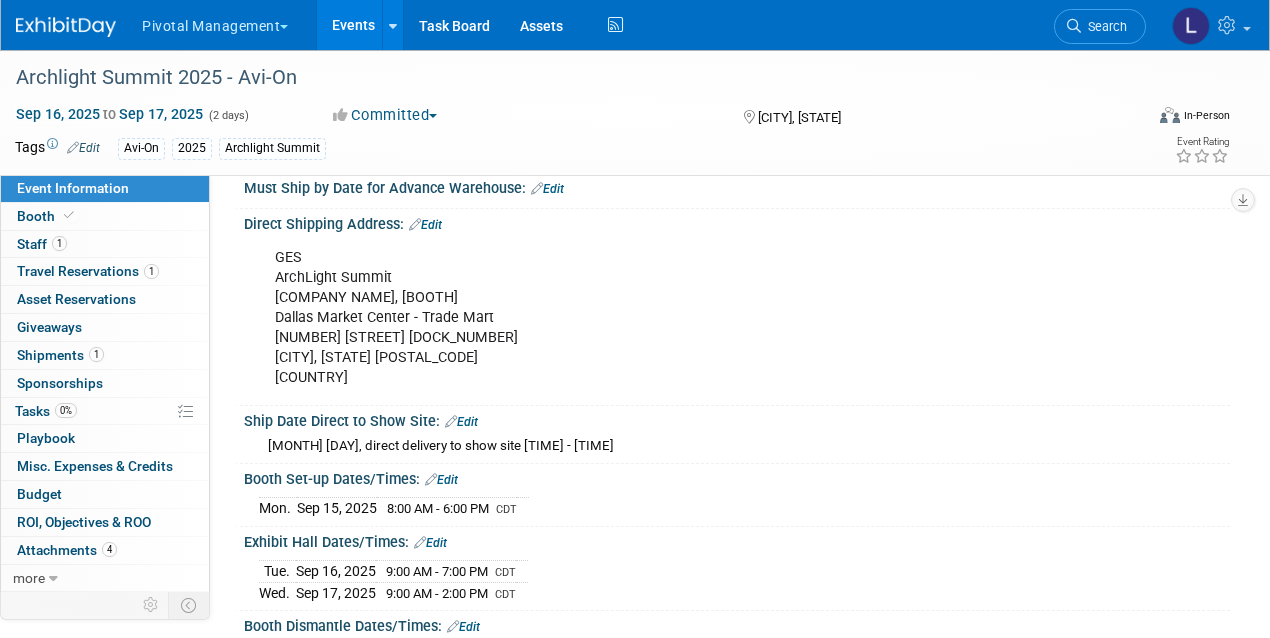 click on "Edit" at bounding box center (461, 422) 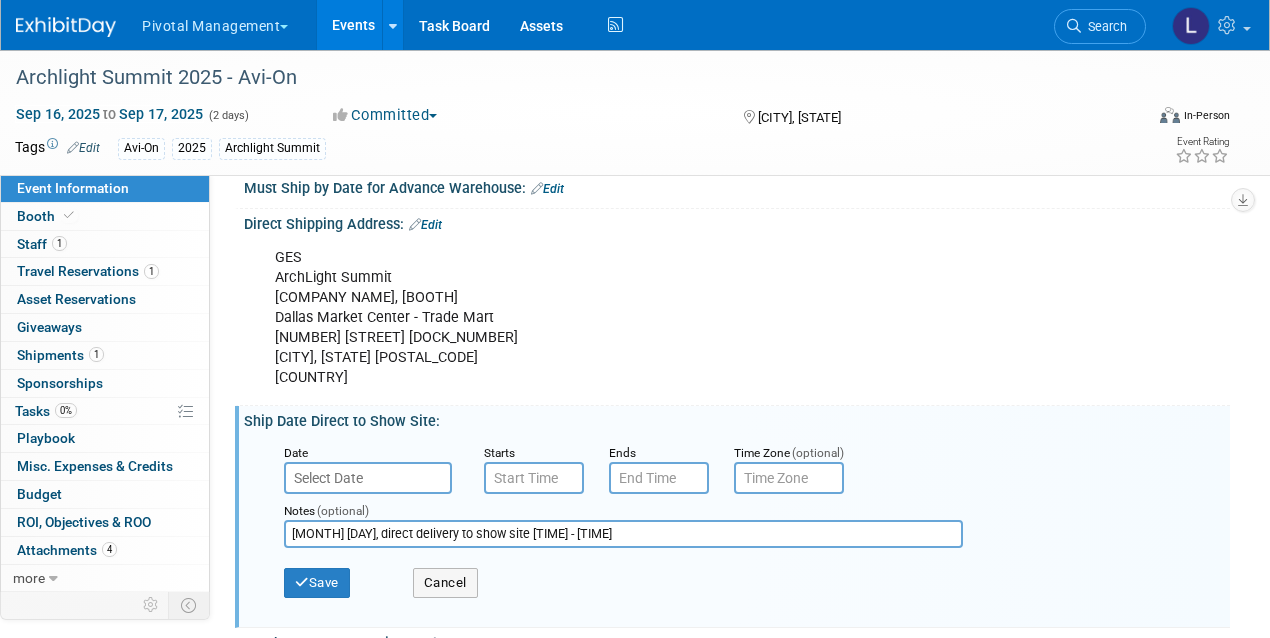 click on "[MONTH] [DAY], direct delivery to show site [TIME] - [TIME]" at bounding box center (623, 534) 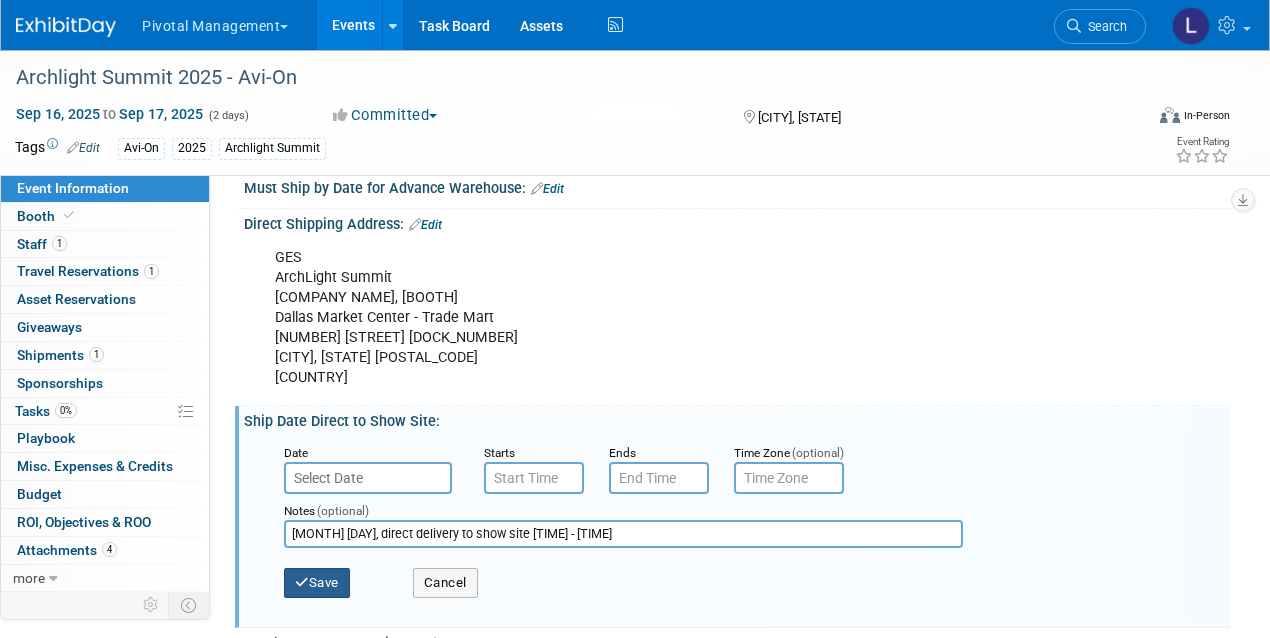 type on "[MONTH] [DAY], direct delivery to show site [TIME] - [TIME]" 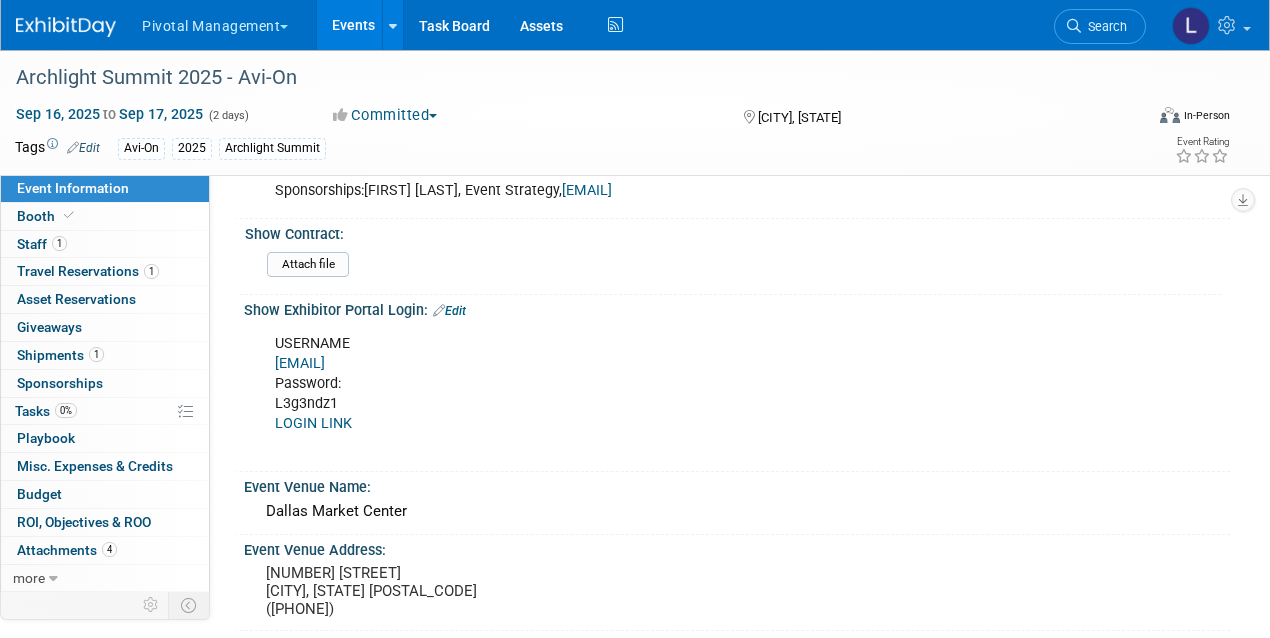 scroll, scrollTop: 1137, scrollLeft: 0, axis: vertical 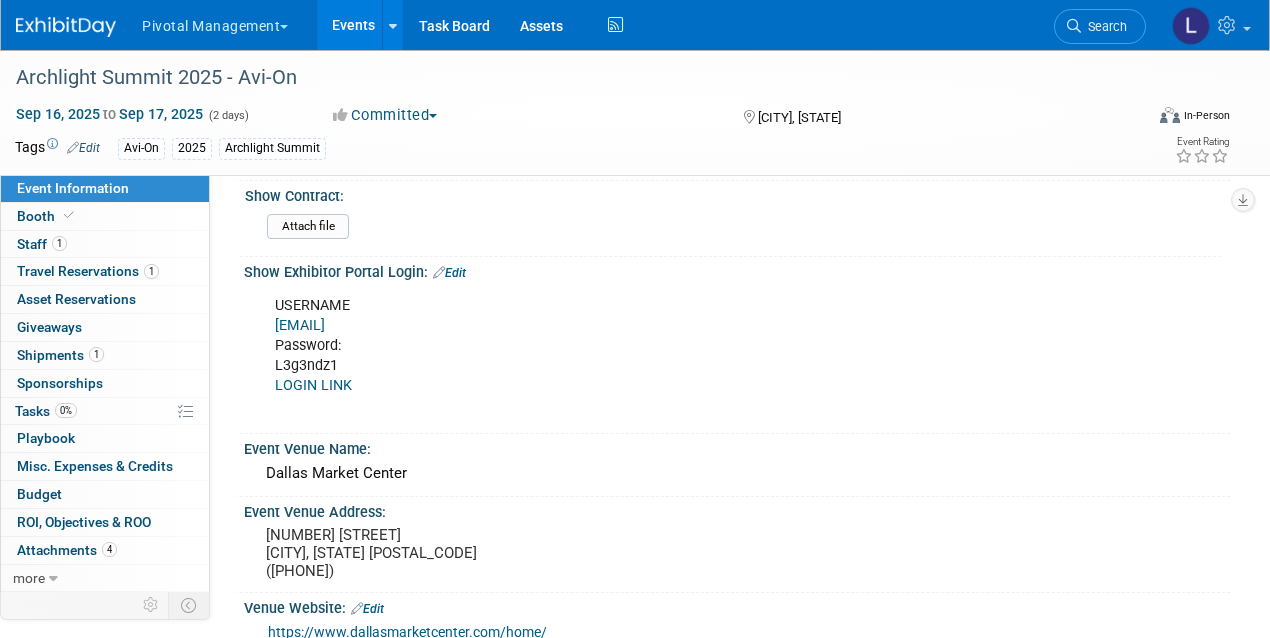 click on "LOGIN LINK" at bounding box center [313, 385] 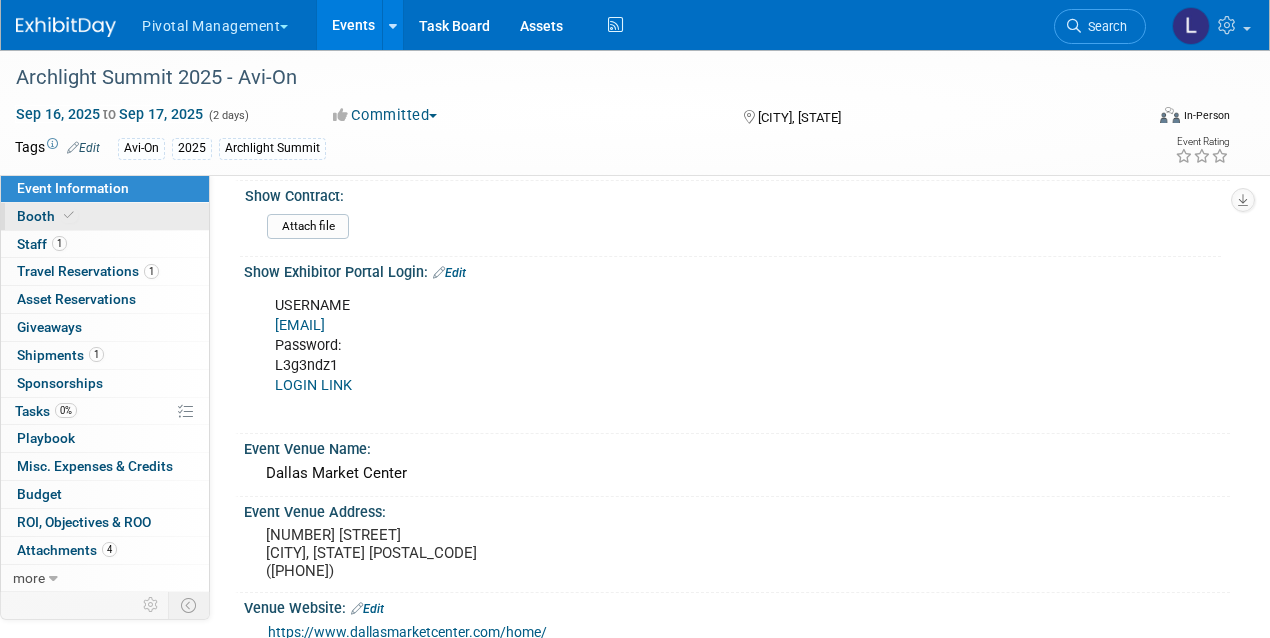 click on "Booth" at bounding box center [105, 216] 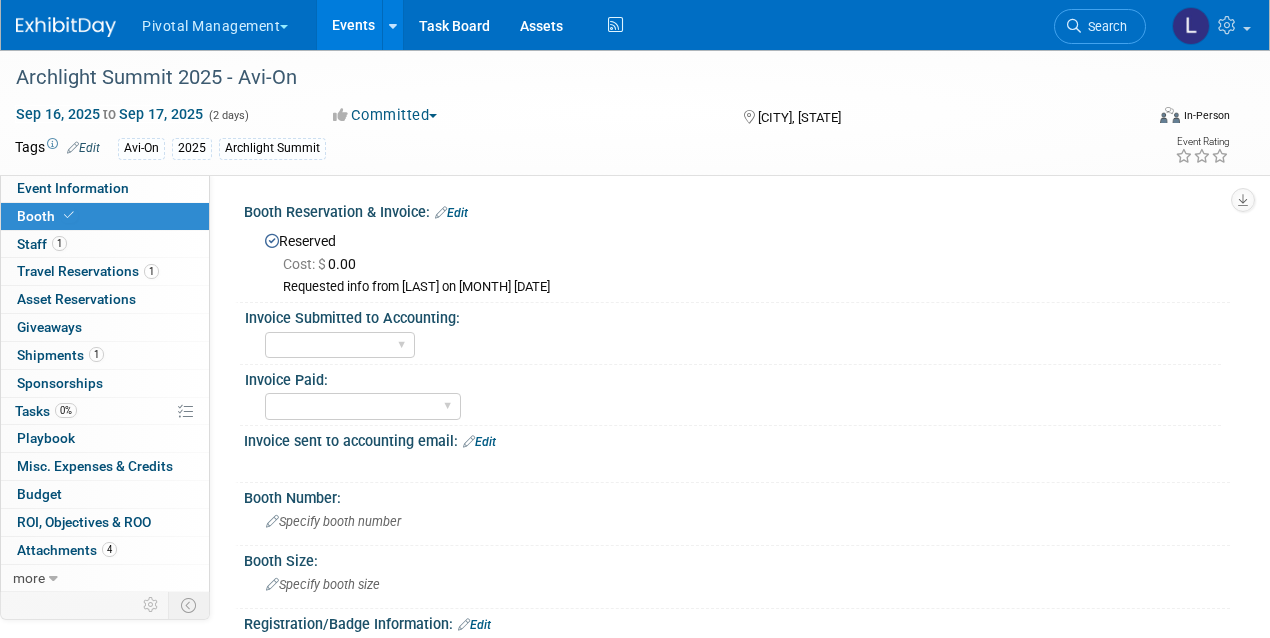 click on "Edit" at bounding box center [451, 213] 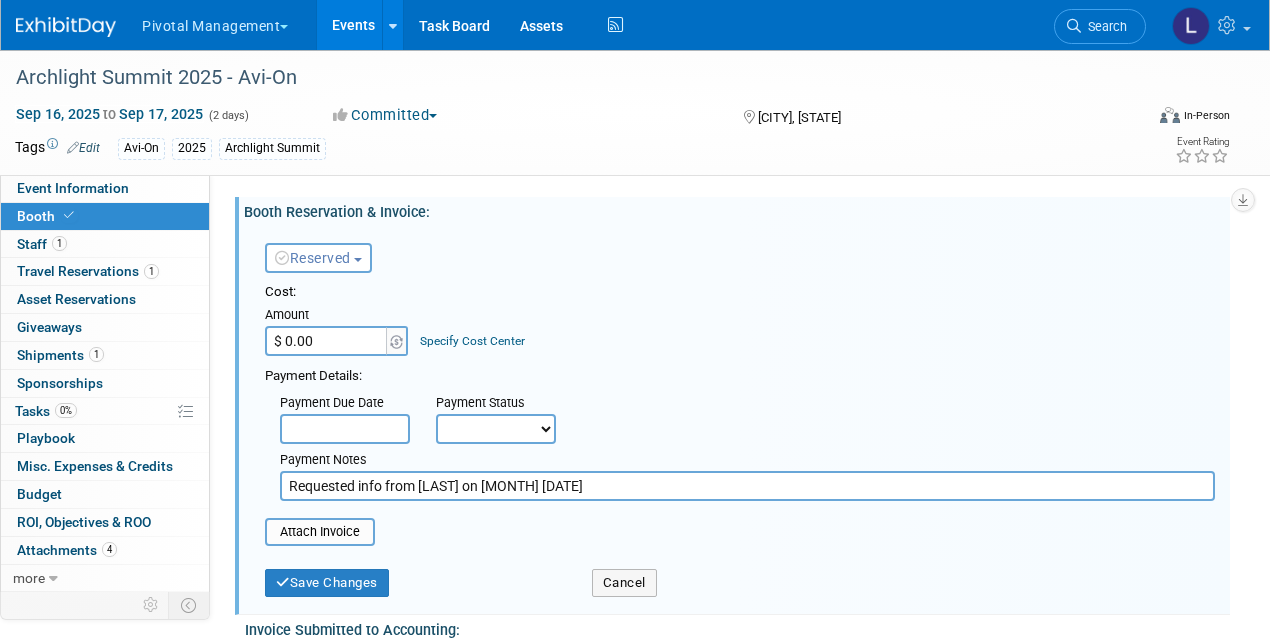 click at bounding box center (345, 429) 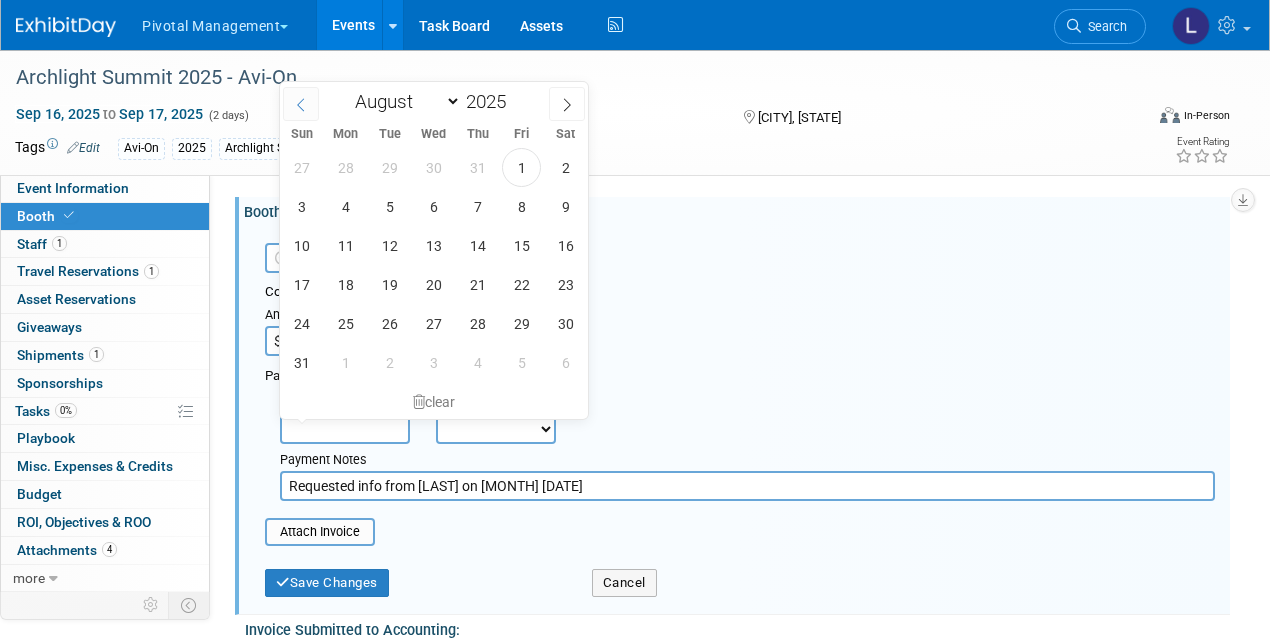 click 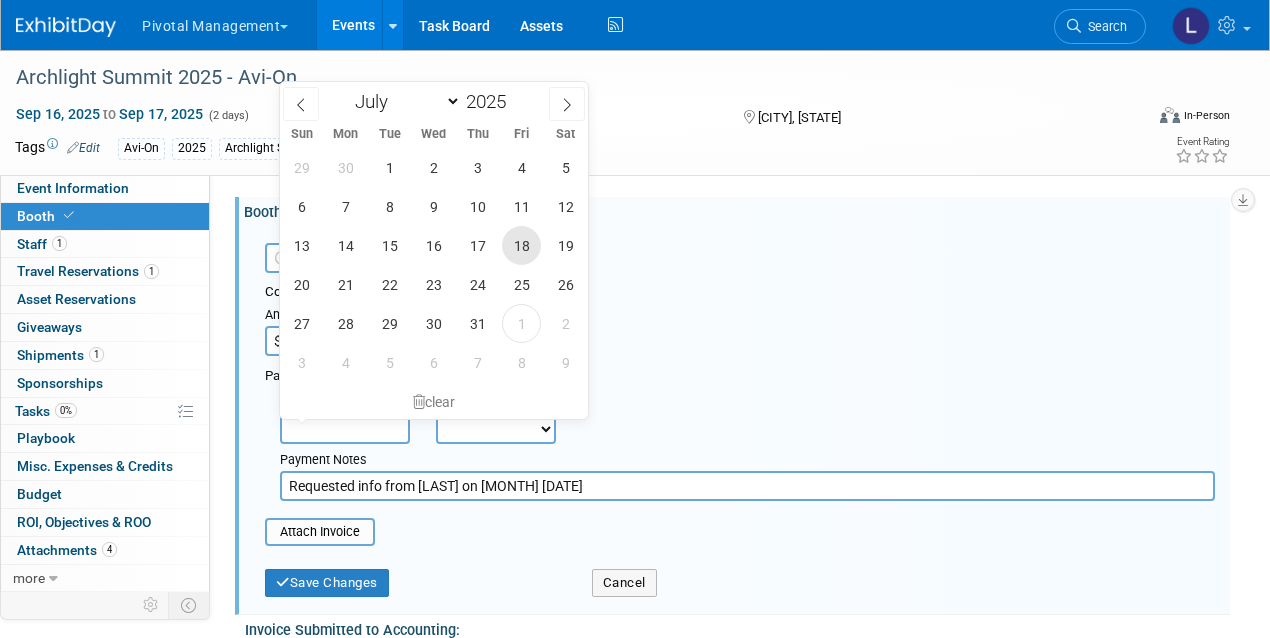 click on "18" at bounding box center [521, 245] 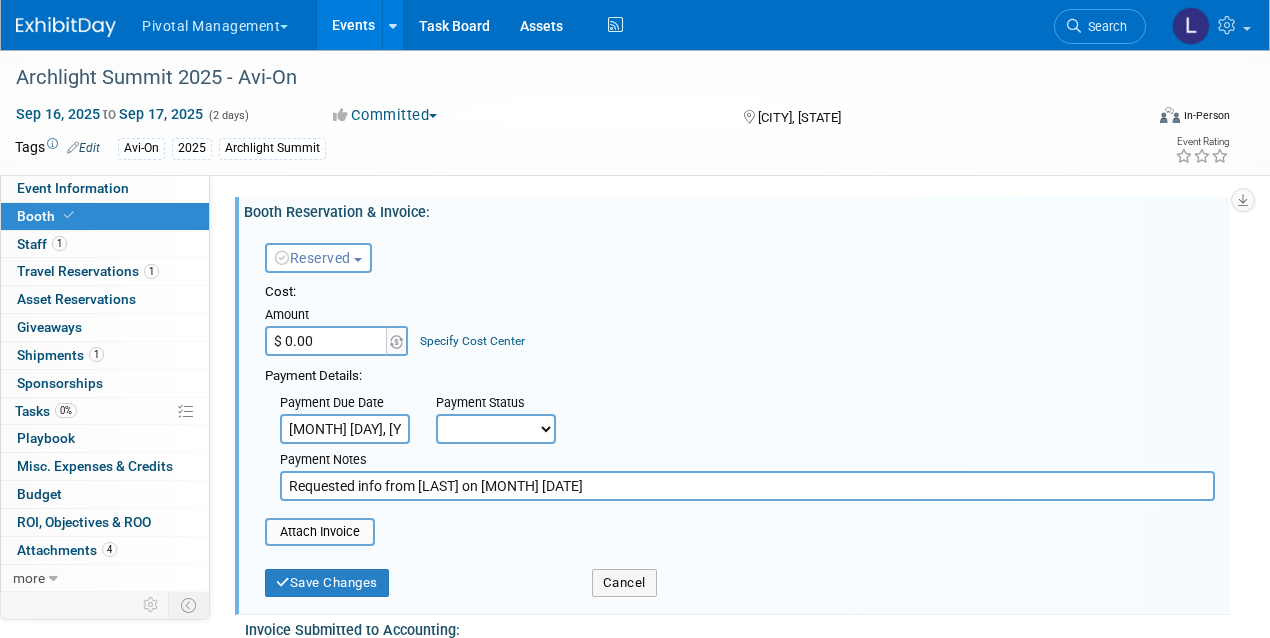 click on "Not Paid Yet
Partially Paid
Paid in Full" at bounding box center (496, 429) 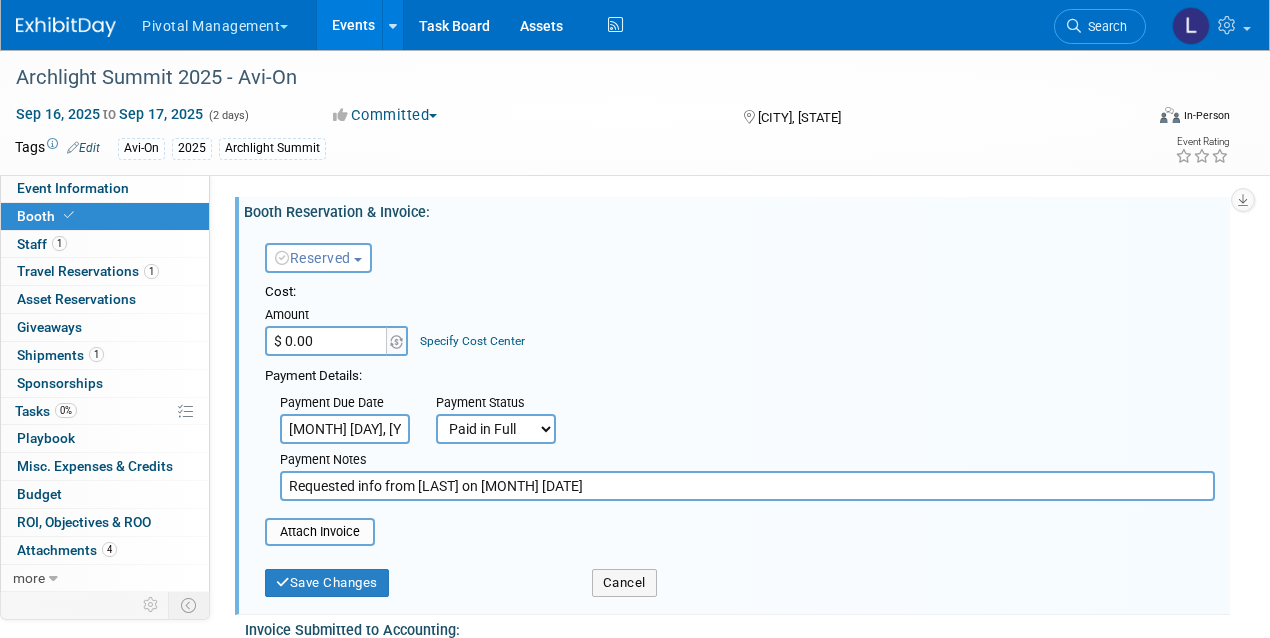 drag, startPoint x: 570, startPoint y: 493, endPoint x: 260, endPoint y: 461, distance: 311.64725 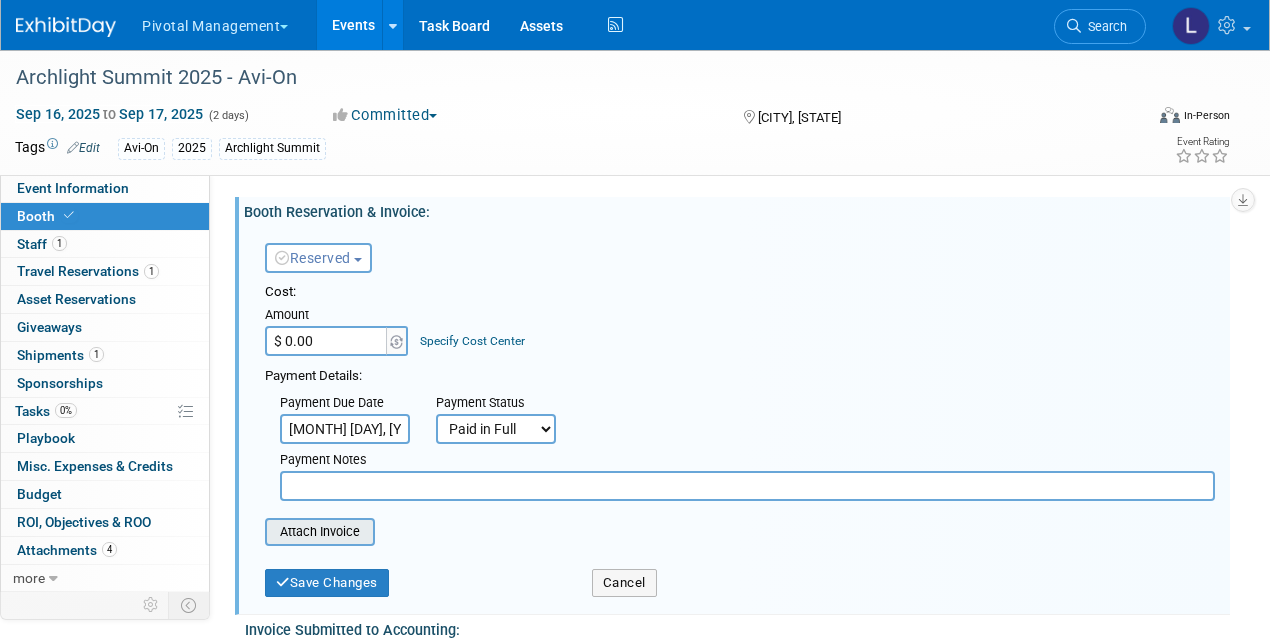 type 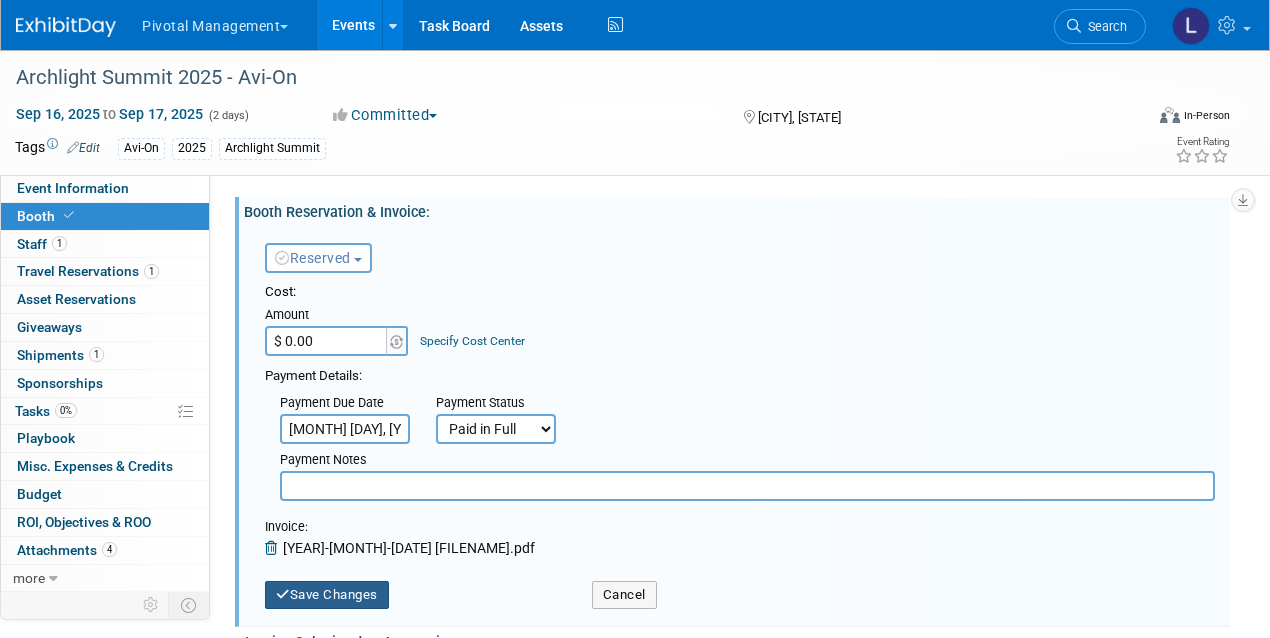 click on "Save Changes" at bounding box center [327, 595] 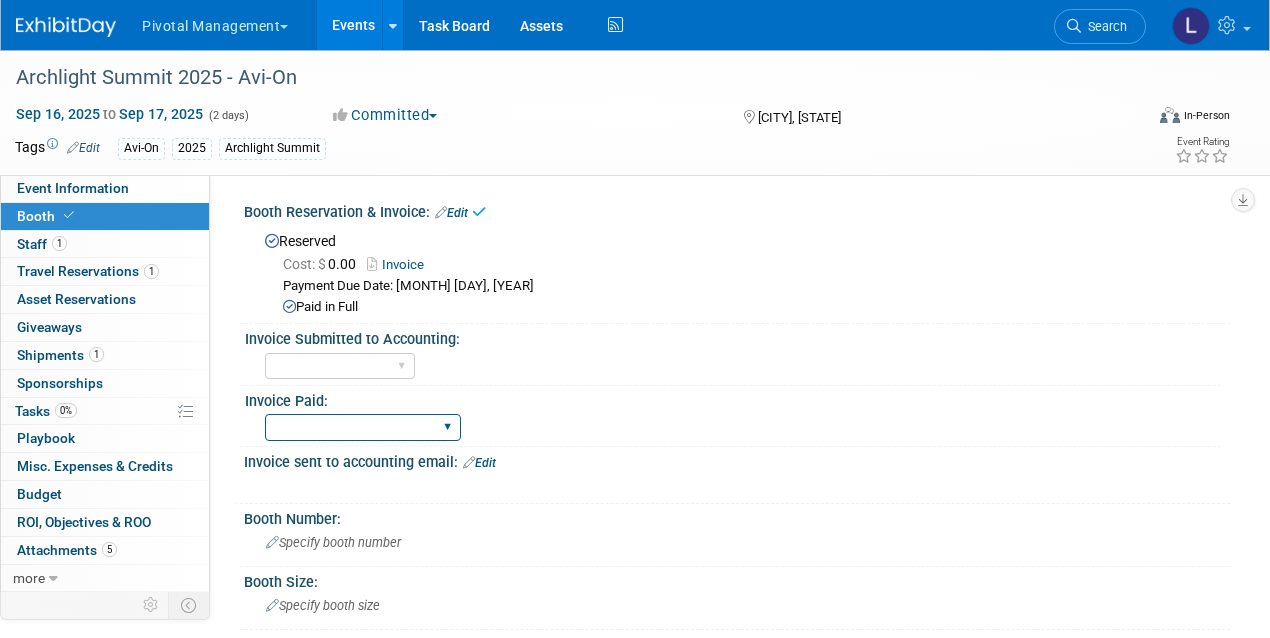 click on "Yes
No
Submitted to Accounting" at bounding box center (363, 427) 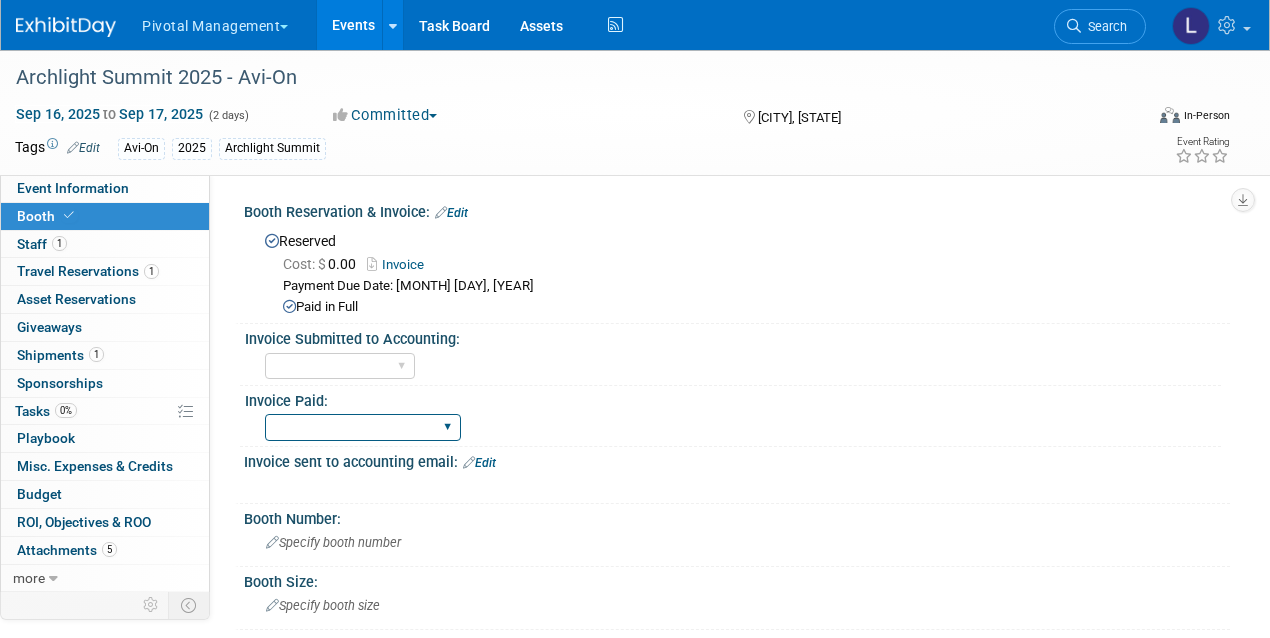 select on "Yes" 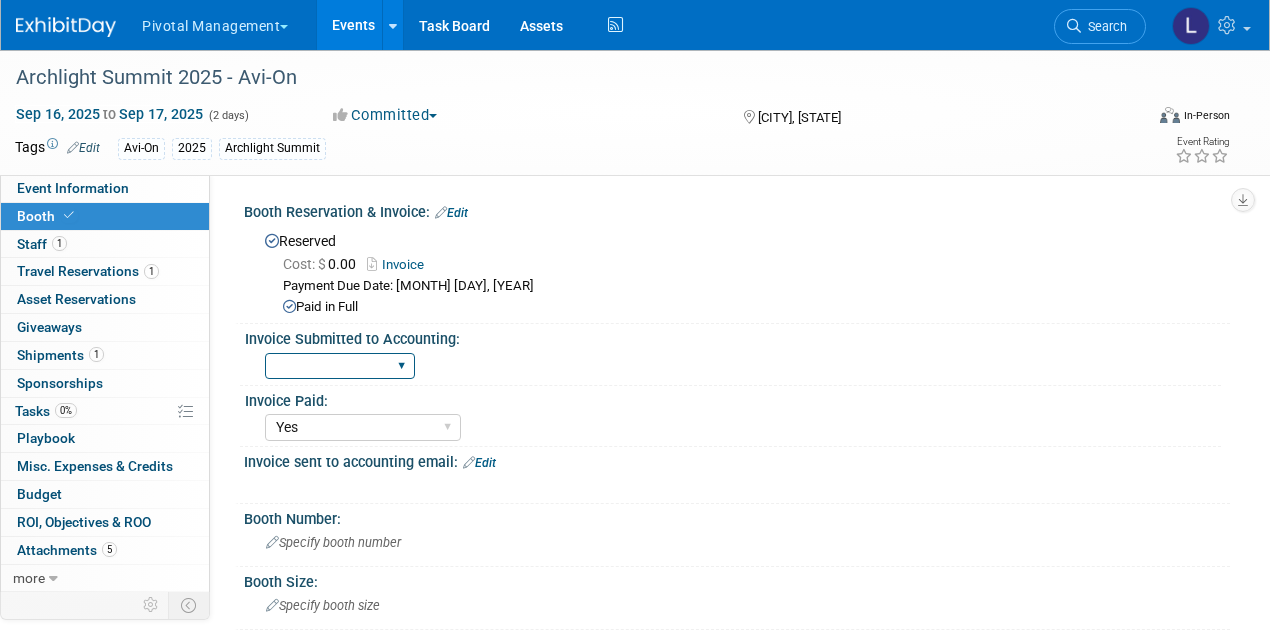 click on "Yes
No" at bounding box center (340, 366) 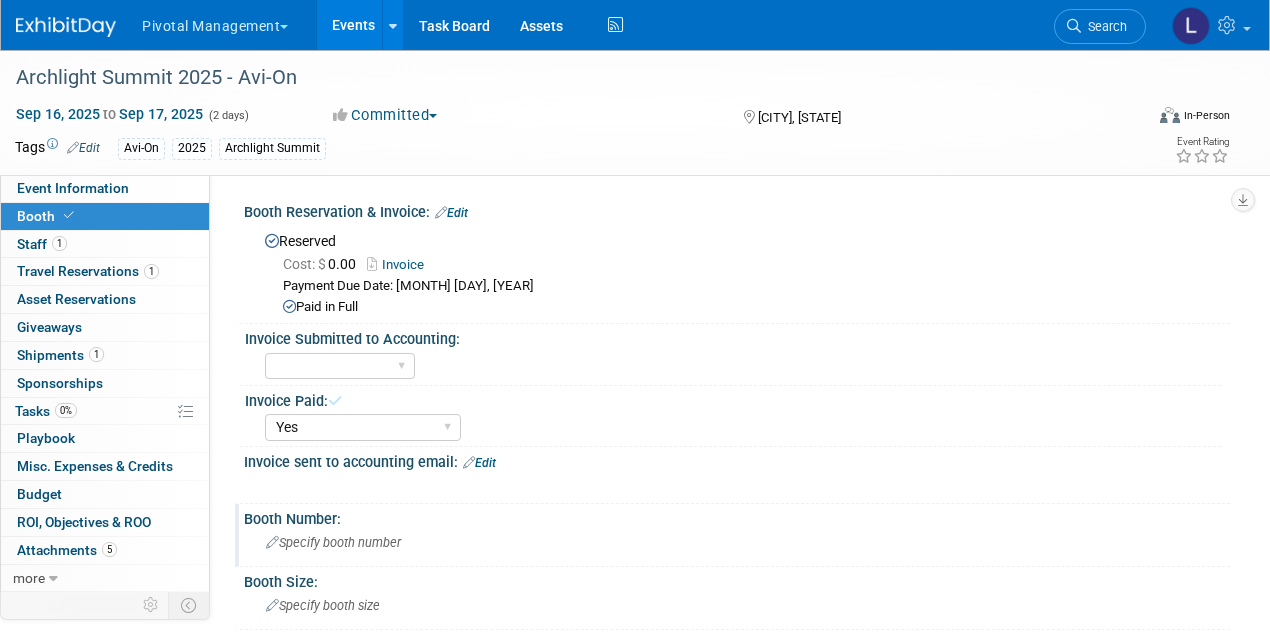 click on "Specify booth number" at bounding box center [333, 542] 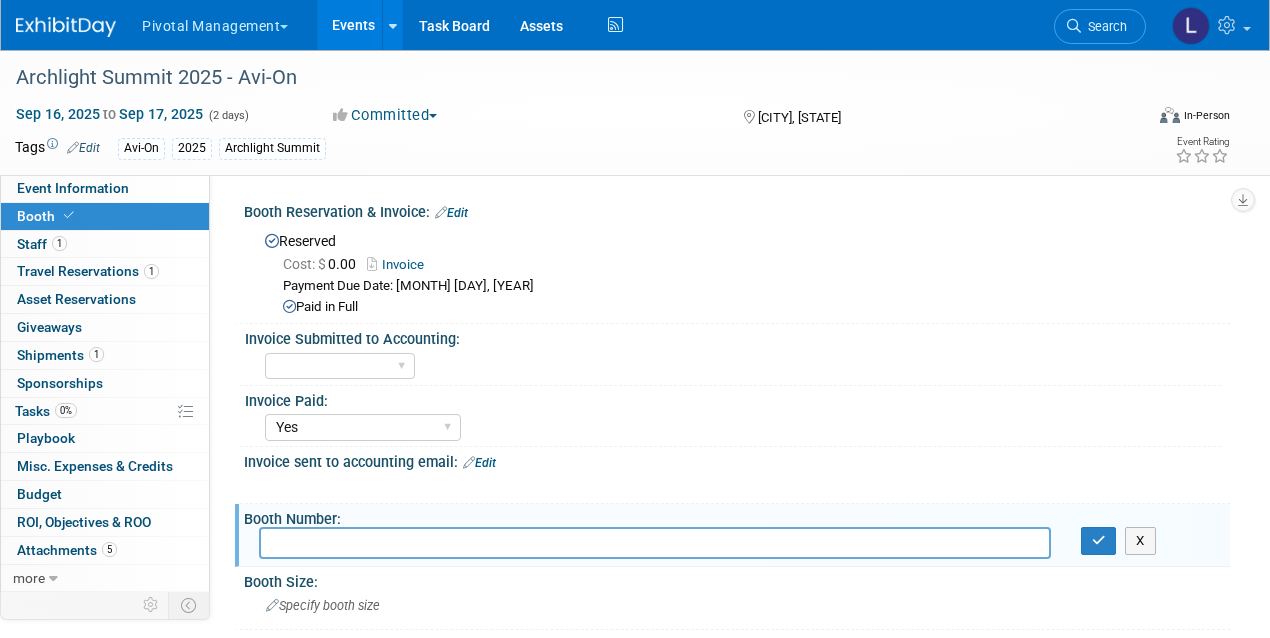 click on "Edit" at bounding box center (451, 213) 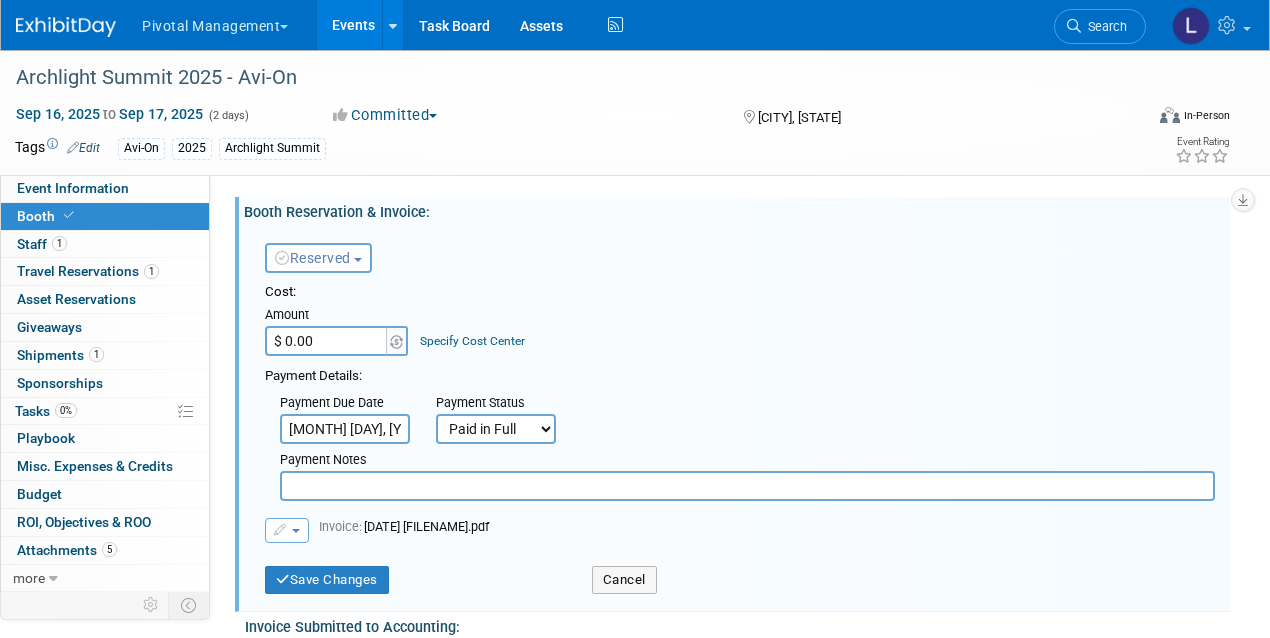 click on "$ 0.00" at bounding box center [327, 341] 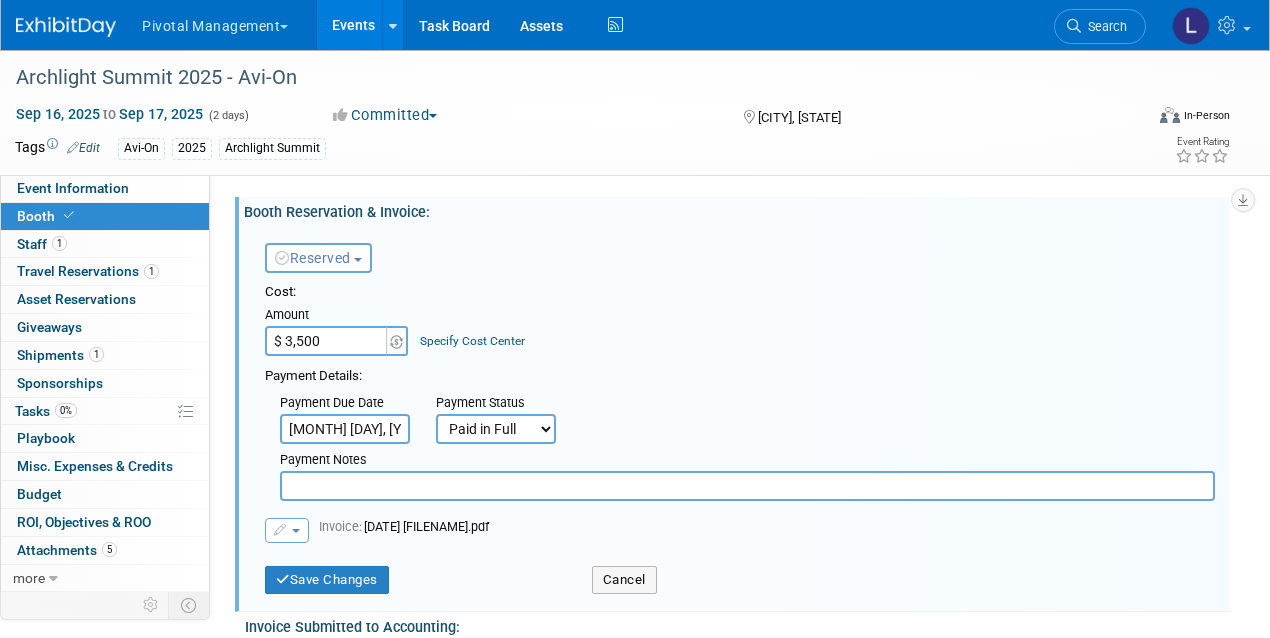 type on "$ [PRICE]" 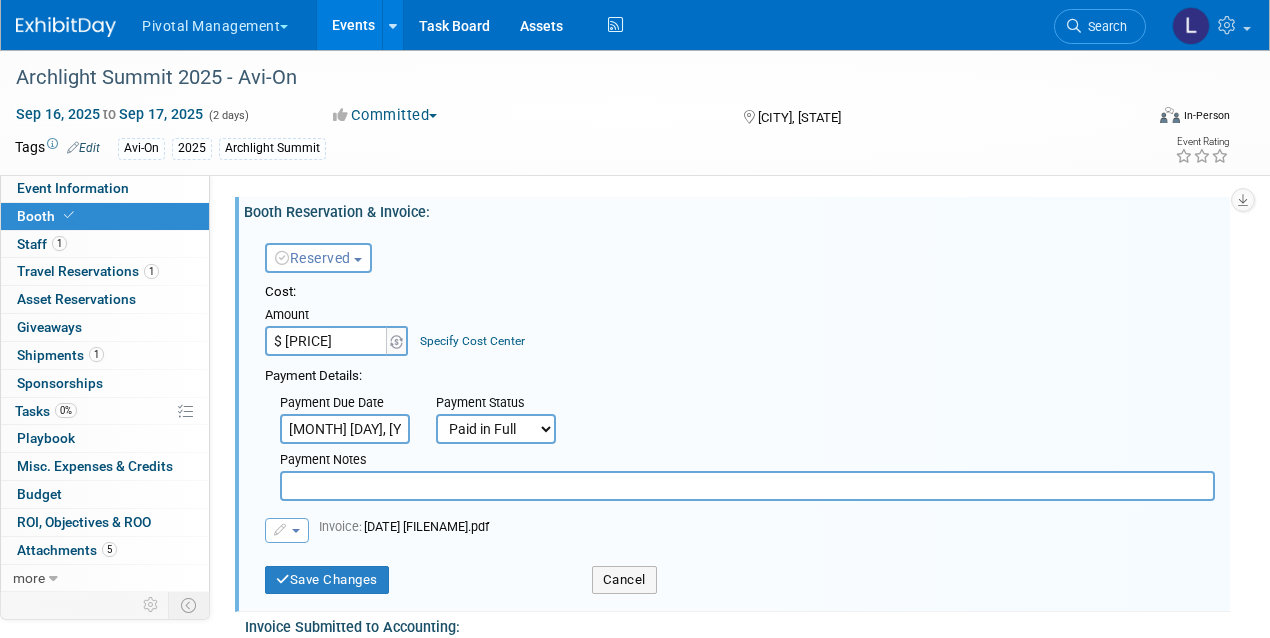 click on "Save Changes
Cancel" at bounding box center [740, 578] 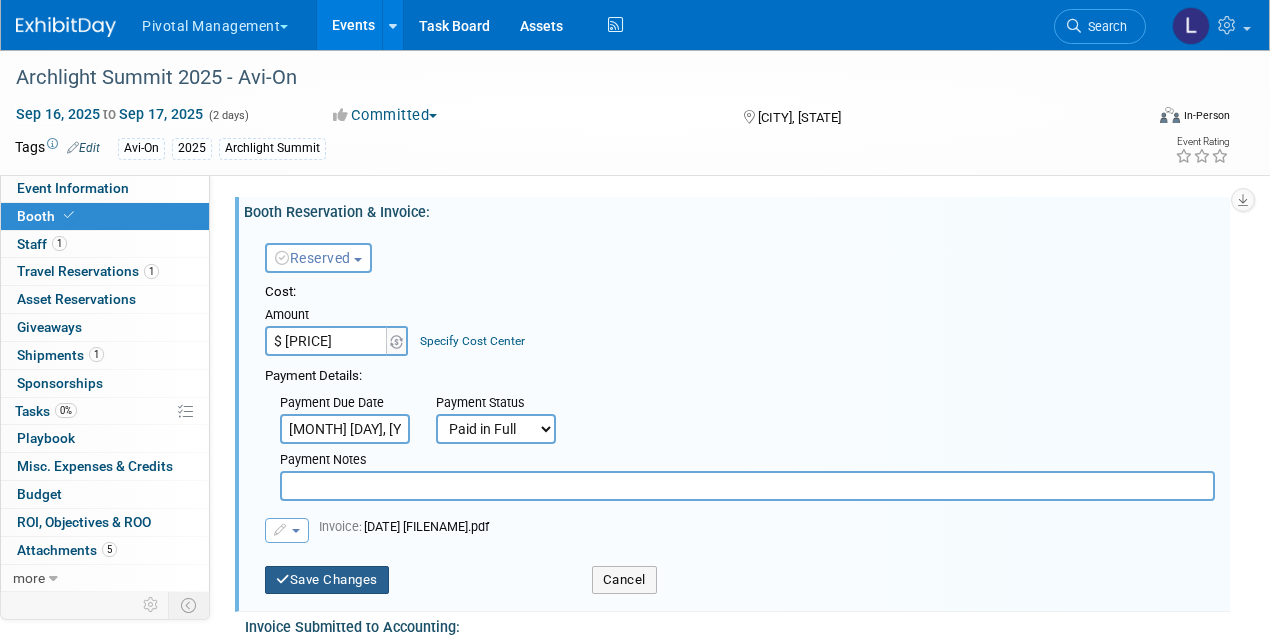 click on "Save Changes" at bounding box center [327, 580] 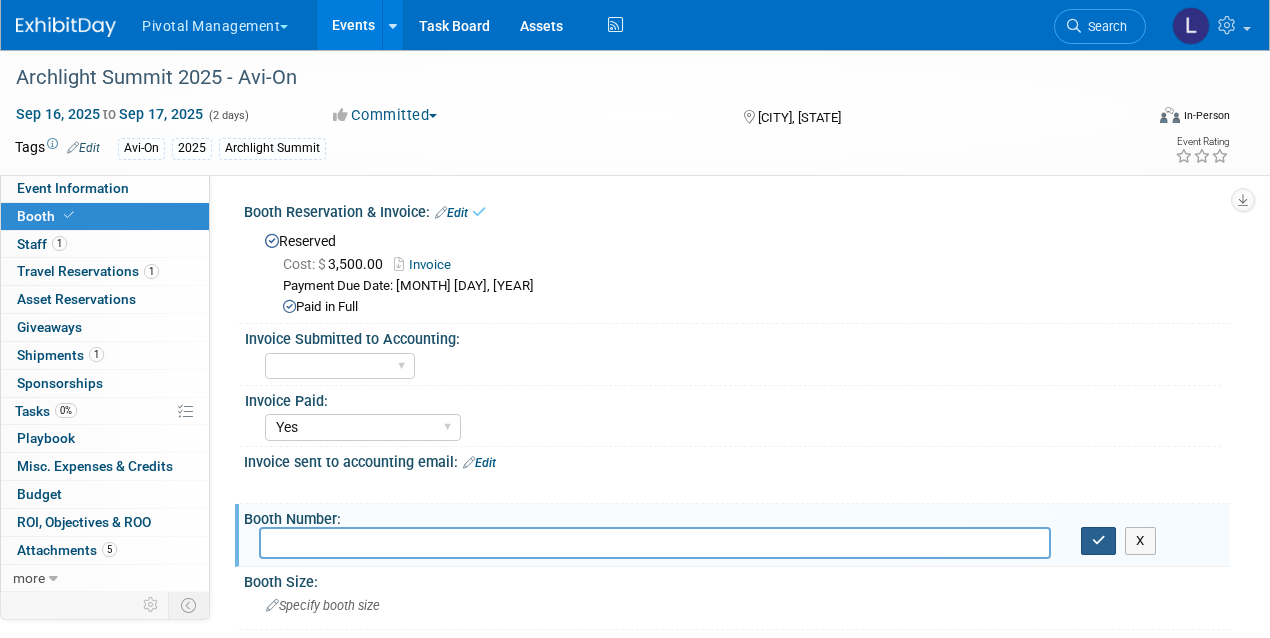 click at bounding box center [1099, 540] 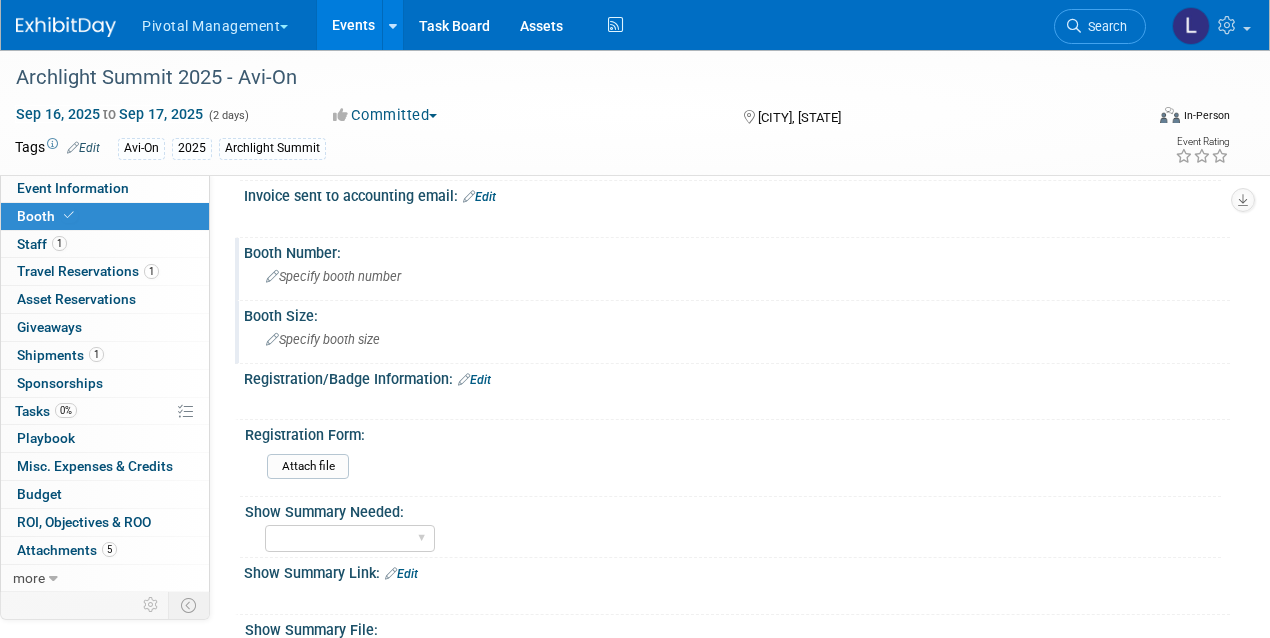 scroll, scrollTop: 271, scrollLeft: 0, axis: vertical 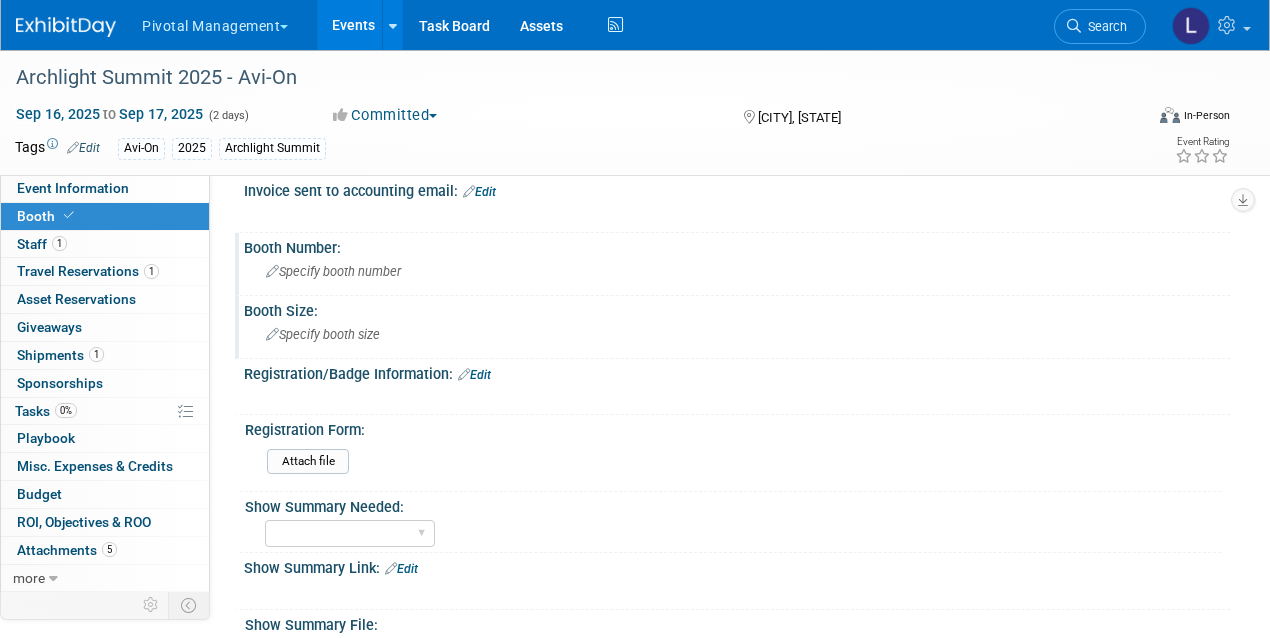 click on "Specify booth size" at bounding box center (323, 334) 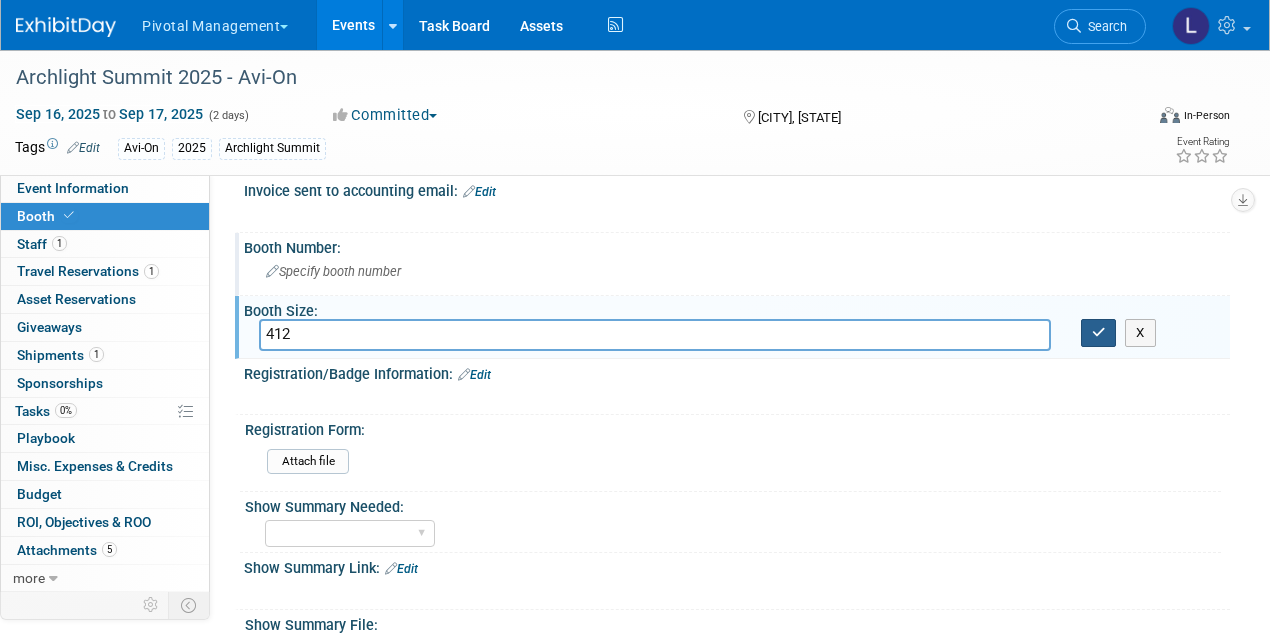 type on "412" 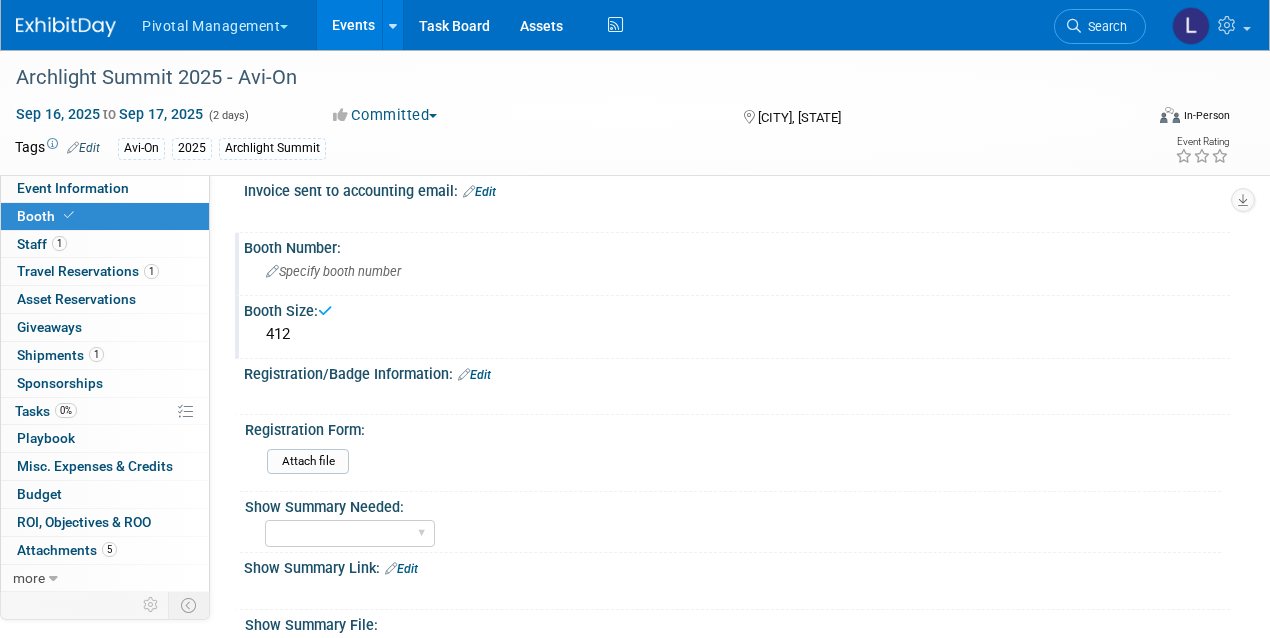 click on "Edit" at bounding box center (474, 375) 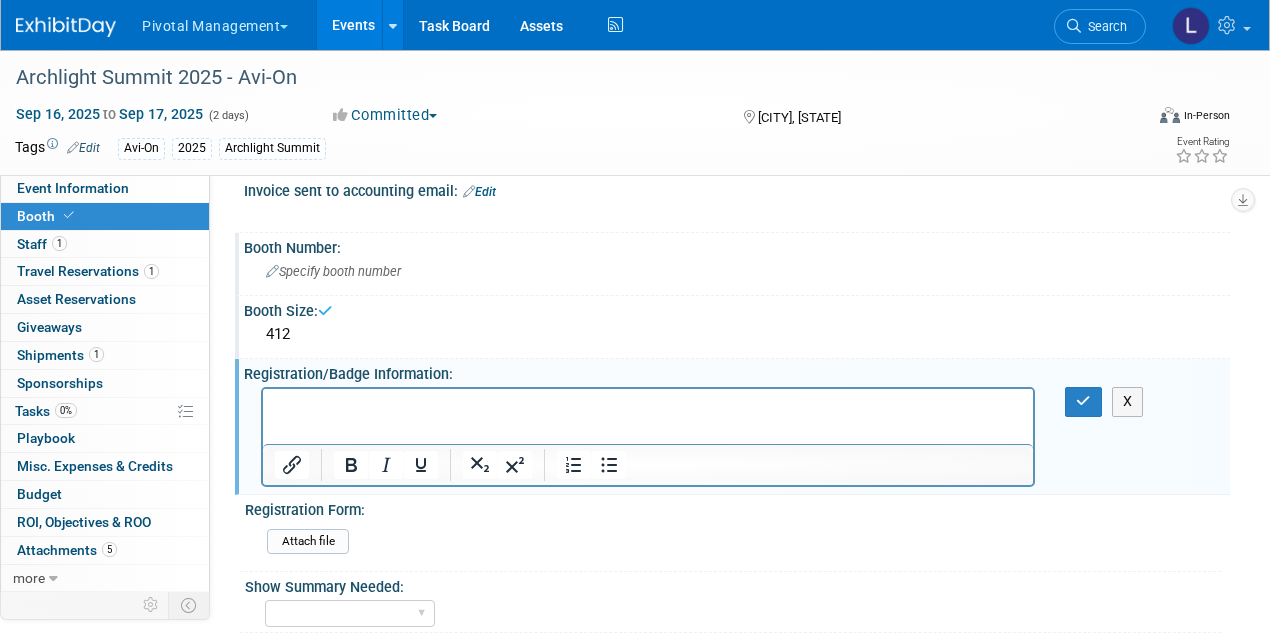 scroll, scrollTop: 0, scrollLeft: 0, axis: both 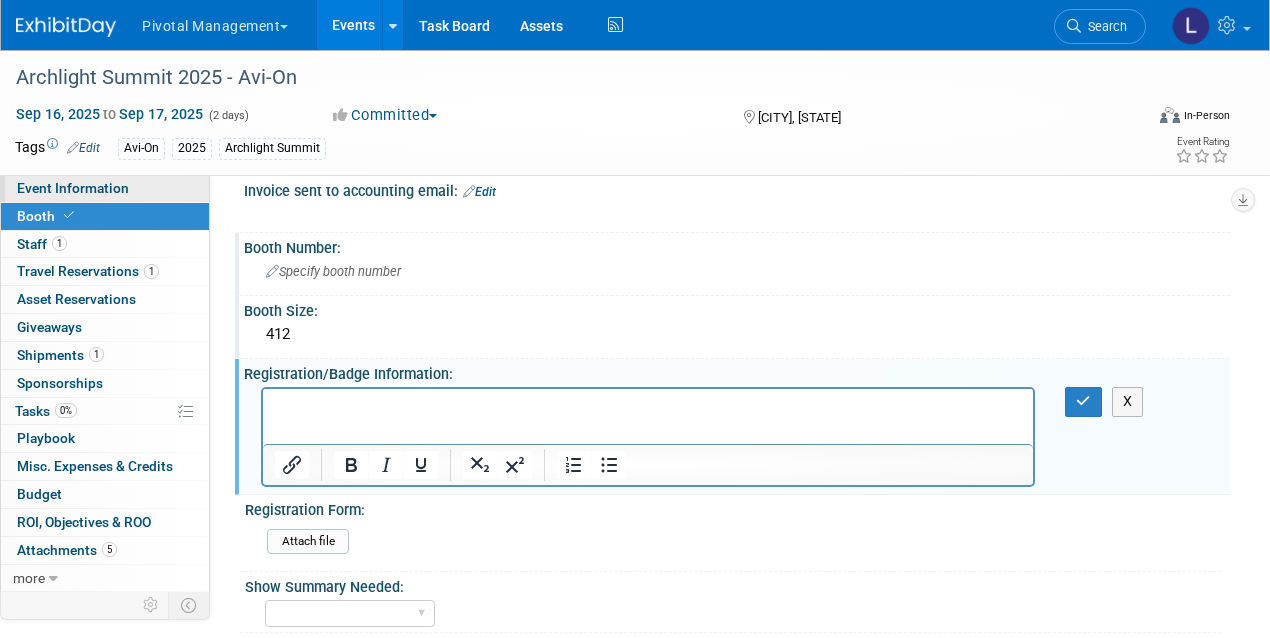 click on "Event Information" at bounding box center [73, 188] 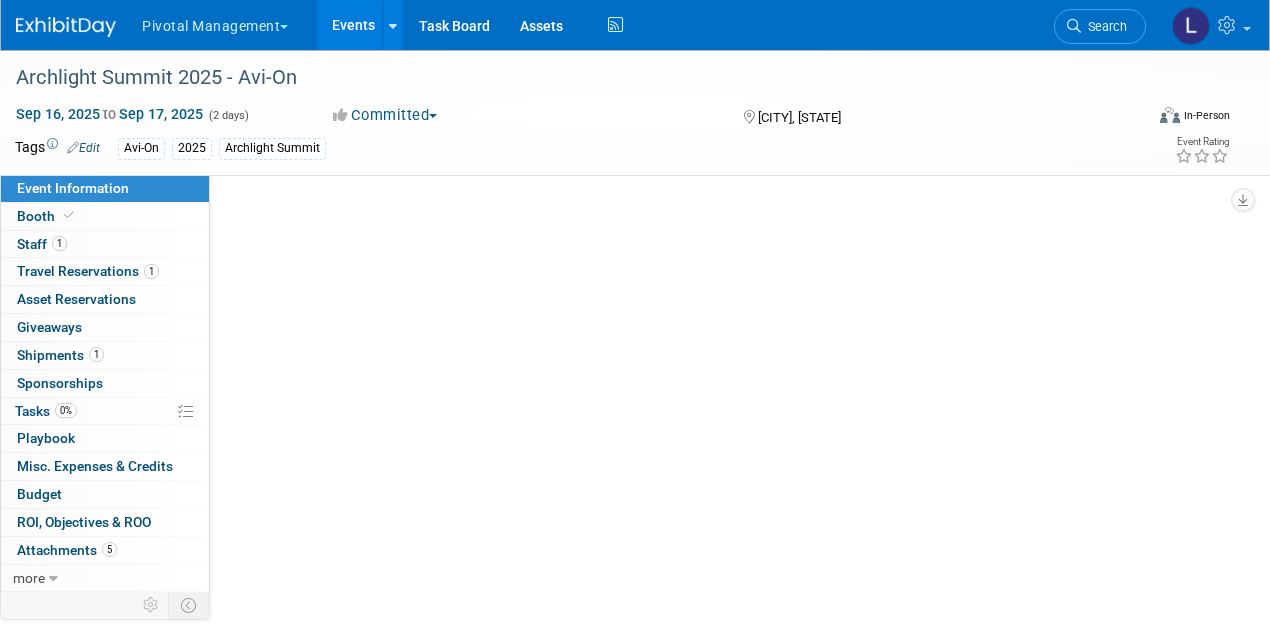 scroll, scrollTop: 0, scrollLeft: 0, axis: both 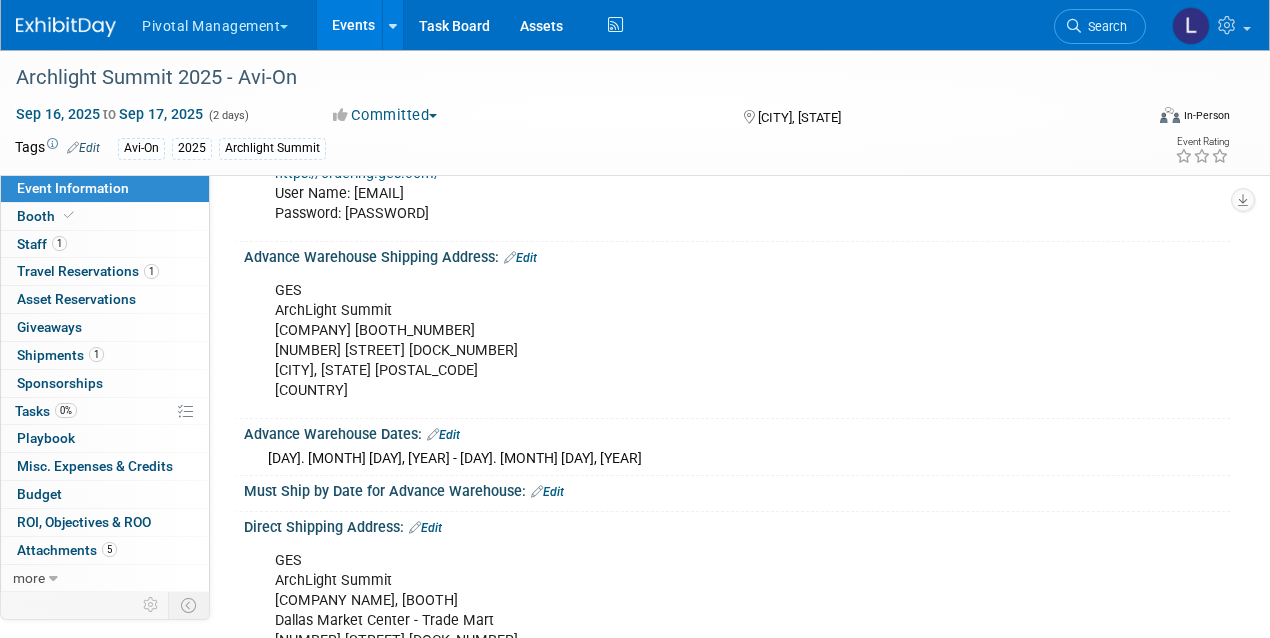 click on "Edit" at bounding box center [520, 258] 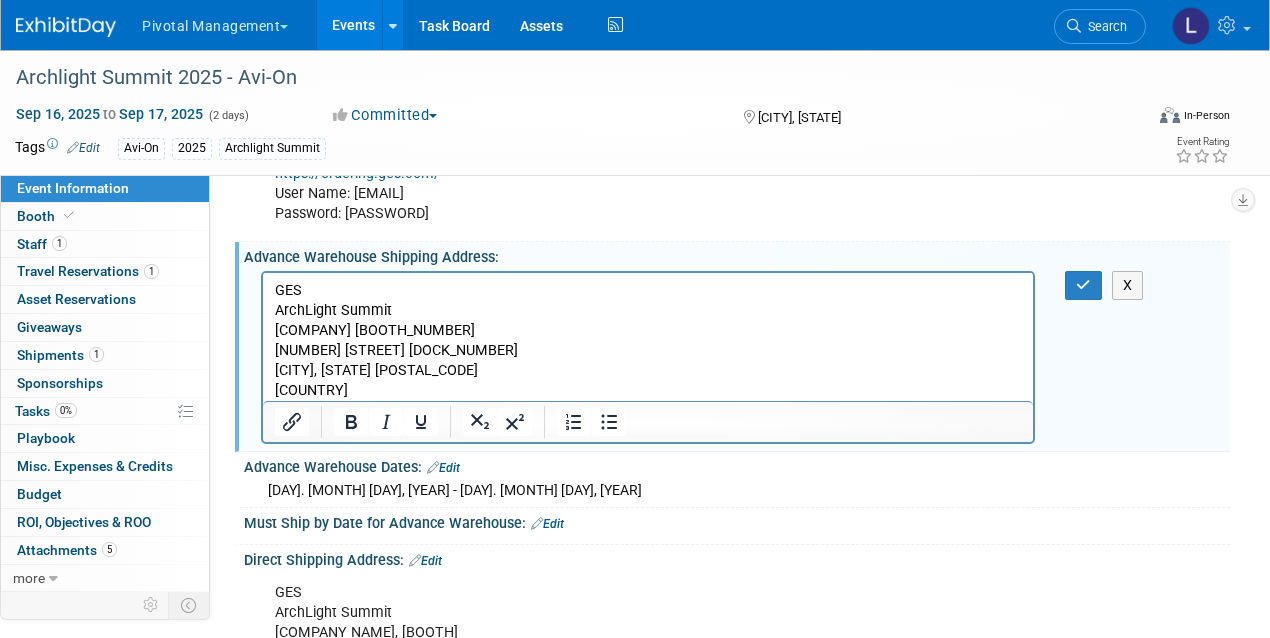 scroll, scrollTop: 0, scrollLeft: 0, axis: both 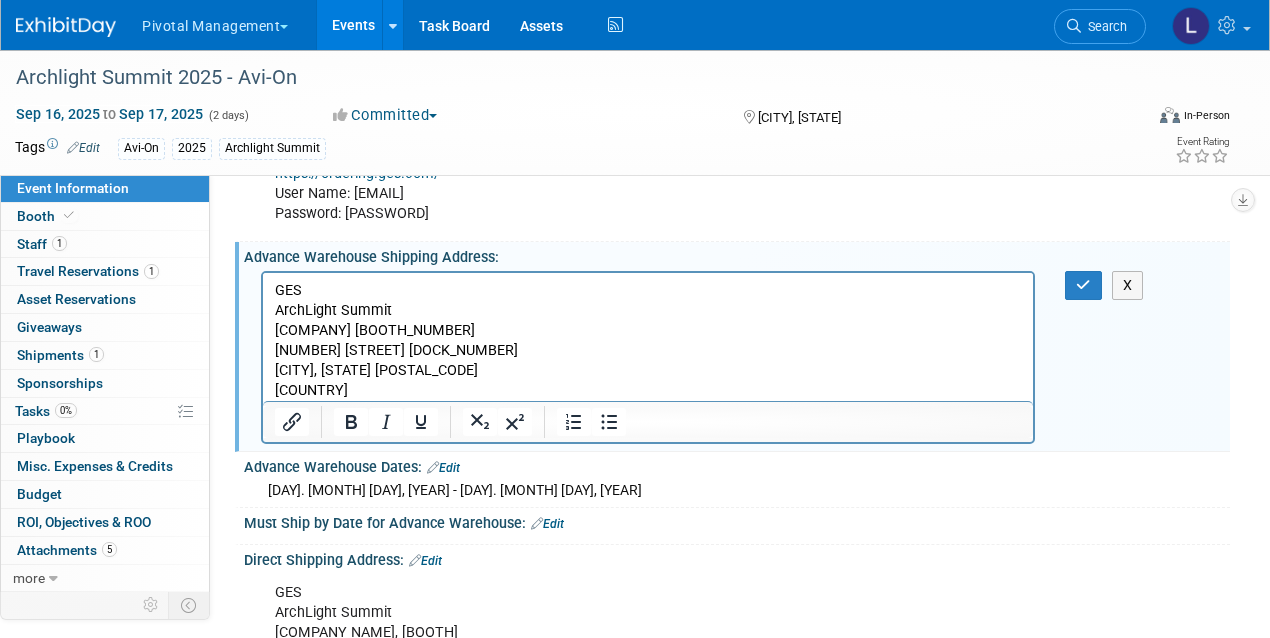 type 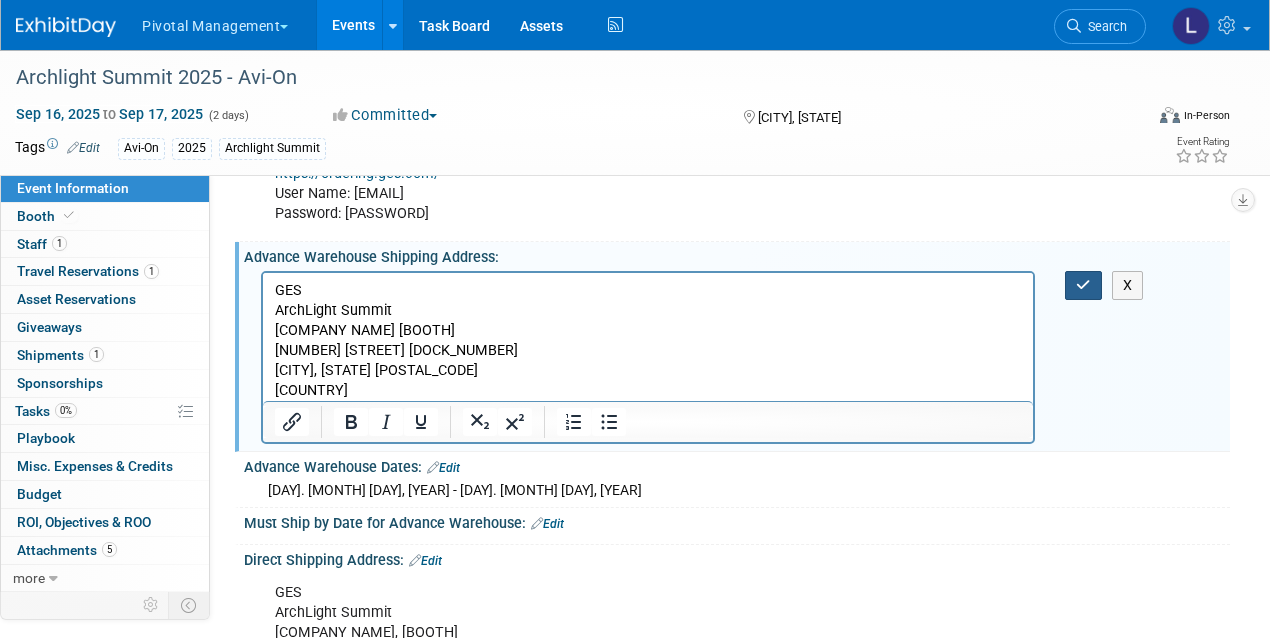 click at bounding box center (1083, 285) 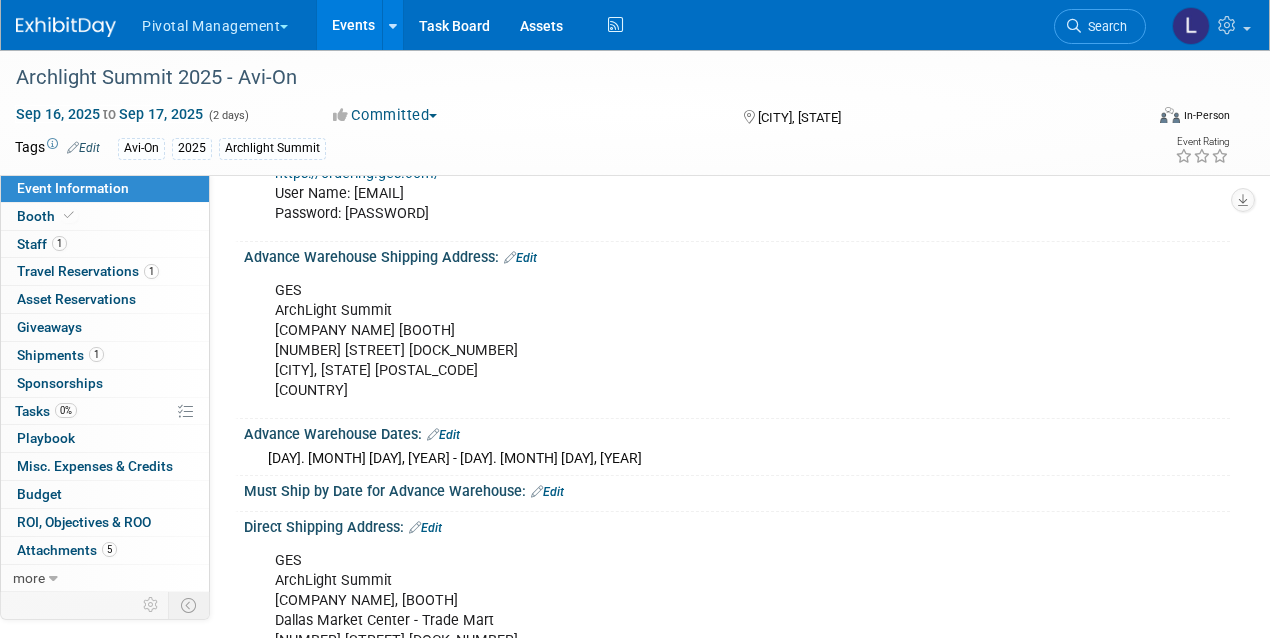 click on "Edit" at bounding box center (443, 435) 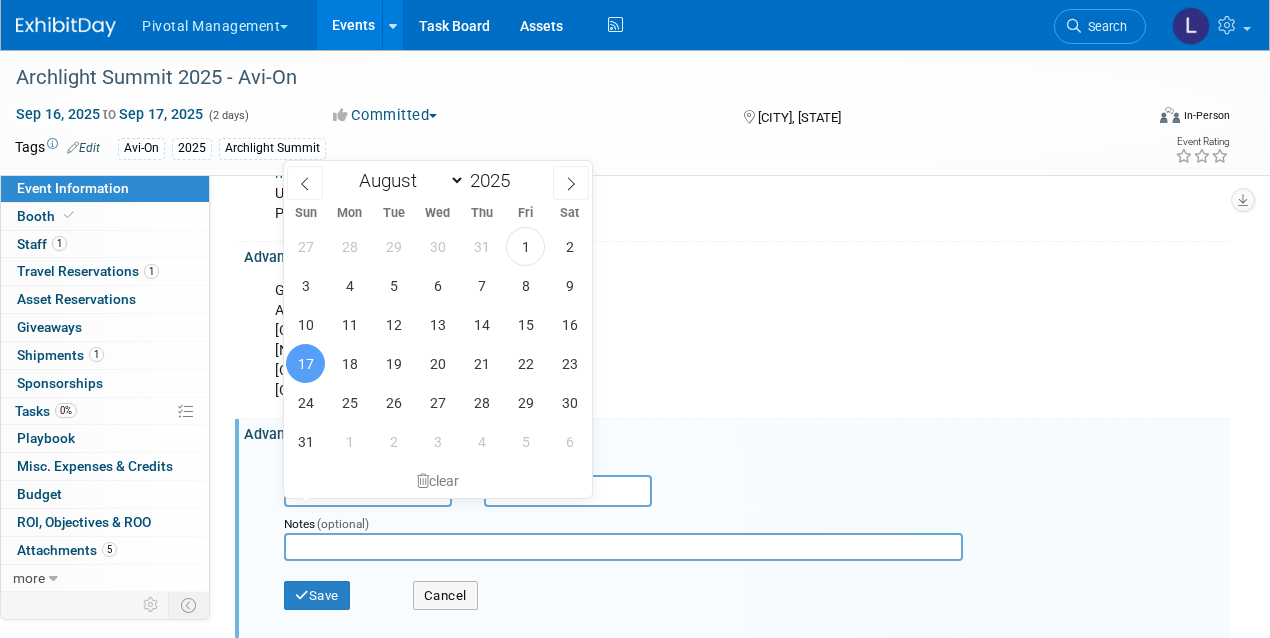 click on "Aug 17, 2025" at bounding box center (368, 491) 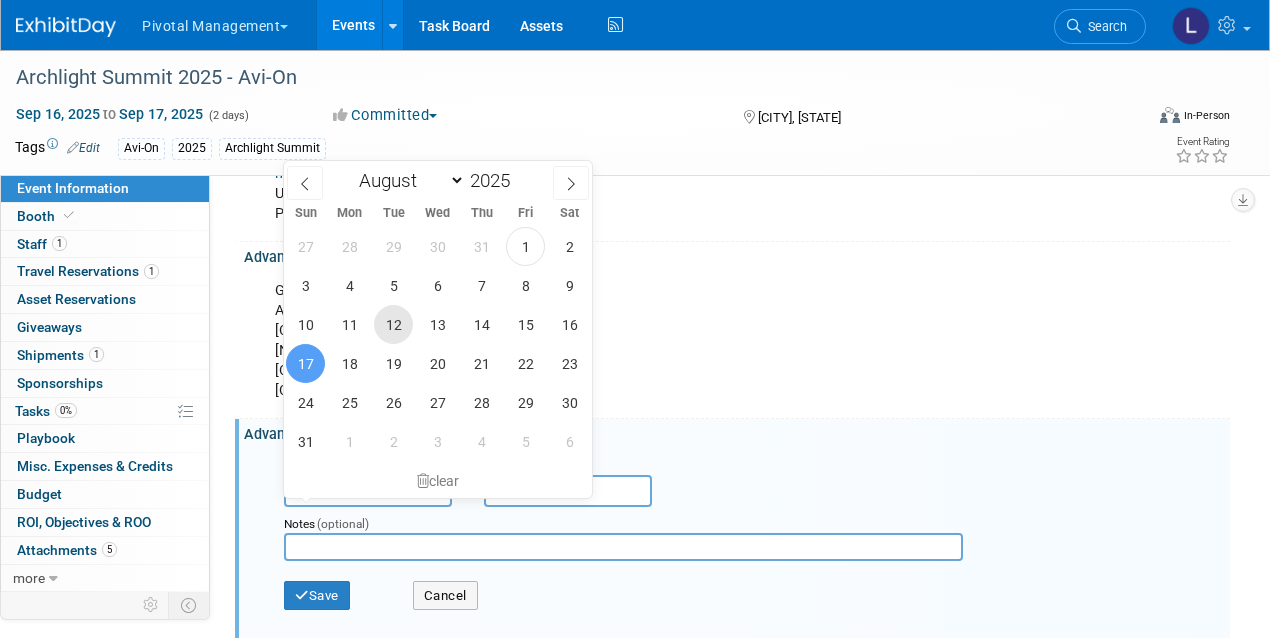 click on "12" at bounding box center (393, 324) 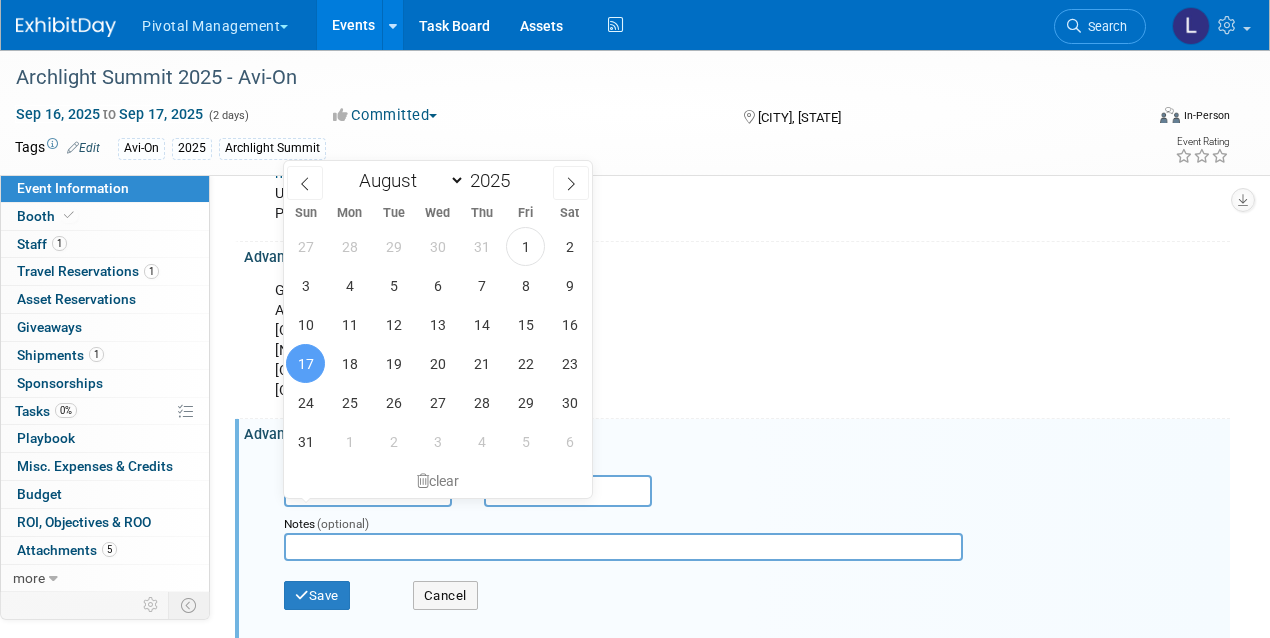 type on "Aug 12, 2025" 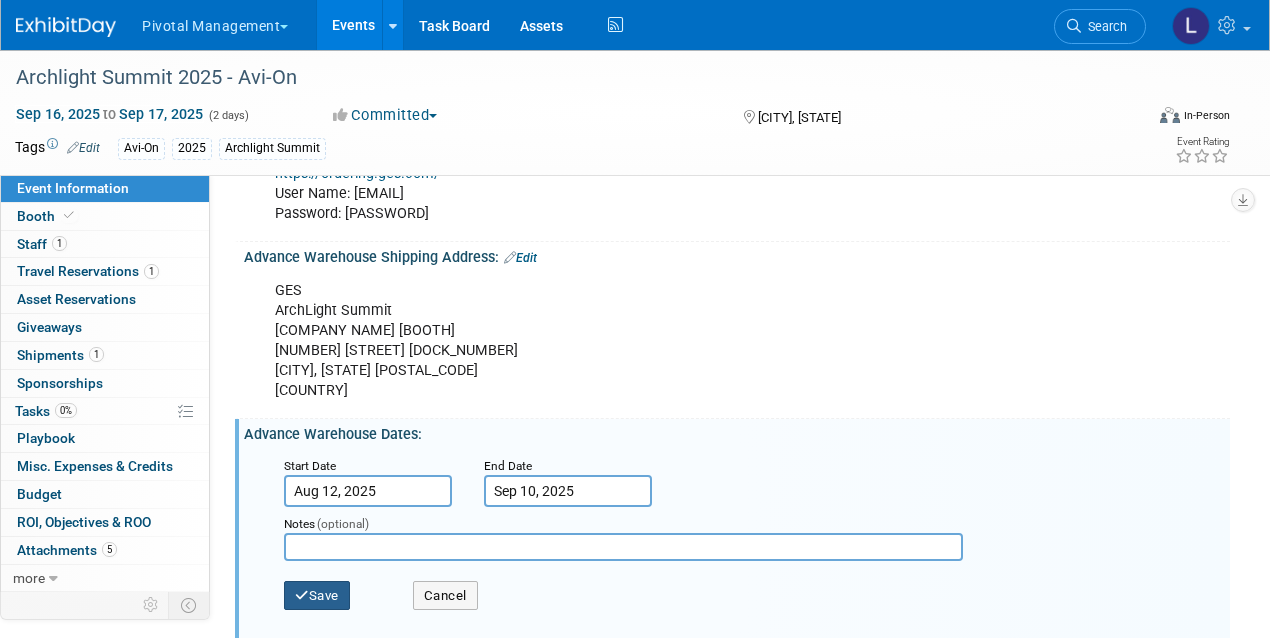 click on "Save" at bounding box center [317, 596] 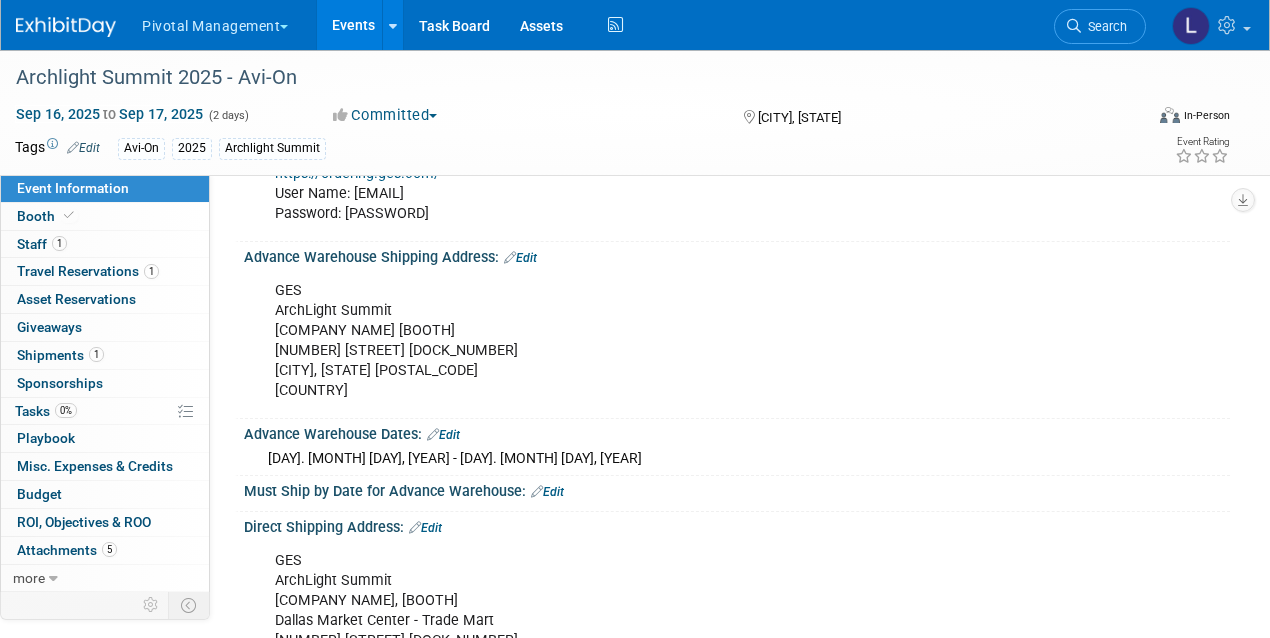 click on "Edit" at bounding box center (425, 528) 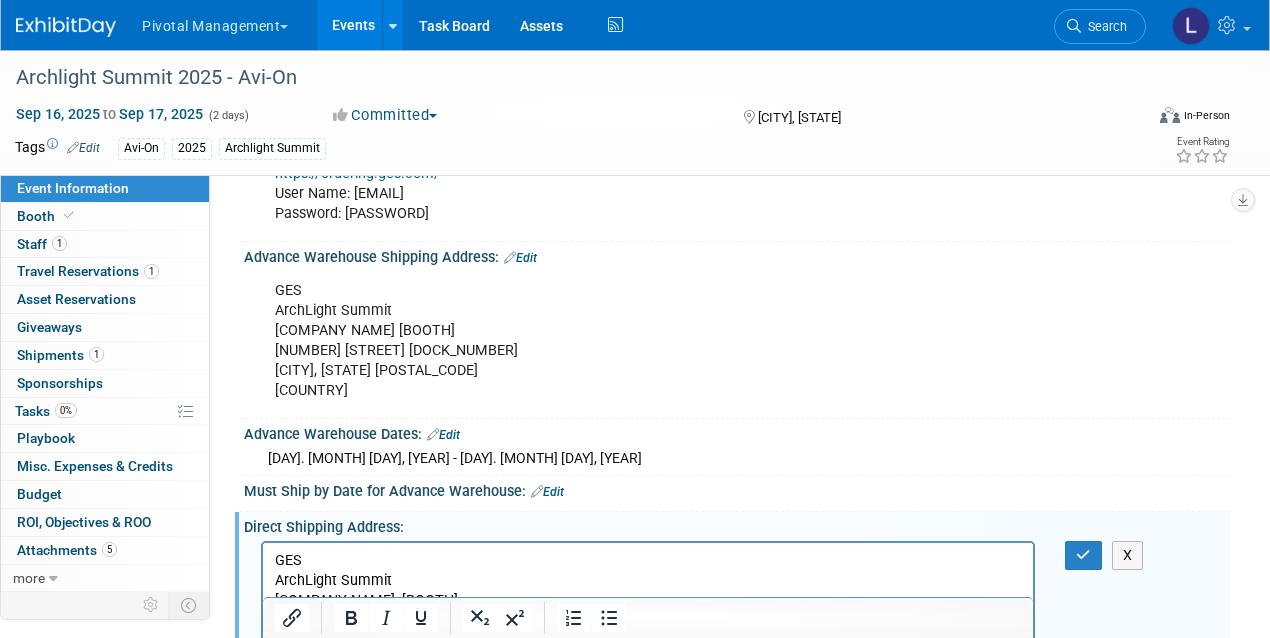 scroll, scrollTop: 0, scrollLeft: 0, axis: both 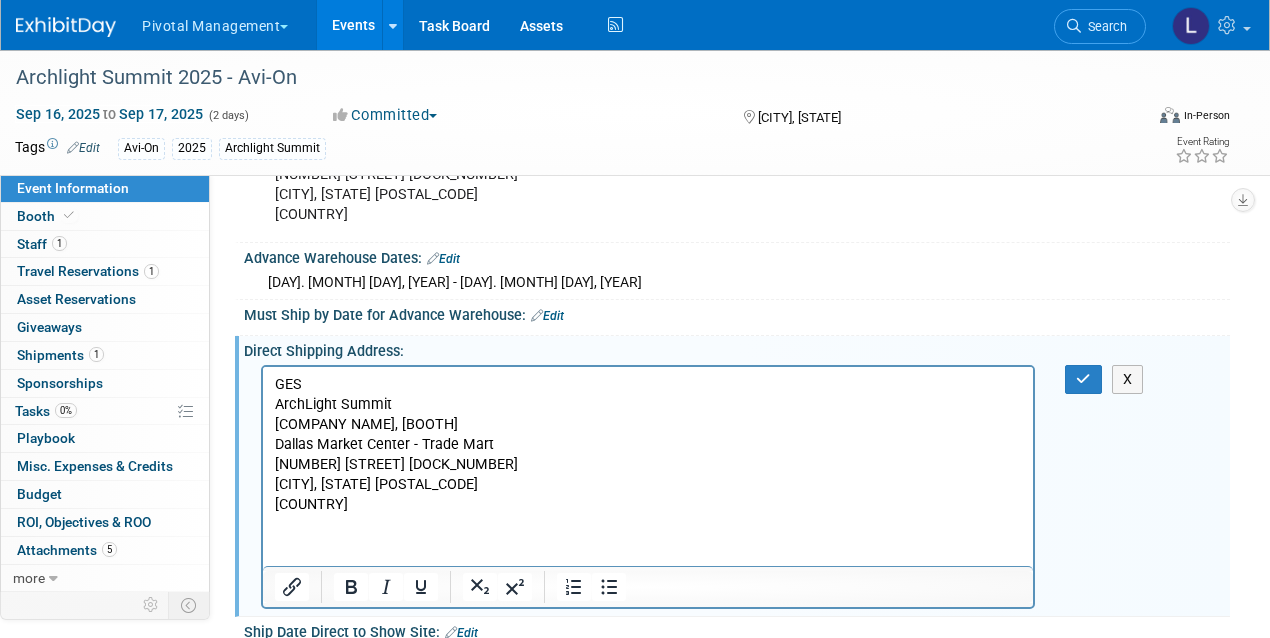 click on "[COMPANY NAME] [COMPANY NAME] [COMPANY NAME], [BOOTH] [CITY] [ADDRESS] [POSTAL CODE] [COUNTRY]" at bounding box center (648, 444) 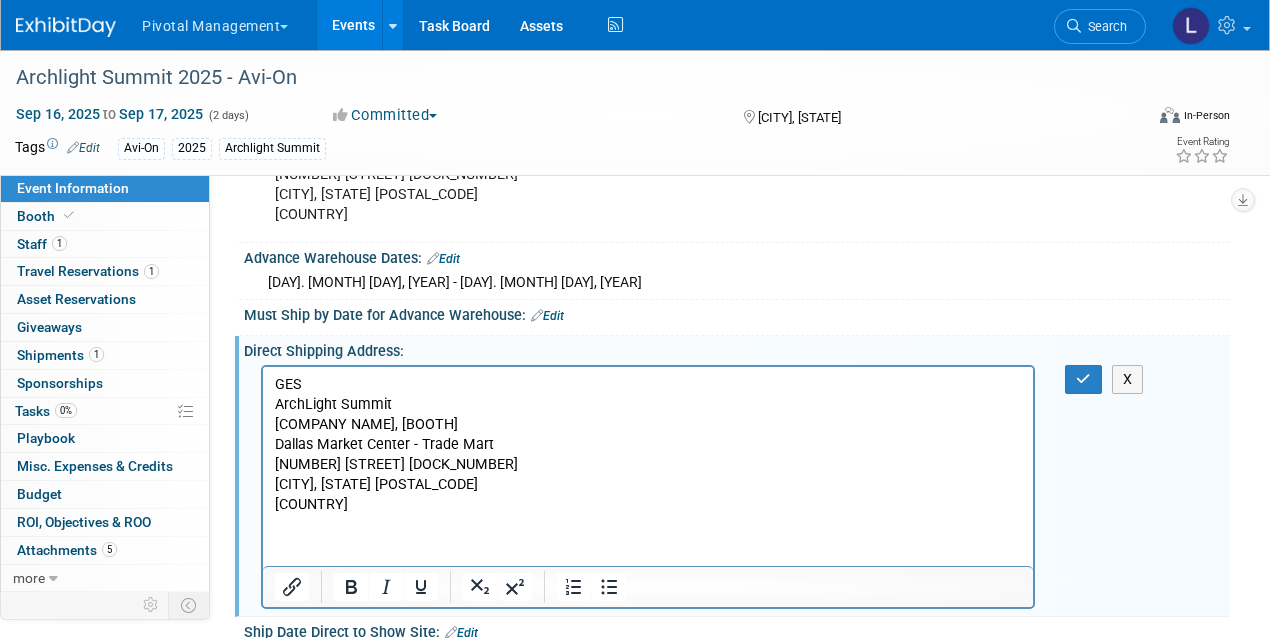 drag, startPoint x: 448, startPoint y: 421, endPoint x: 275, endPoint y: 420, distance: 173.00288 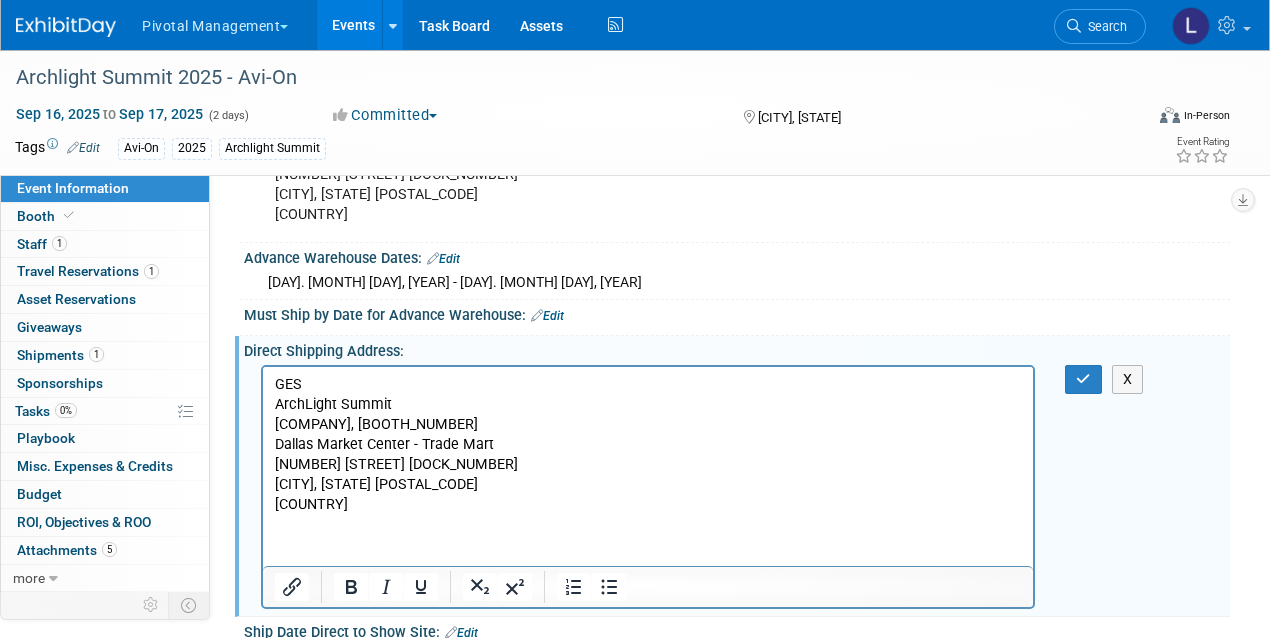 click on "GES ArchLight Summit Avi-On, Booth # [CITY] [STATE]  [POSTAL_CODE] [COUNTRY]" at bounding box center (648, 444) 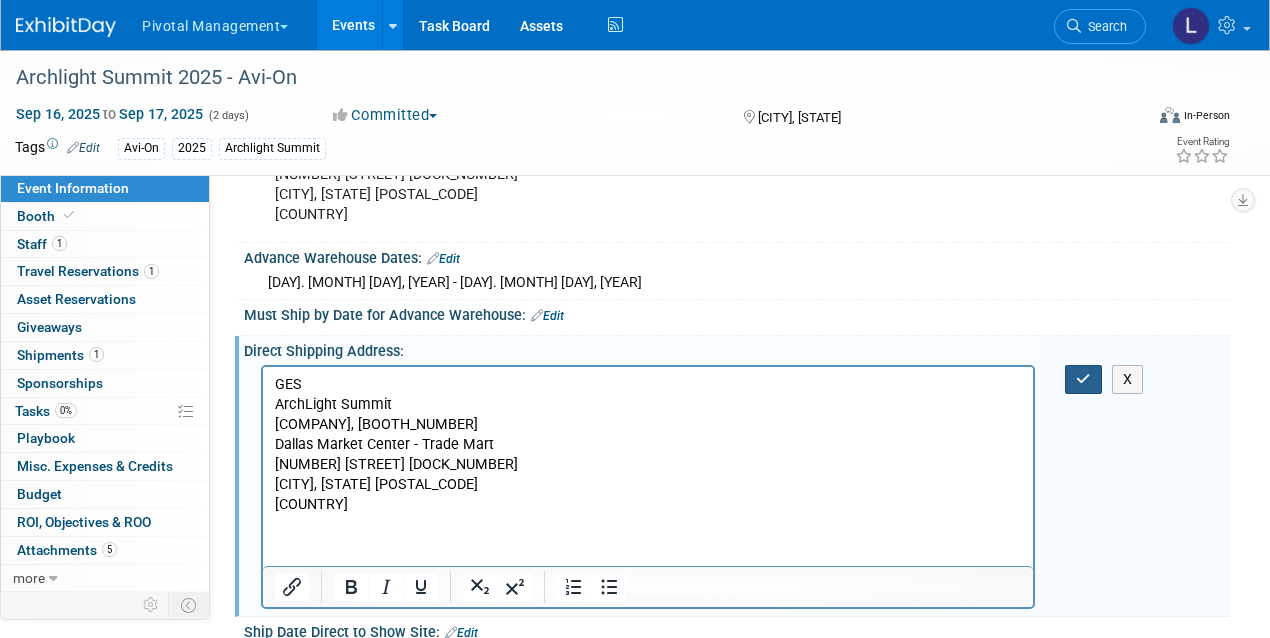 click at bounding box center [1083, 379] 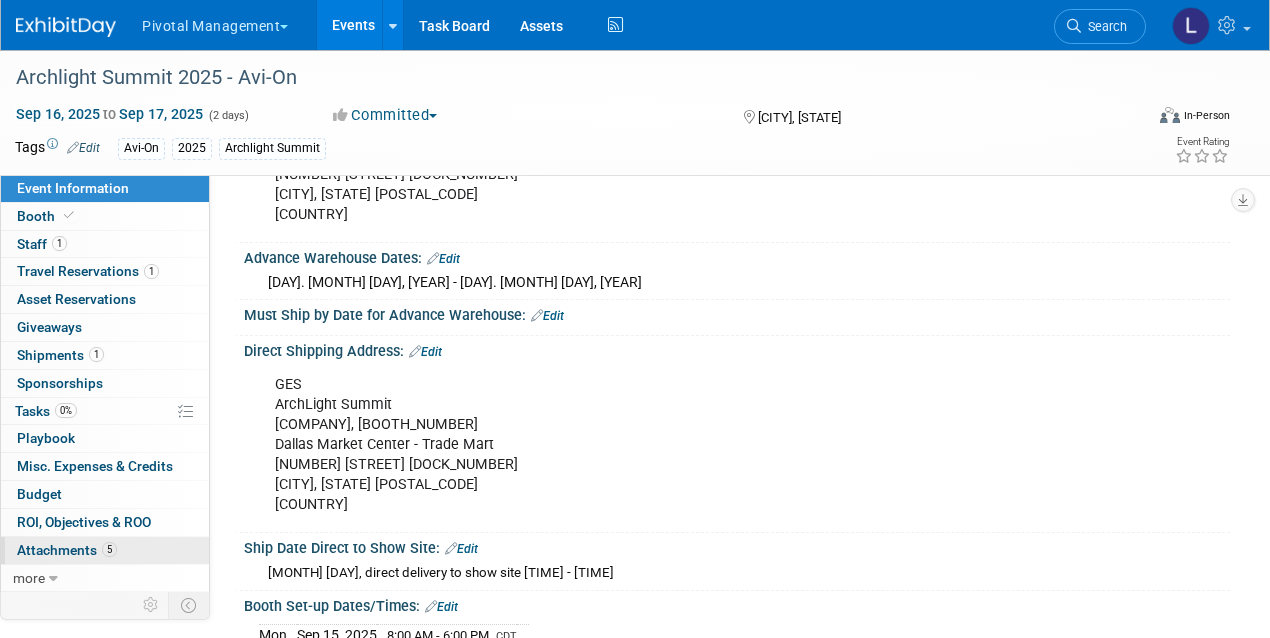 click on "Attachments 5" at bounding box center [67, 550] 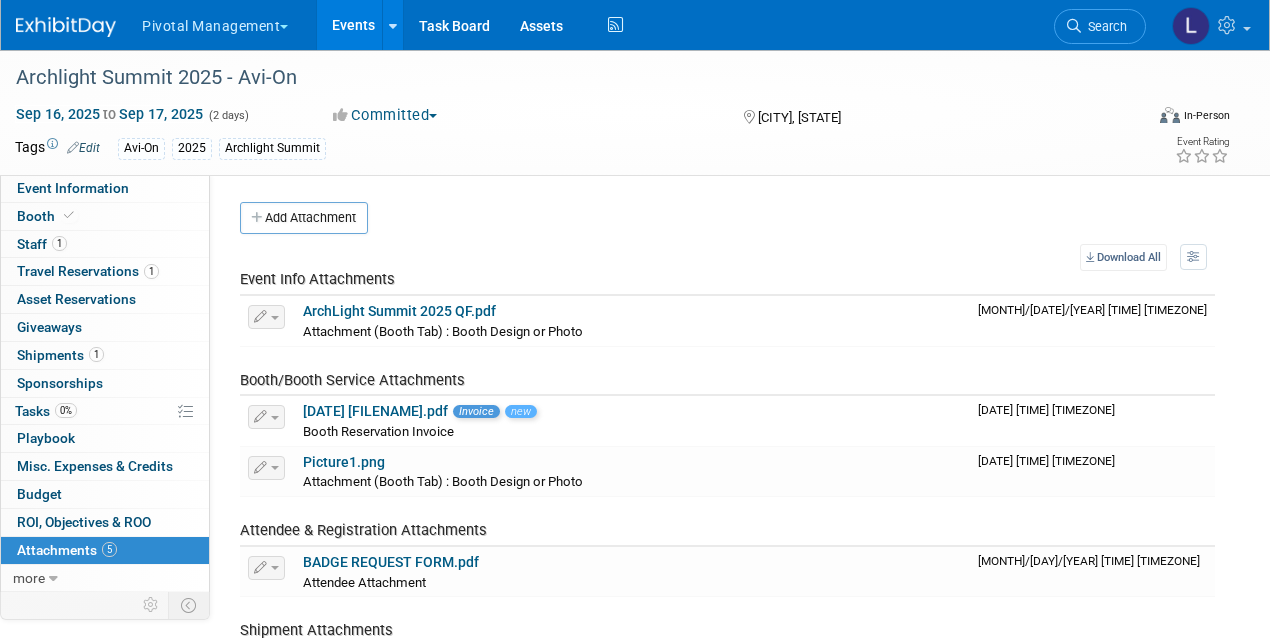 click on "Add Attachment
Select file
This is an invoice
Upload
Cancel
Download All
View Preference:
Show file name, then description
new" at bounding box center (727, 449) 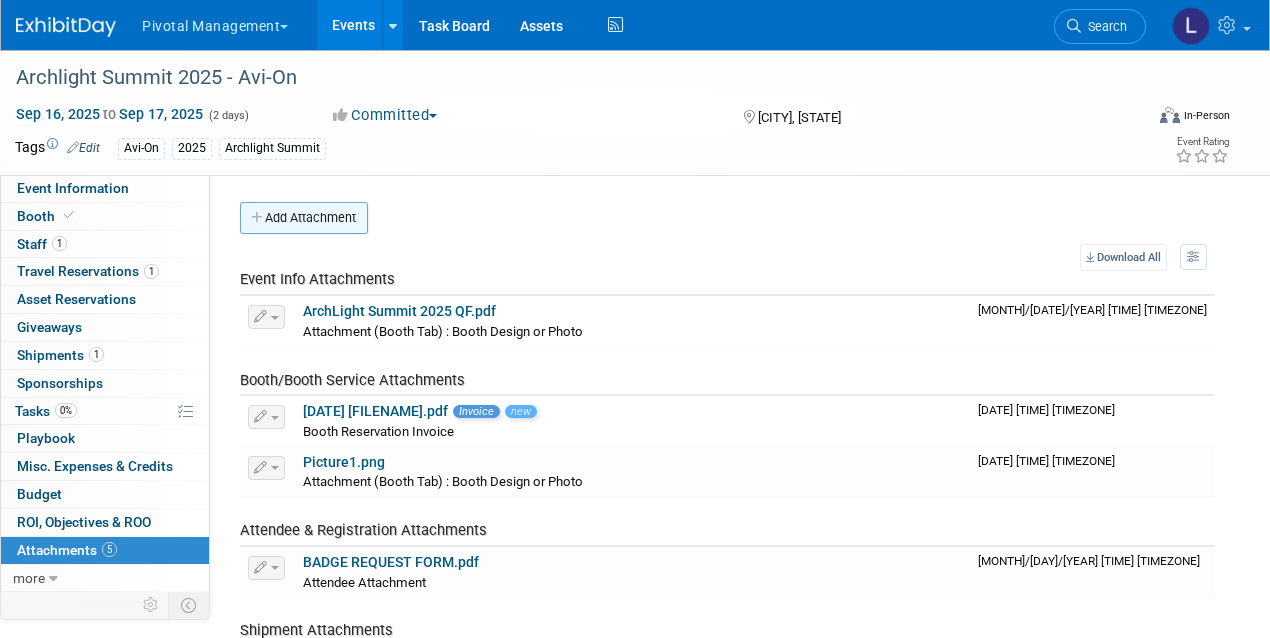 click on "Add Attachment" at bounding box center [304, 218] 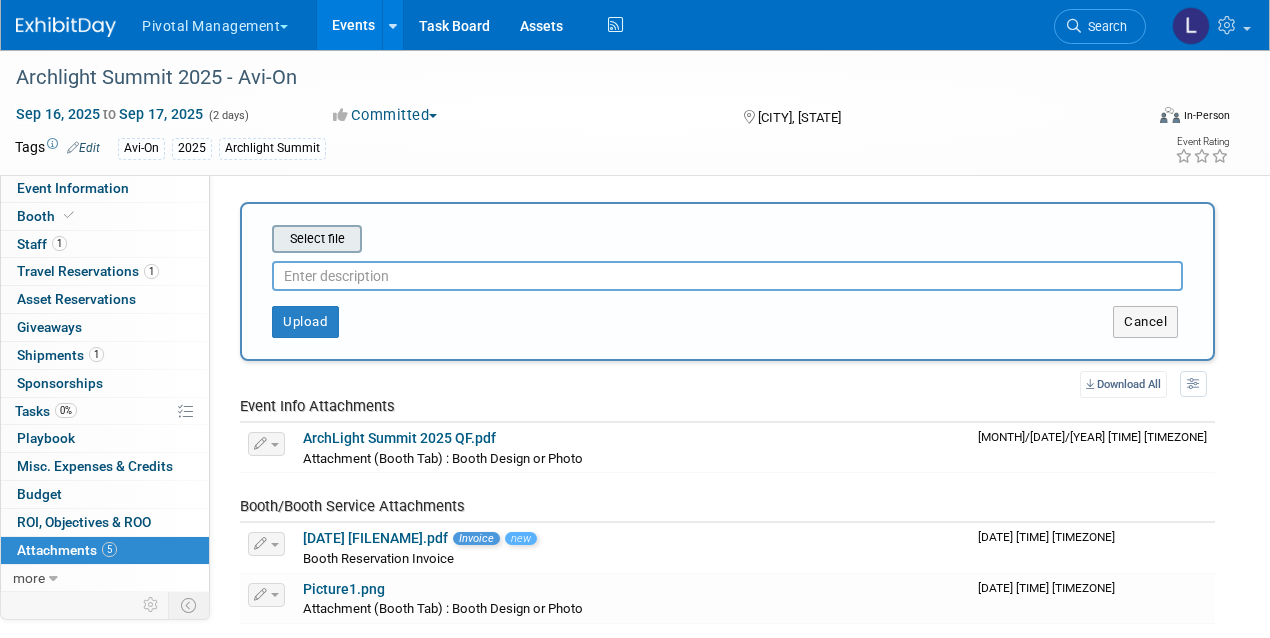 click at bounding box center [241, 239] 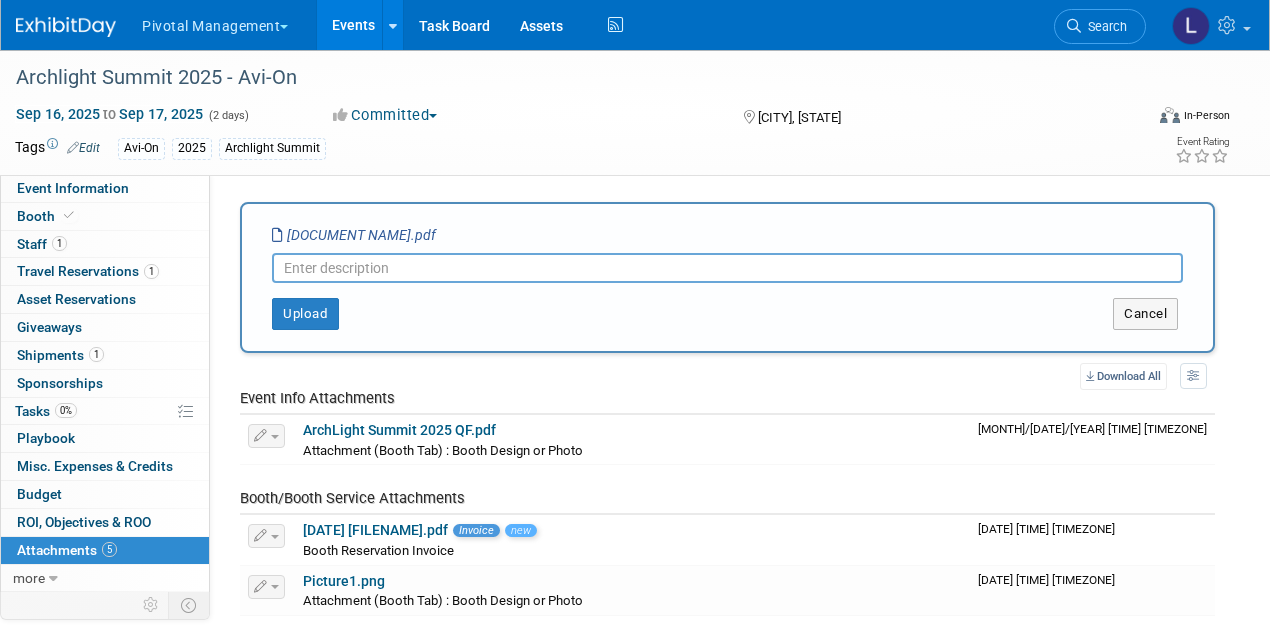 click at bounding box center [727, 268] 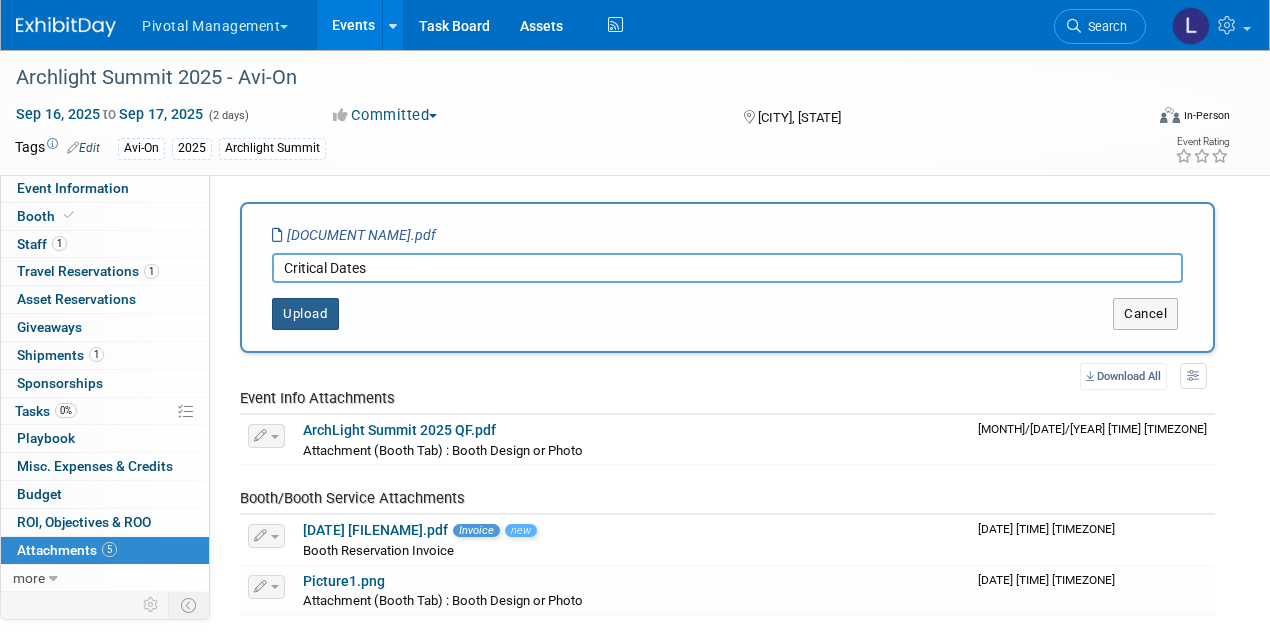 type on "Critical Dates" 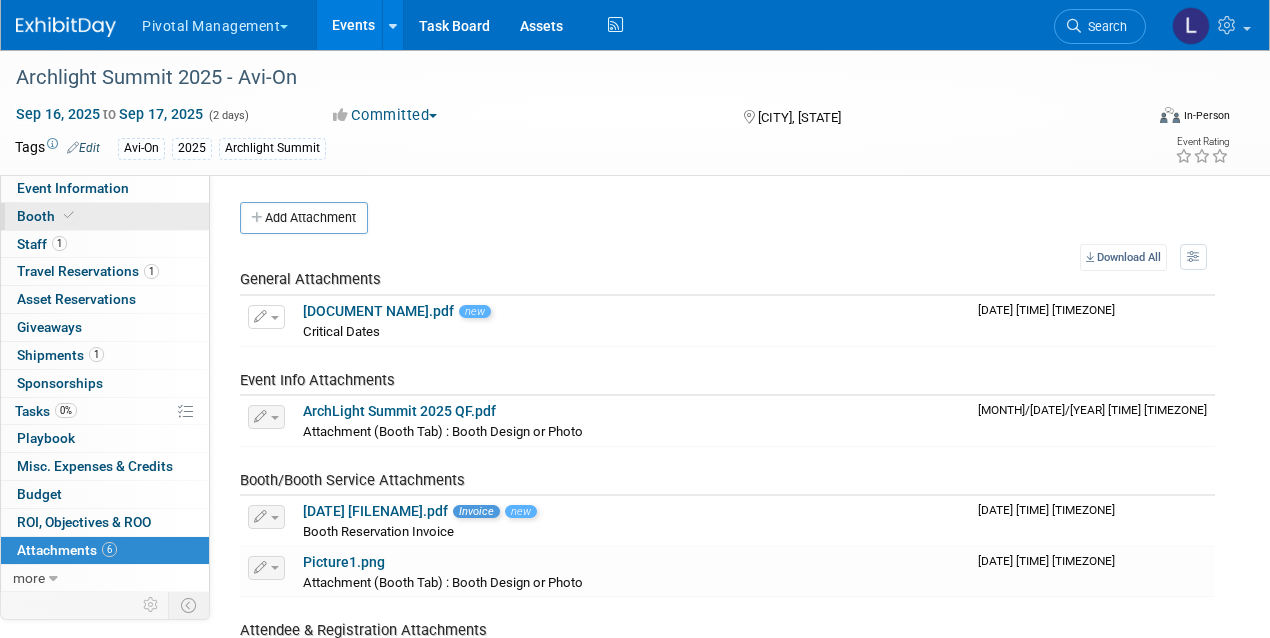 click on "Booth" at bounding box center (47, 216) 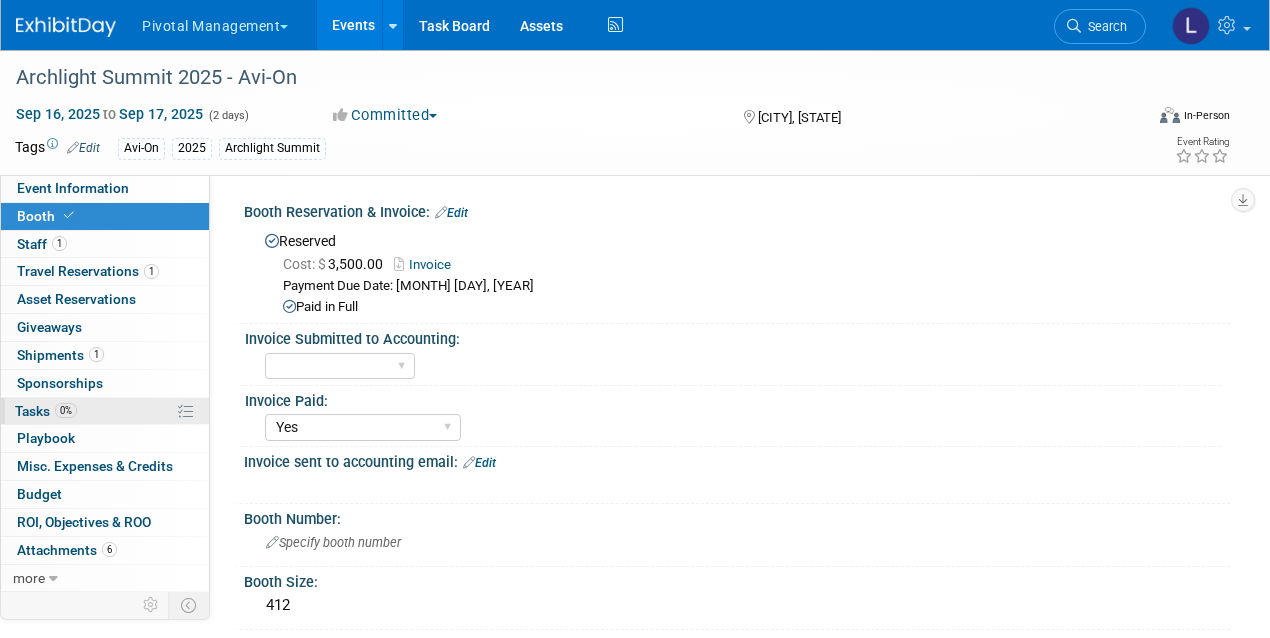 click on "Tasks 0%" at bounding box center (46, 411) 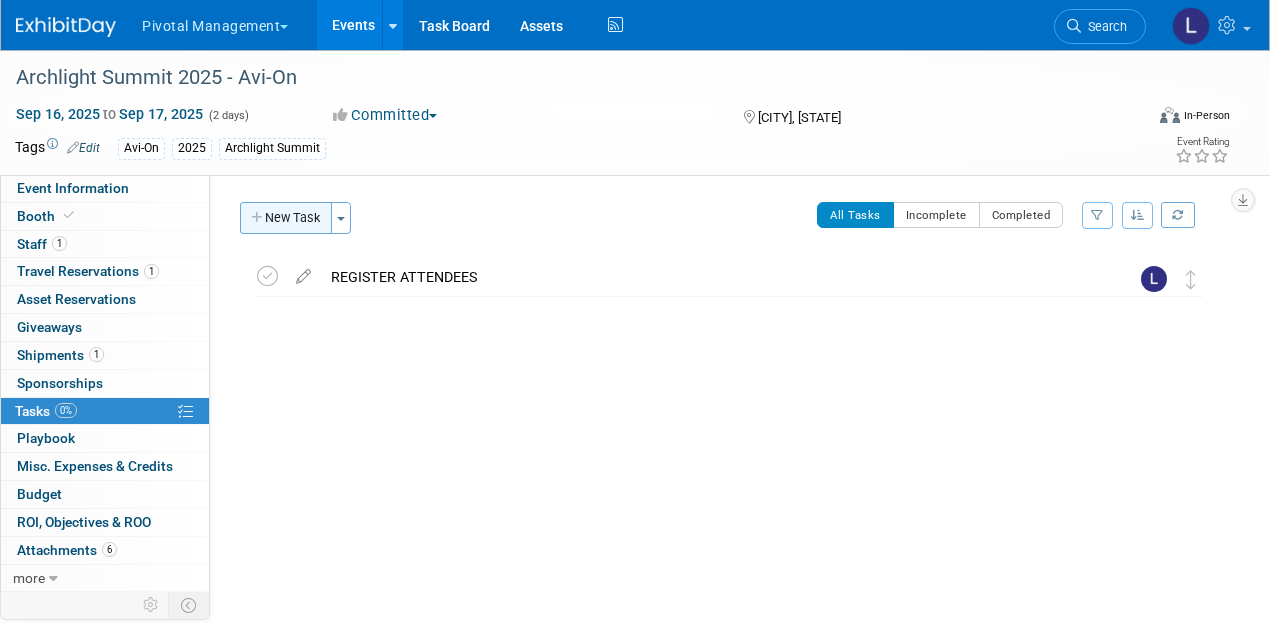 click on "New Task" at bounding box center (286, 218) 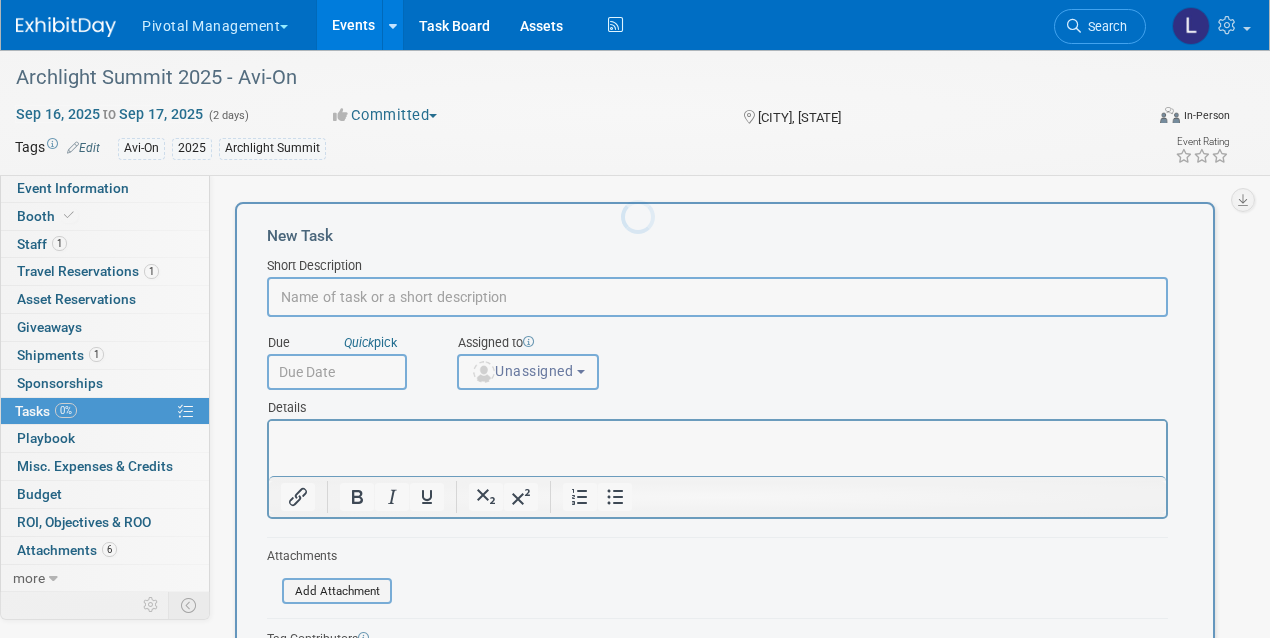 scroll, scrollTop: 0, scrollLeft: 0, axis: both 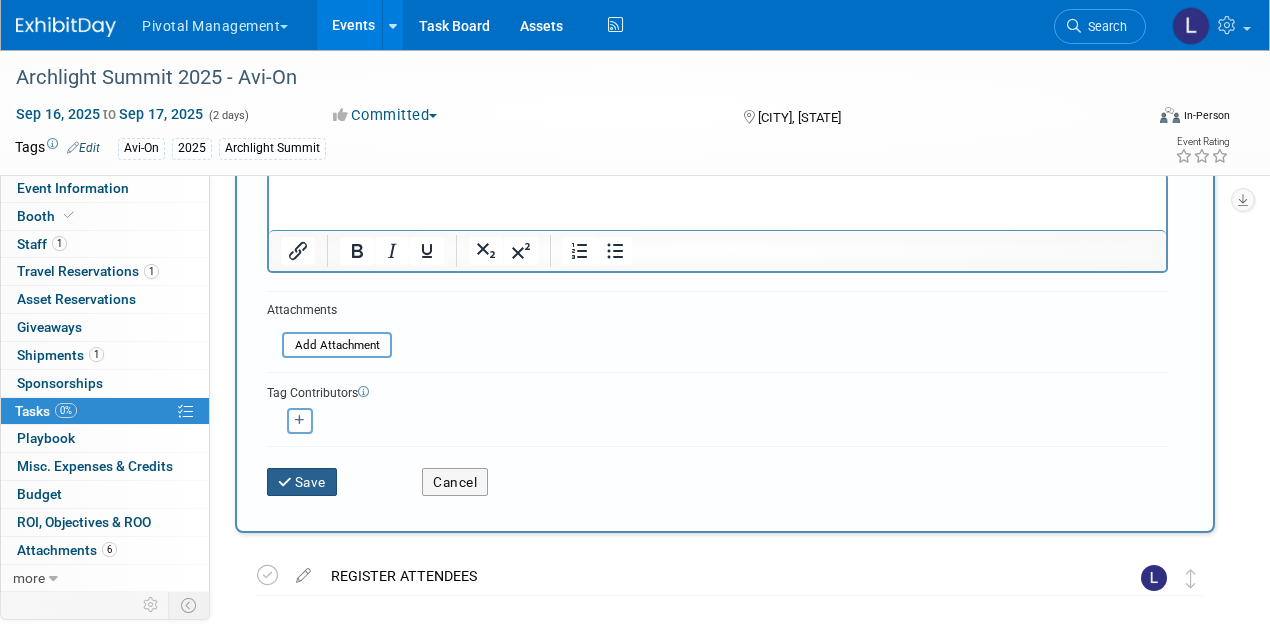 type on "Shipping - Fed ex outbound to advance warehouse" 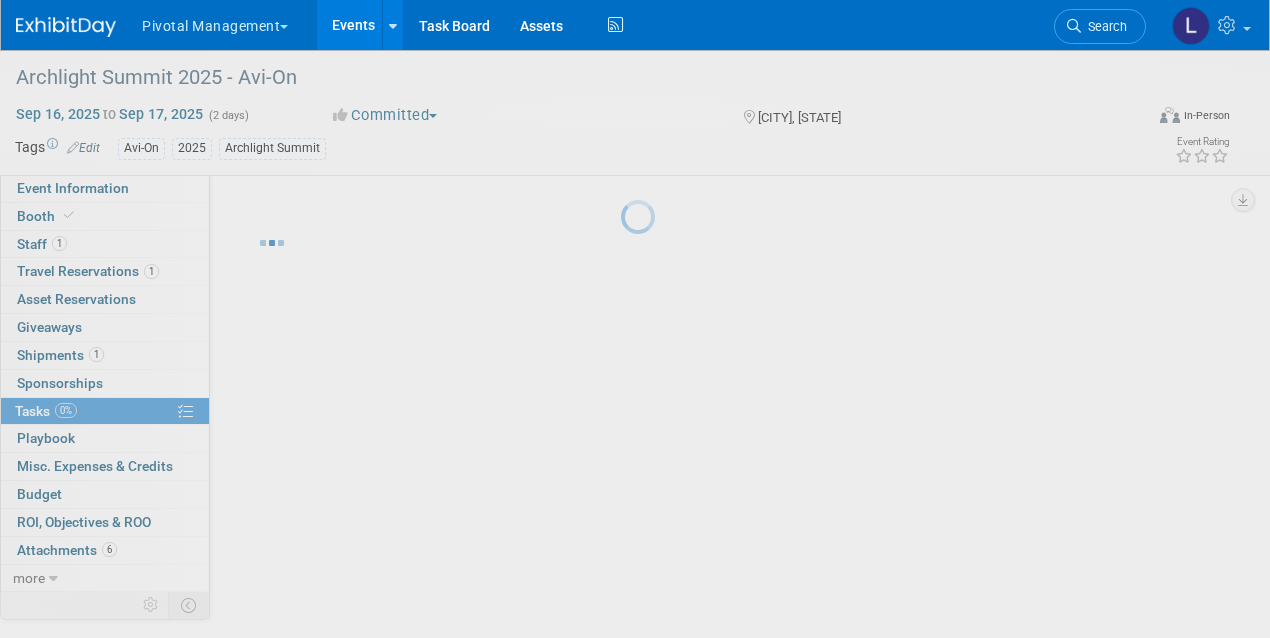 scroll, scrollTop: 0, scrollLeft: 0, axis: both 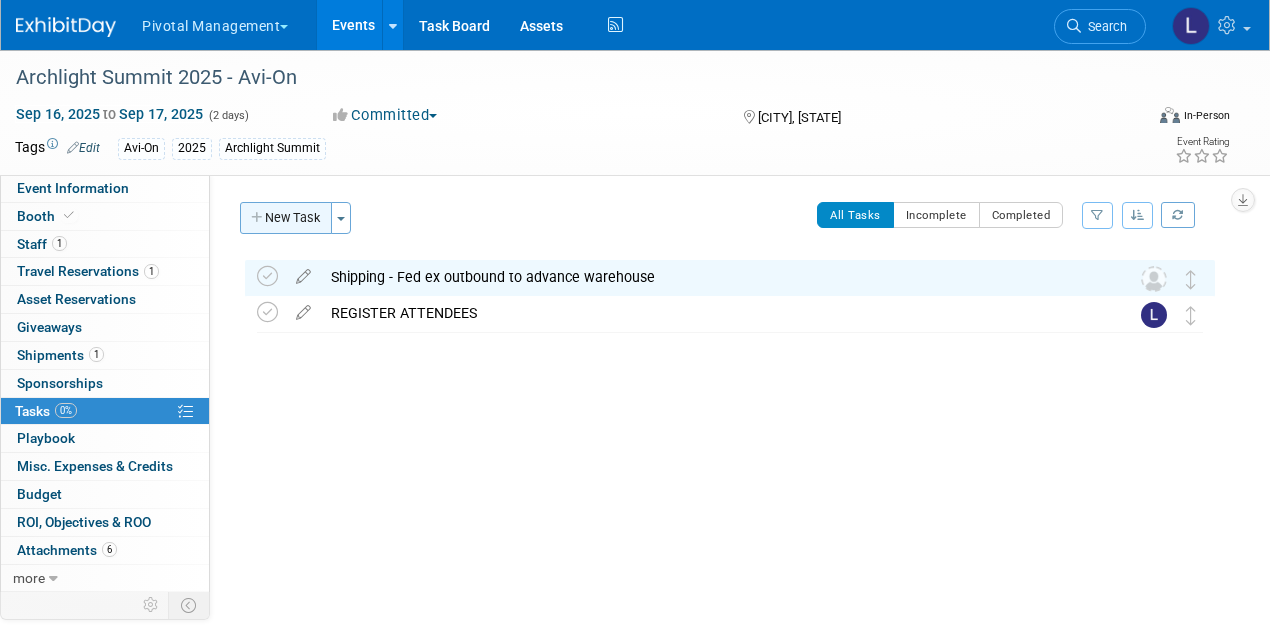 click on "New Task" at bounding box center (286, 218) 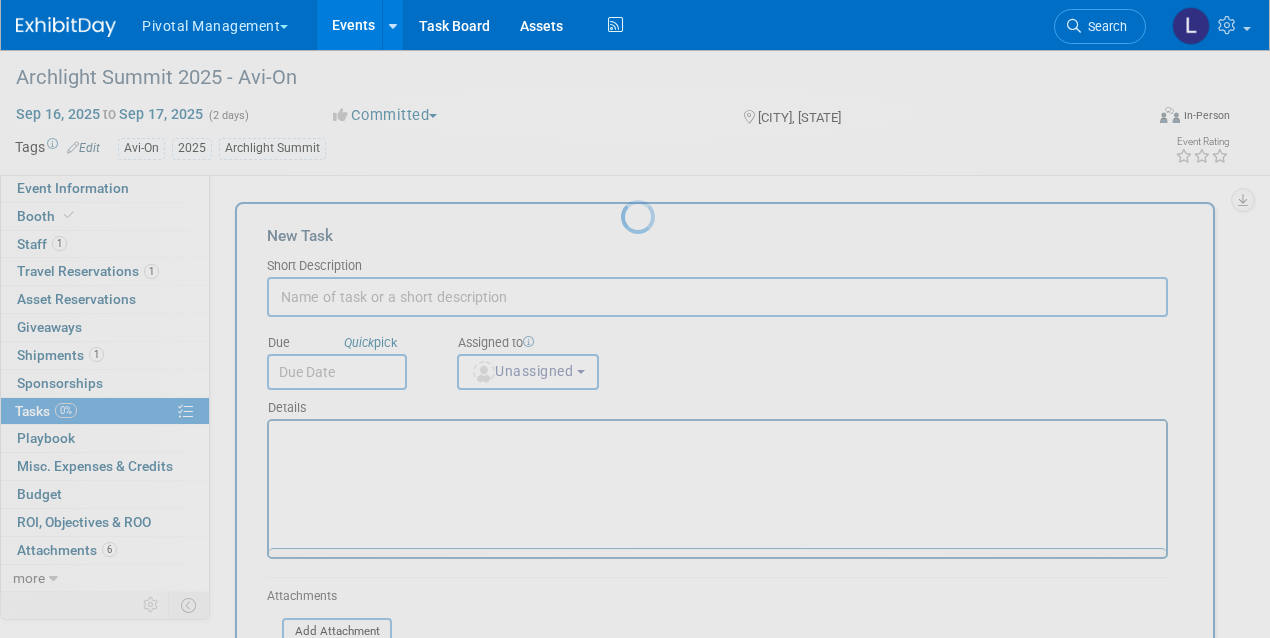 click at bounding box center (635, 319) 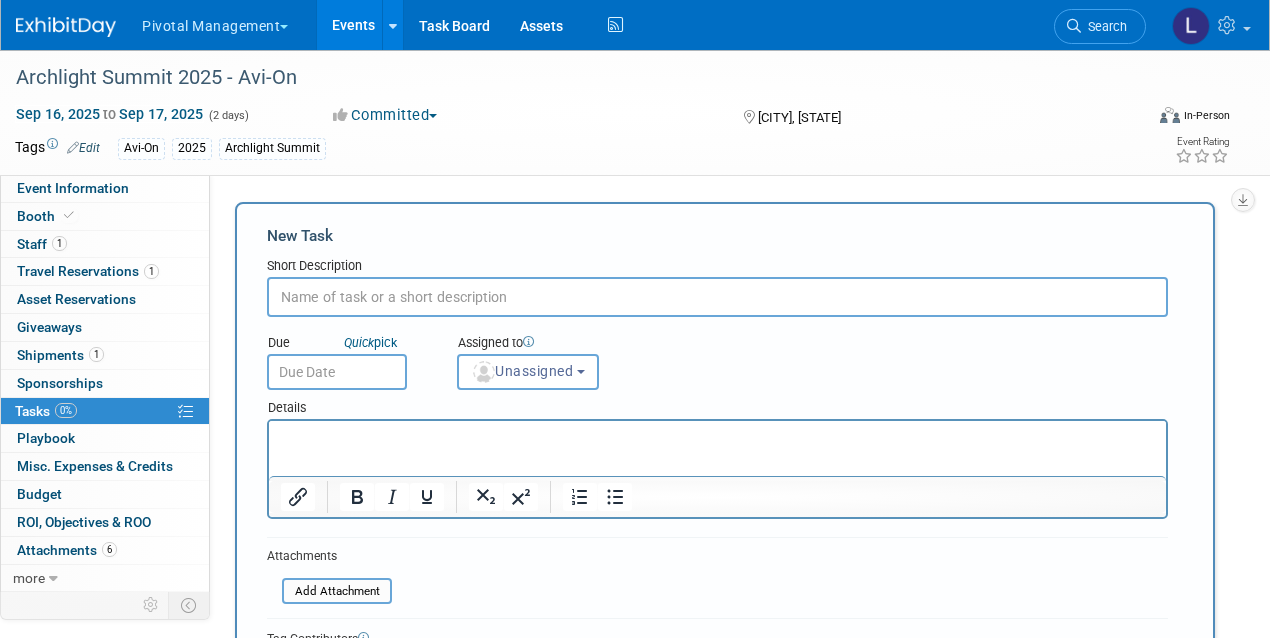 click at bounding box center (717, 297) 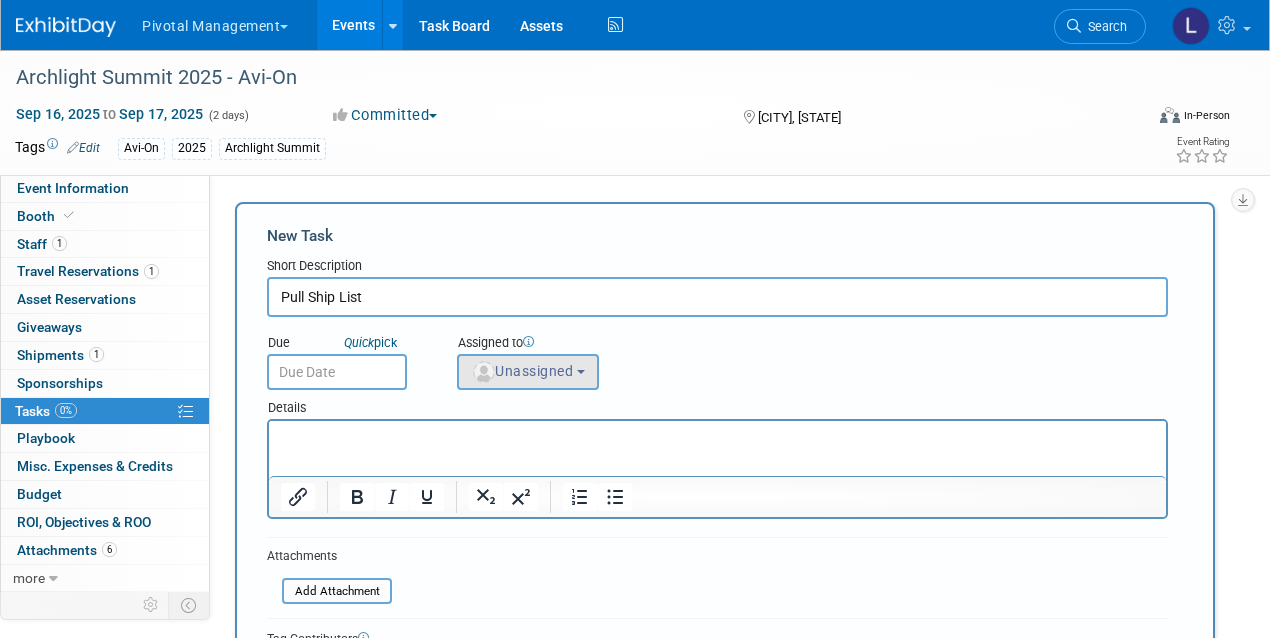 type on "Pull Ship List" 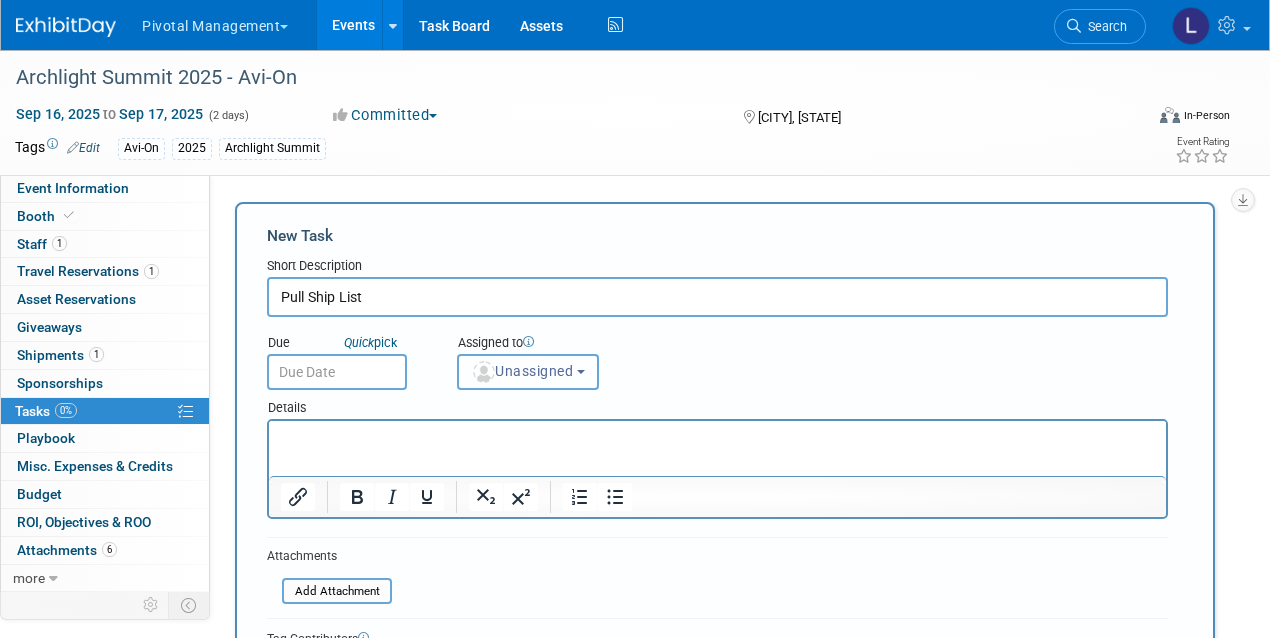 click on "Unassigned" at bounding box center (528, 372) 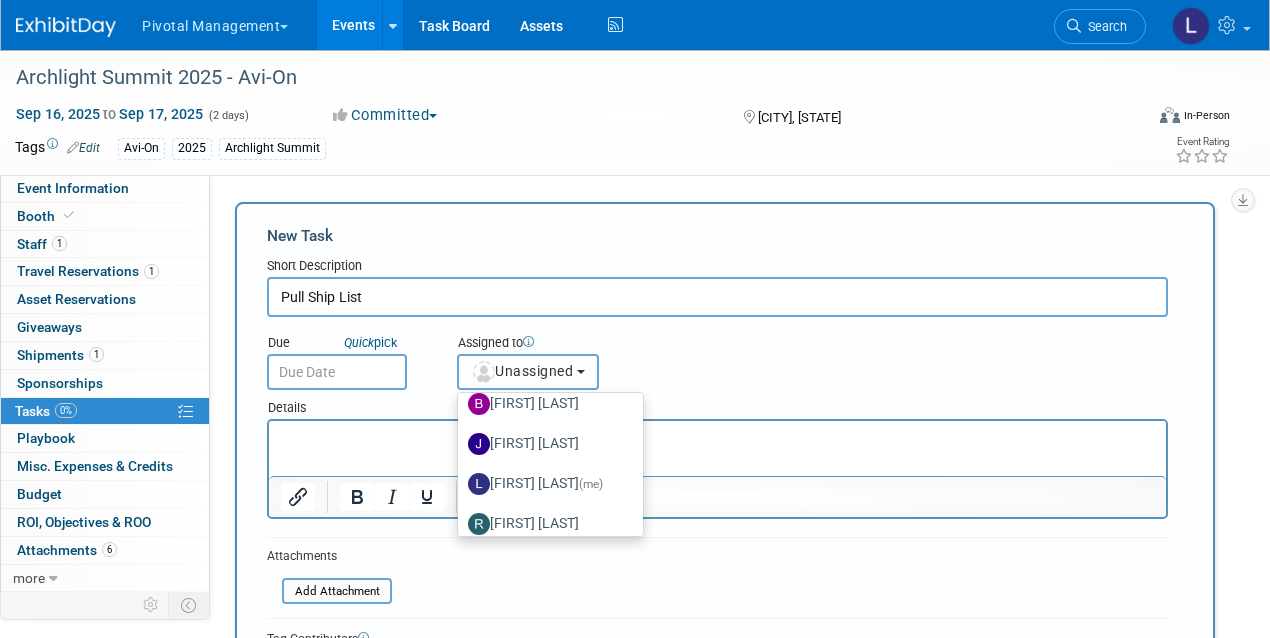 scroll, scrollTop: 95, scrollLeft: 0, axis: vertical 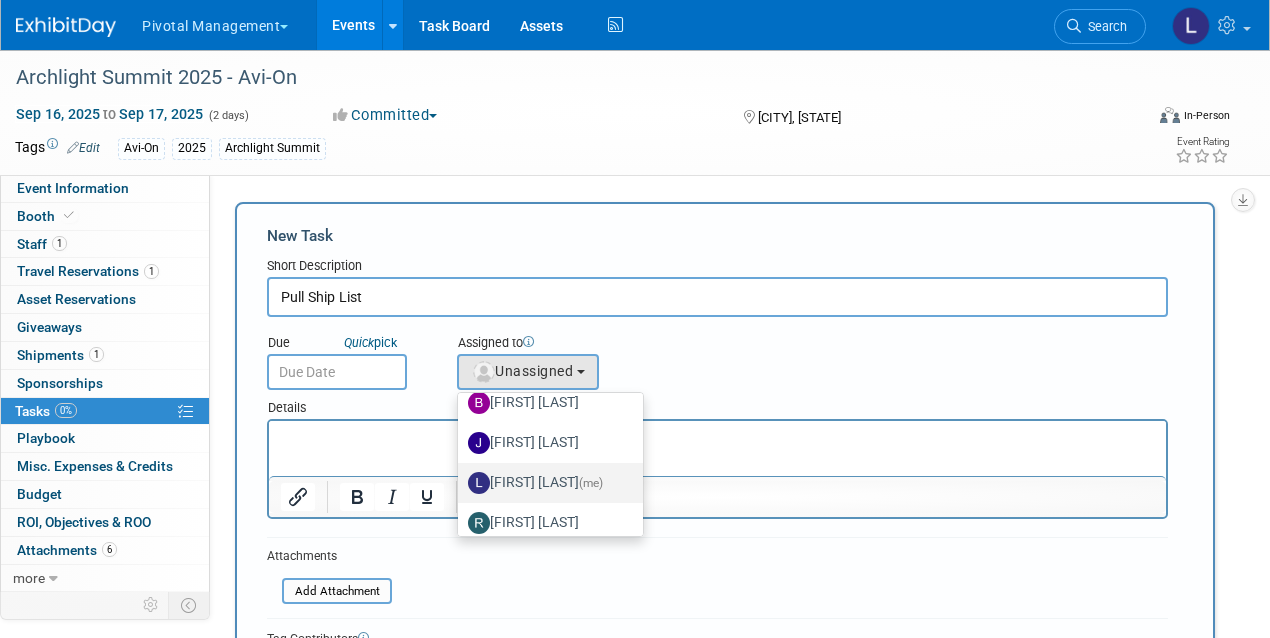 click on "(me)" at bounding box center (591, 483) 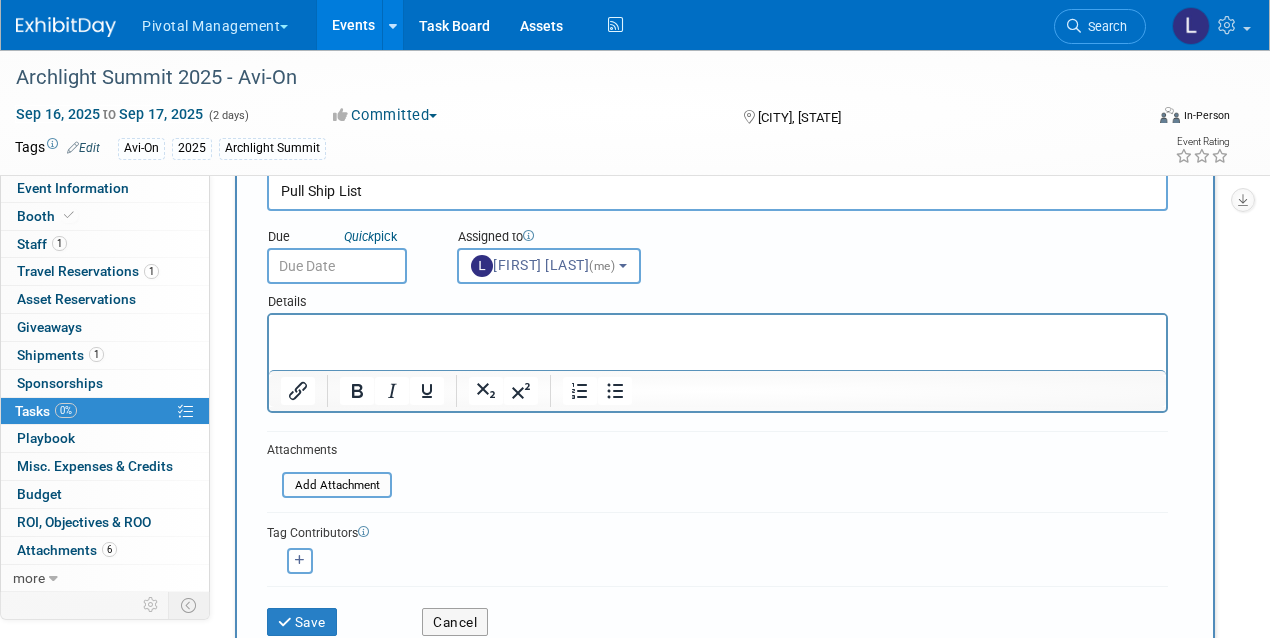 scroll, scrollTop: 167, scrollLeft: 0, axis: vertical 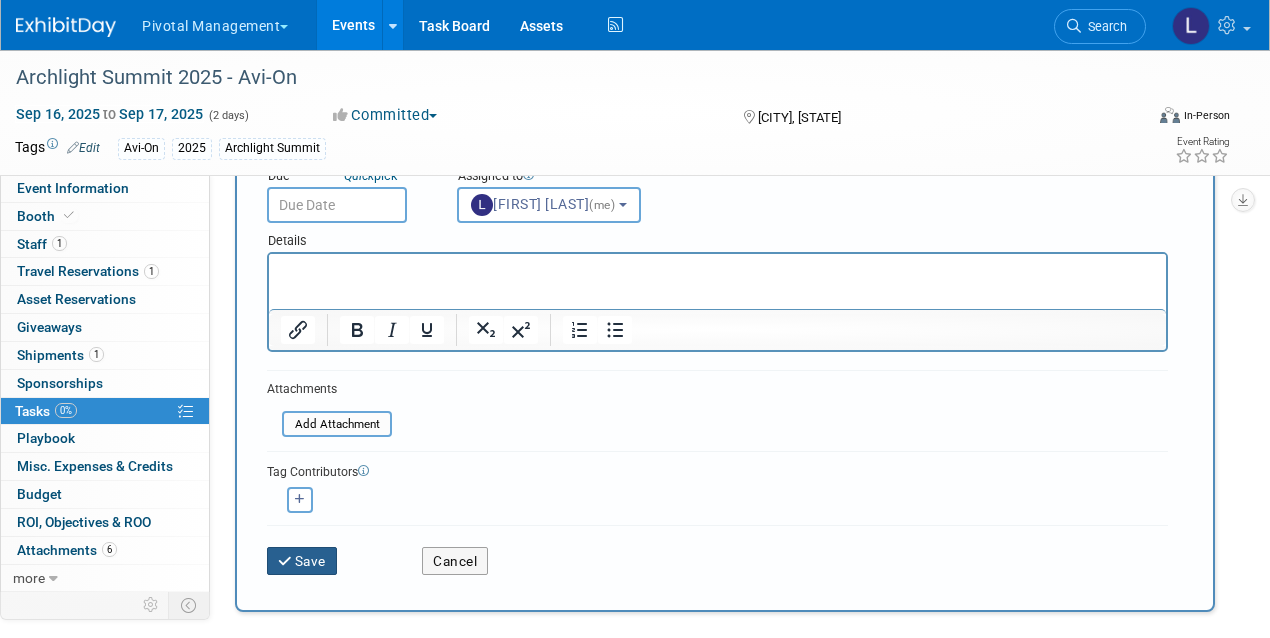 click on "Save" at bounding box center [302, 561] 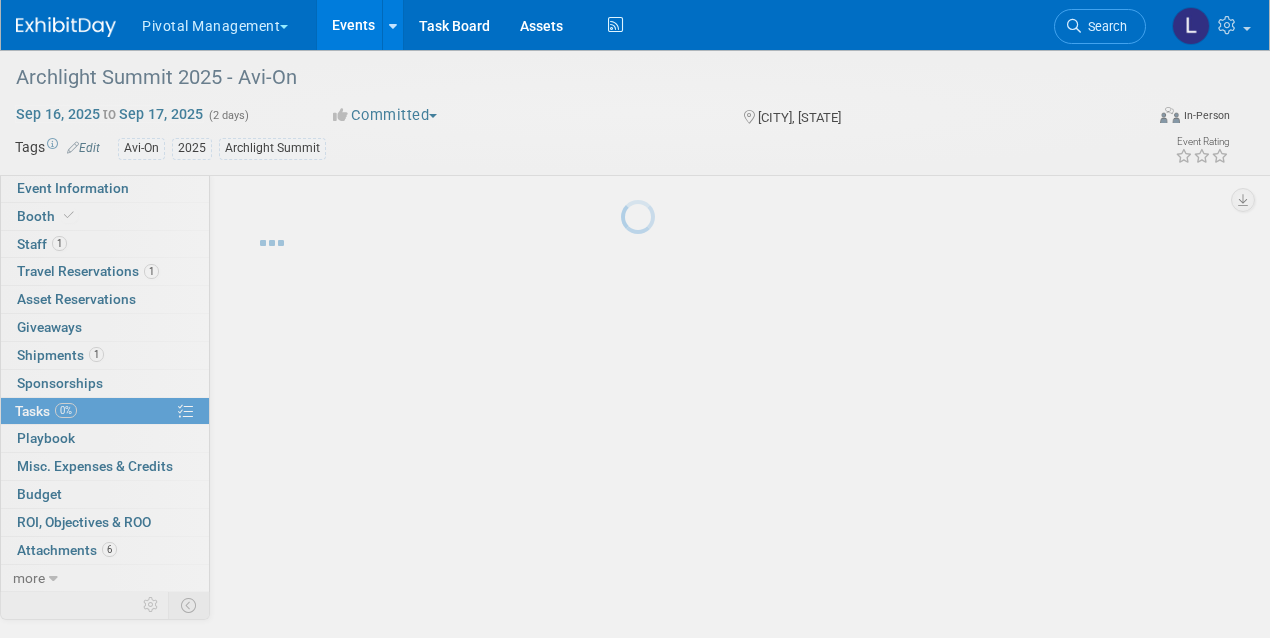 scroll, scrollTop: 0, scrollLeft: 0, axis: both 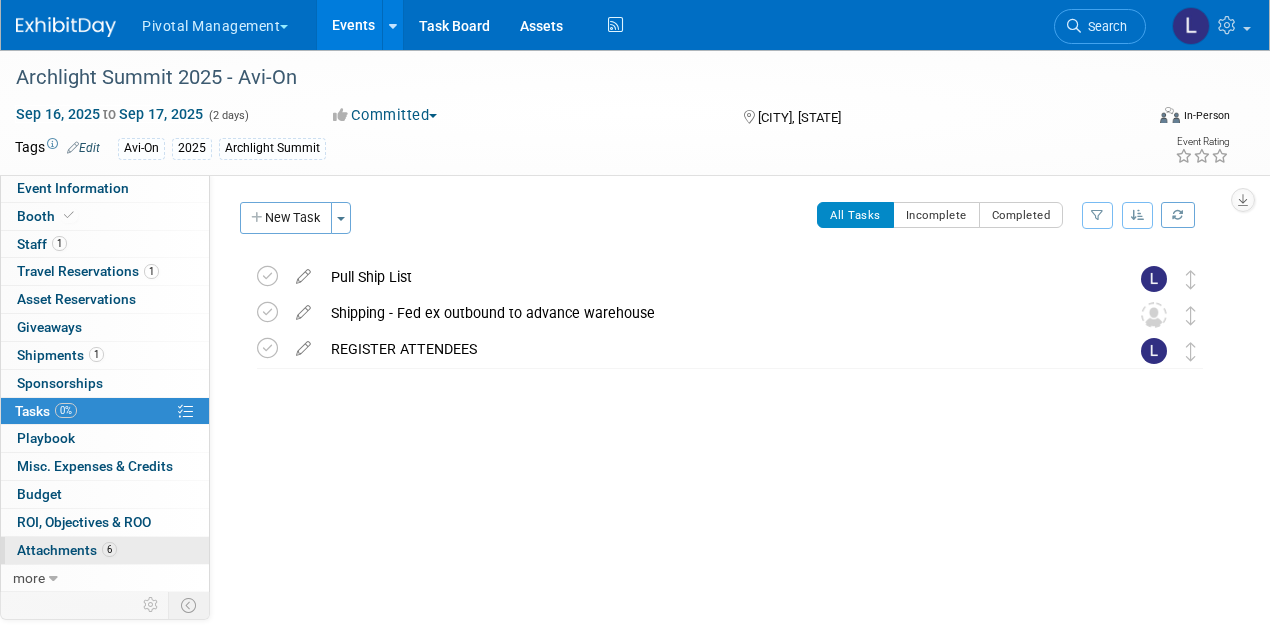 click on "Attachments 6" at bounding box center (67, 550) 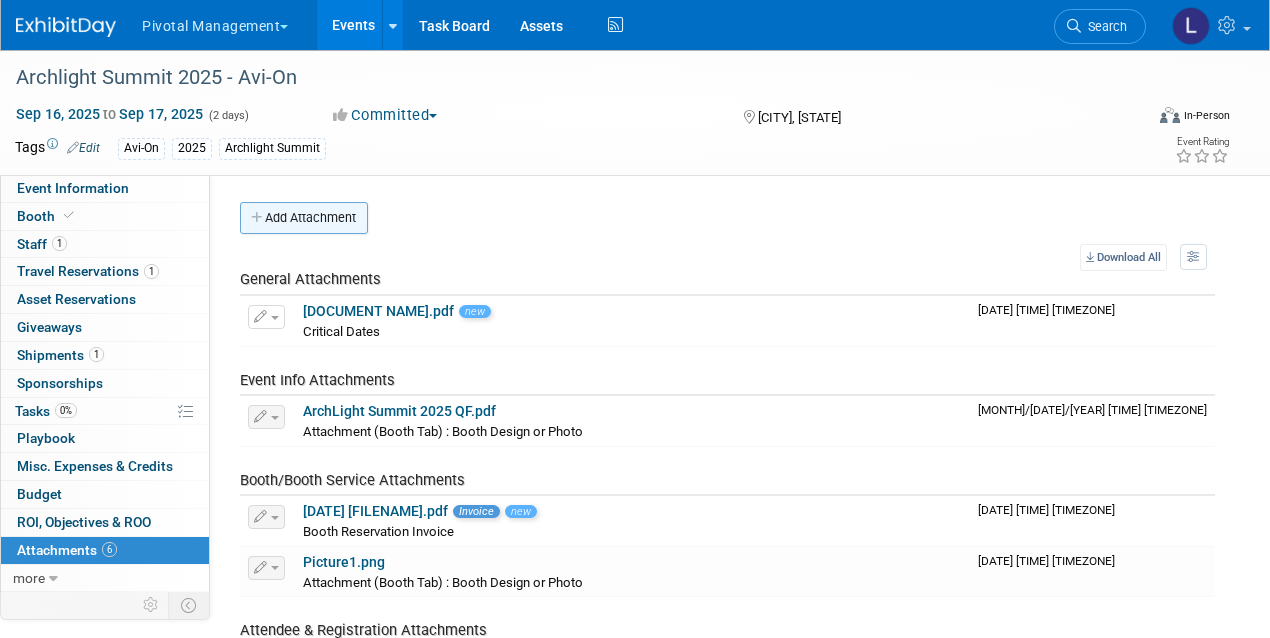 click on "Add Attachment" at bounding box center (304, 218) 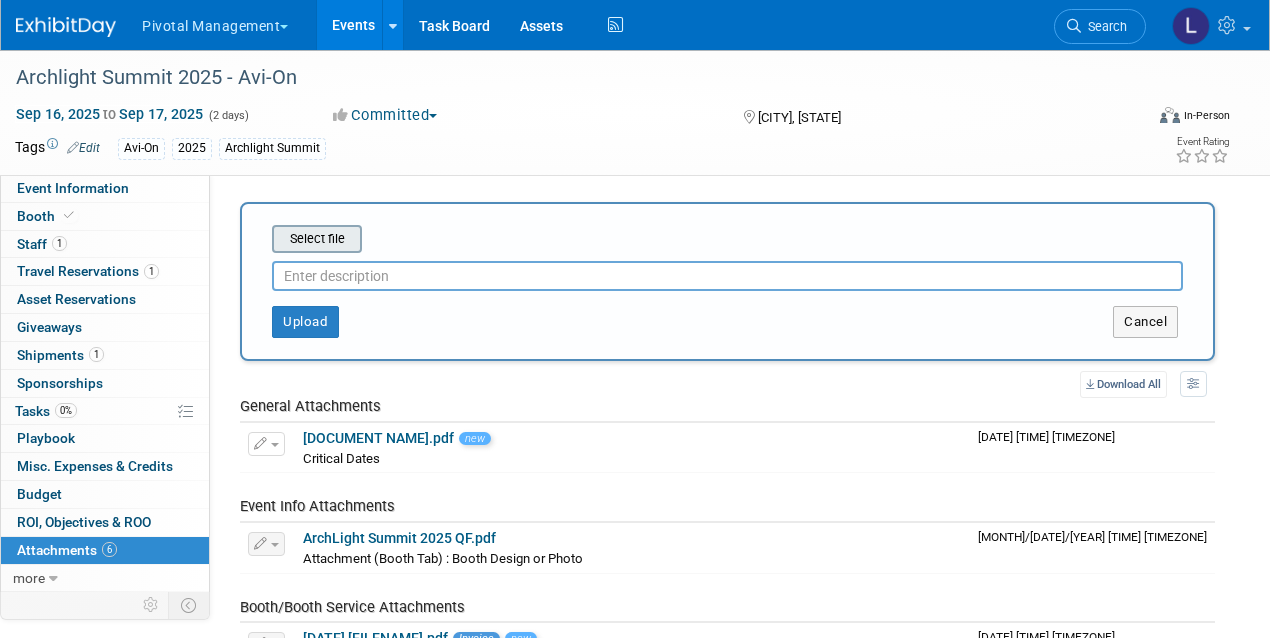 click on "Select file" at bounding box center [317, 239] 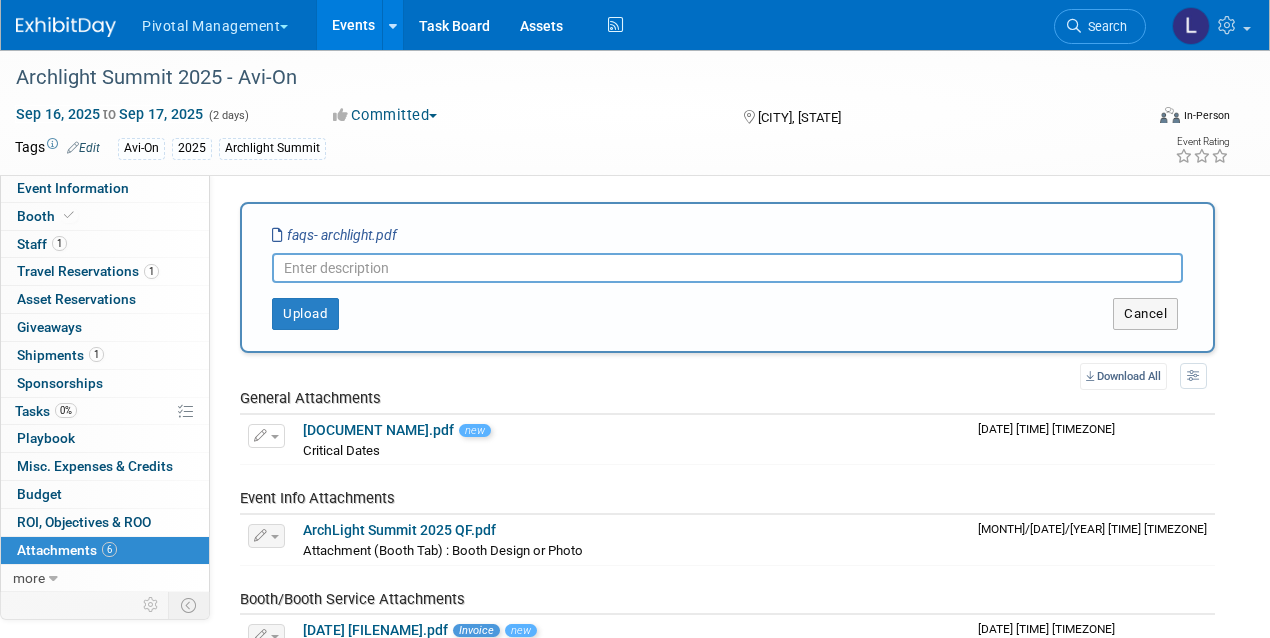 click at bounding box center (727, 268) 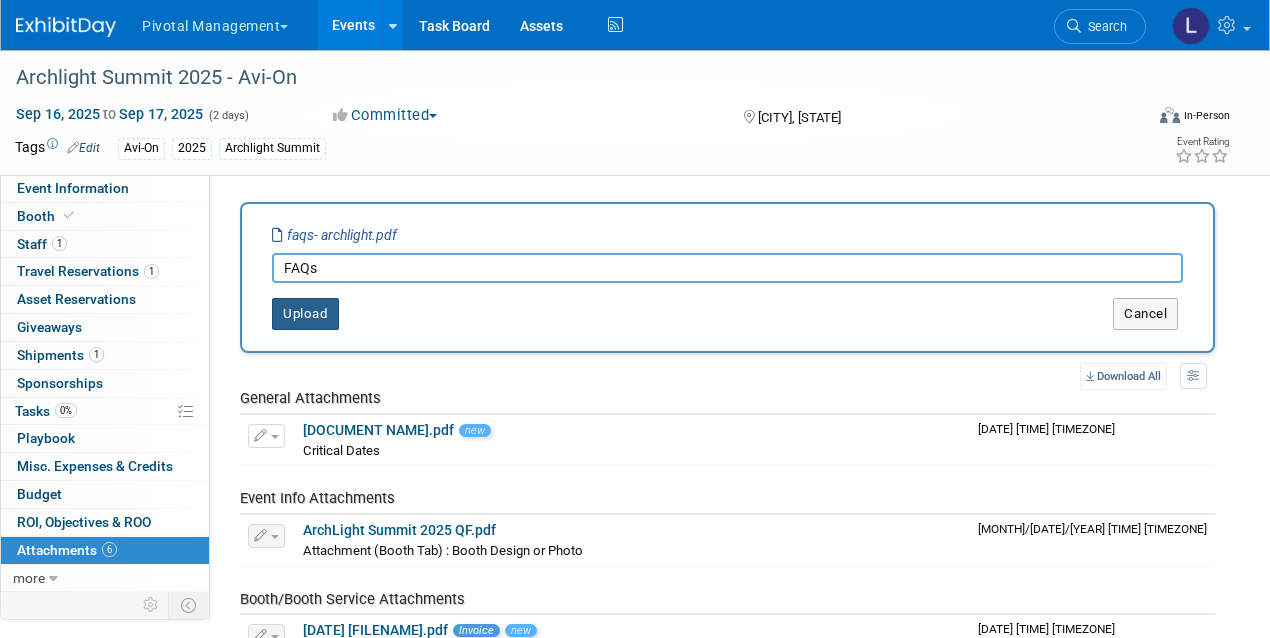 type on "FAQs" 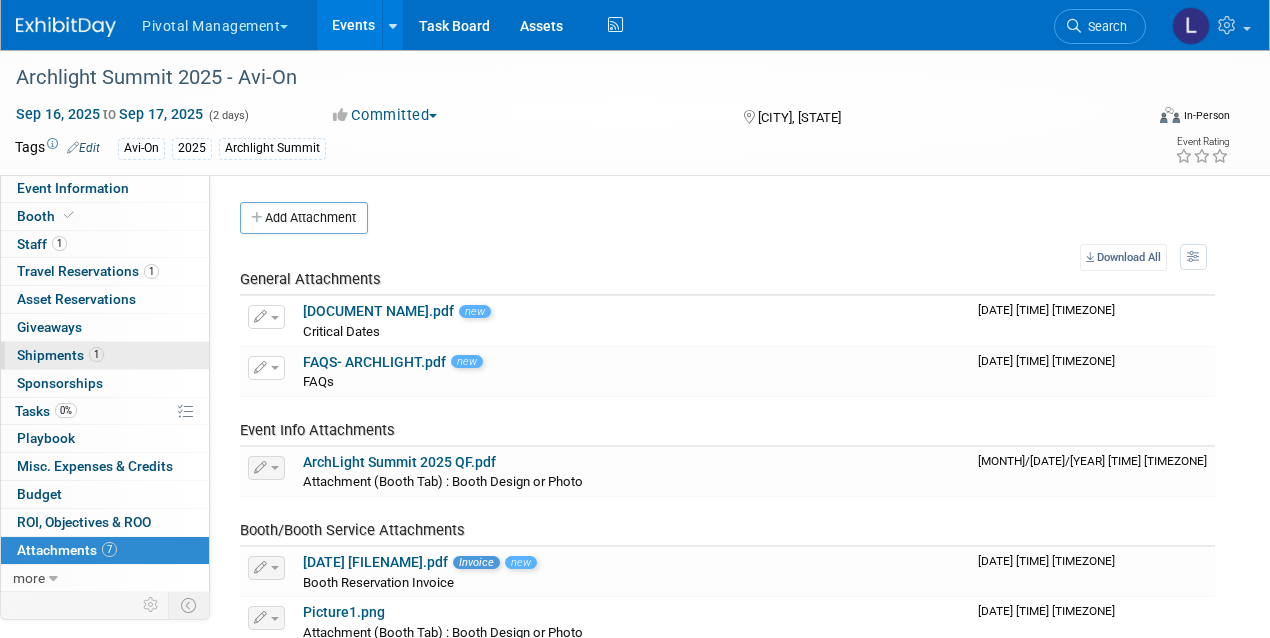 click on "Shipments 1" at bounding box center (60, 355) 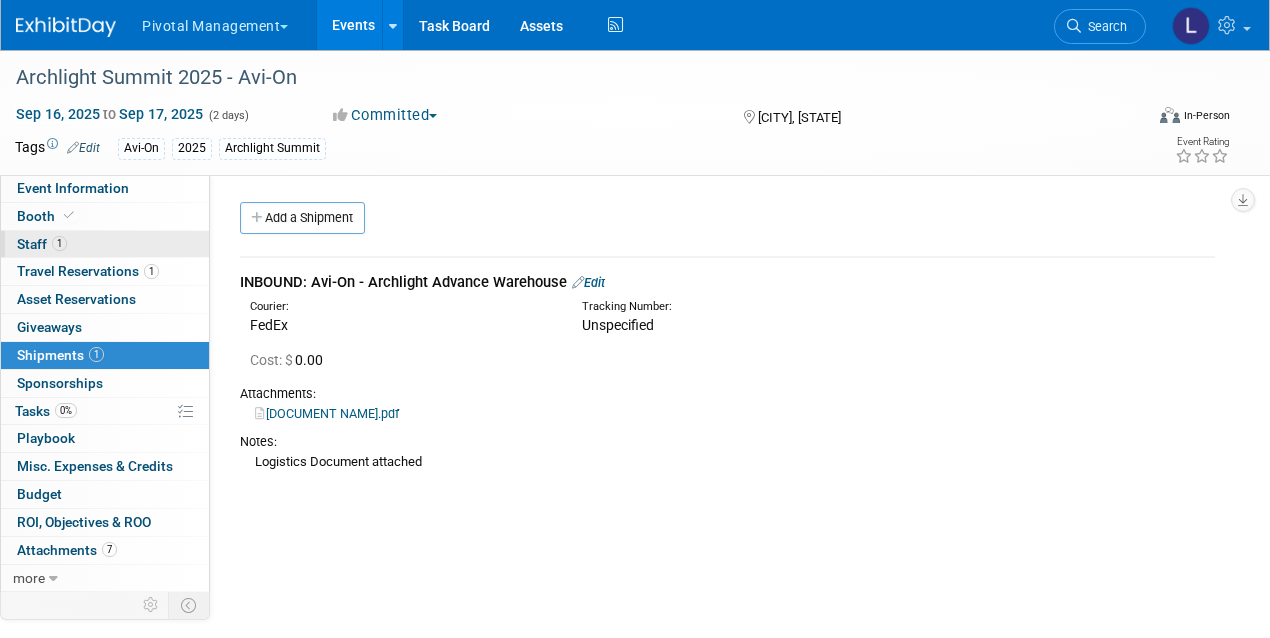 click on "Staff 1" at bounding box center [42, 244] 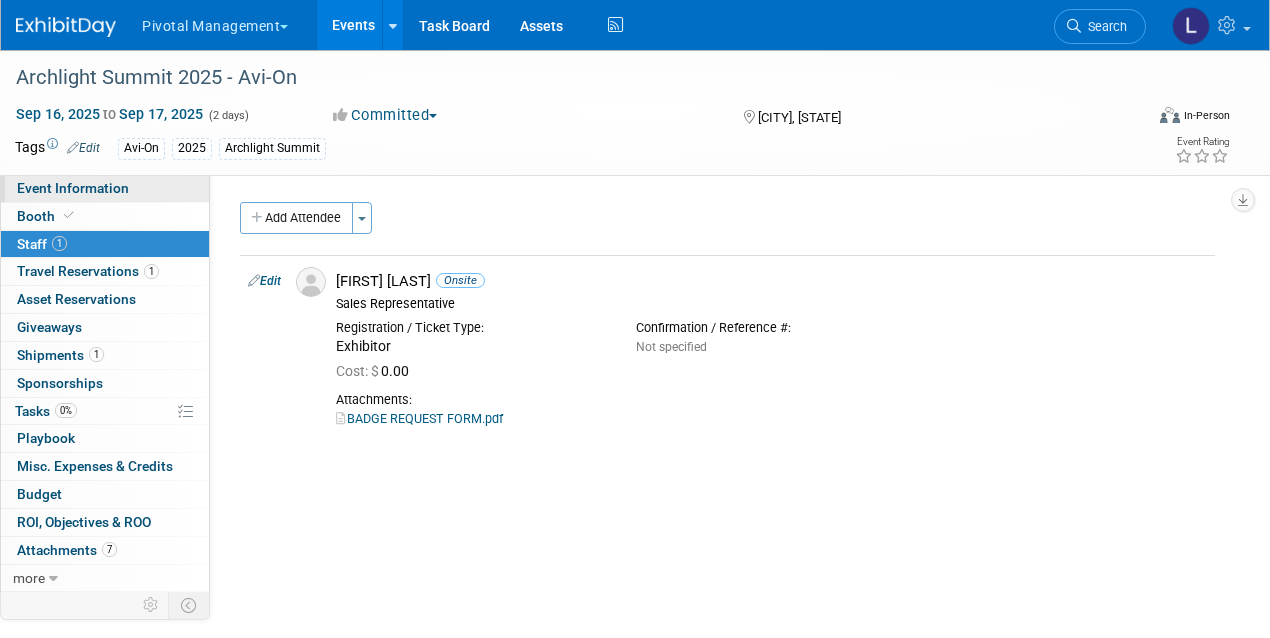 click on "Event Information" at bounding box center [73, 188] 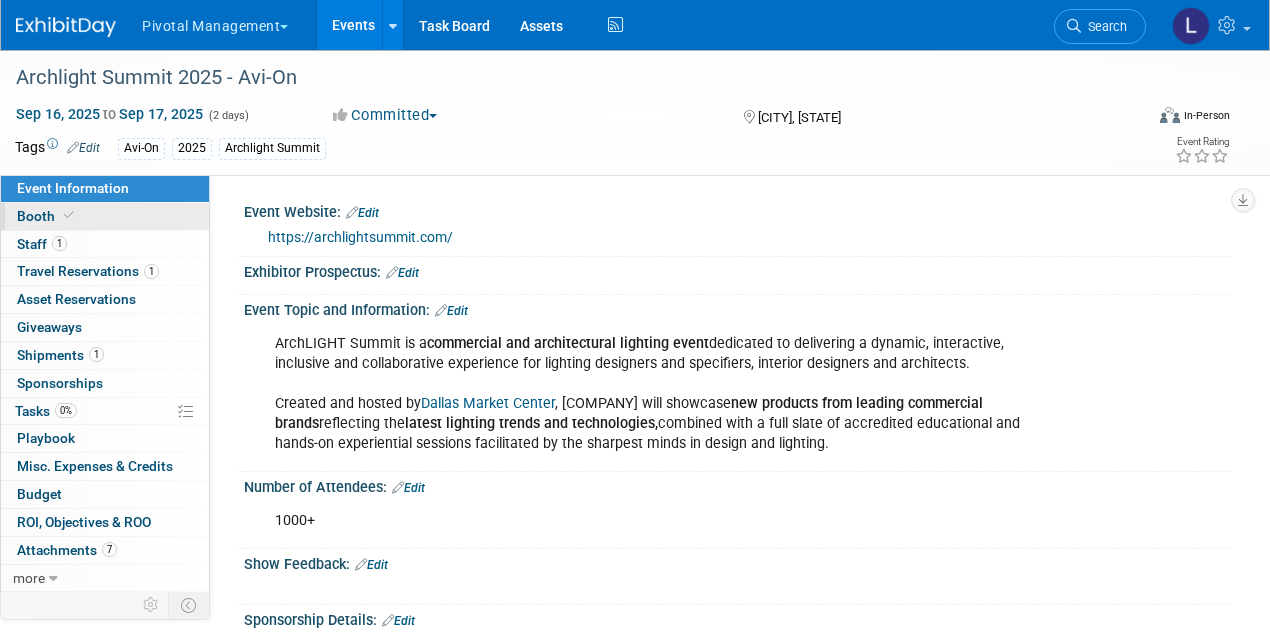 click on "Booth" at bounding box center (47, 216) 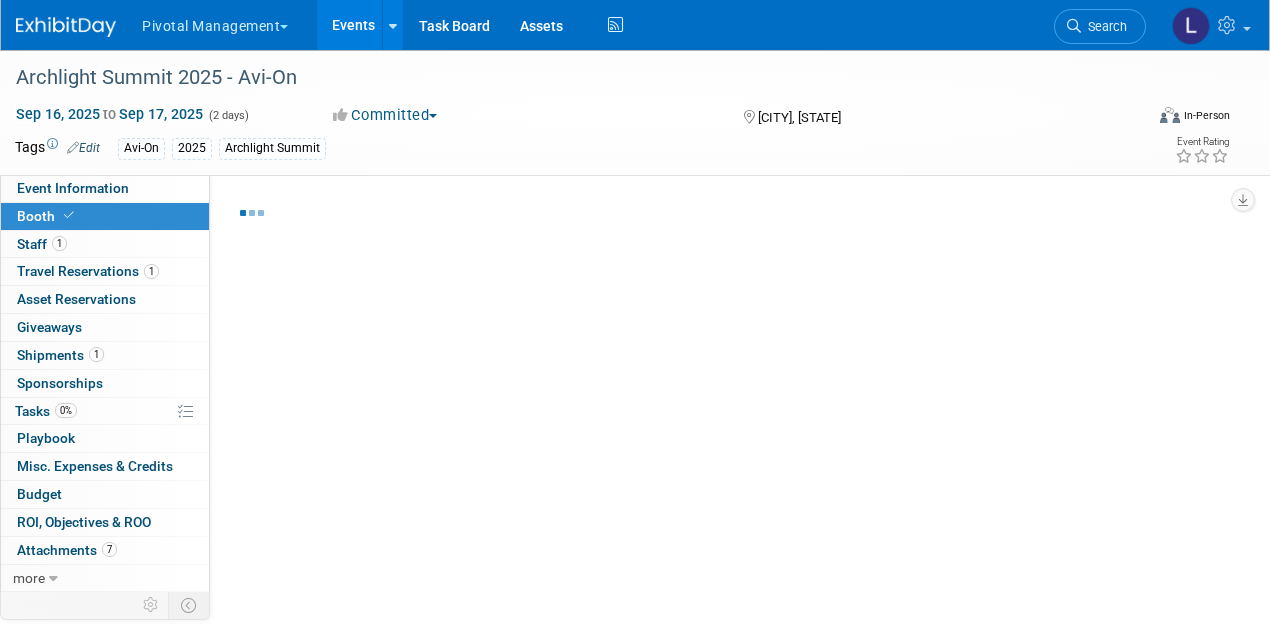 select on "Yes" 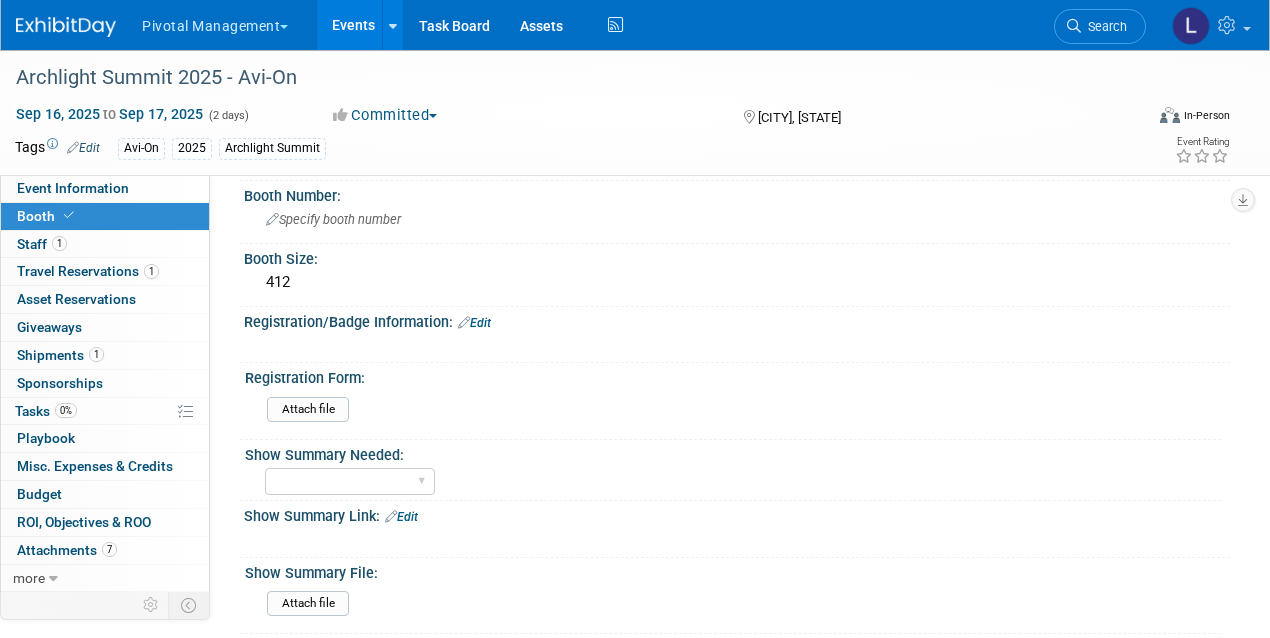scroll, scrollTop: 325, scrollLeft: 0, axis: vertical 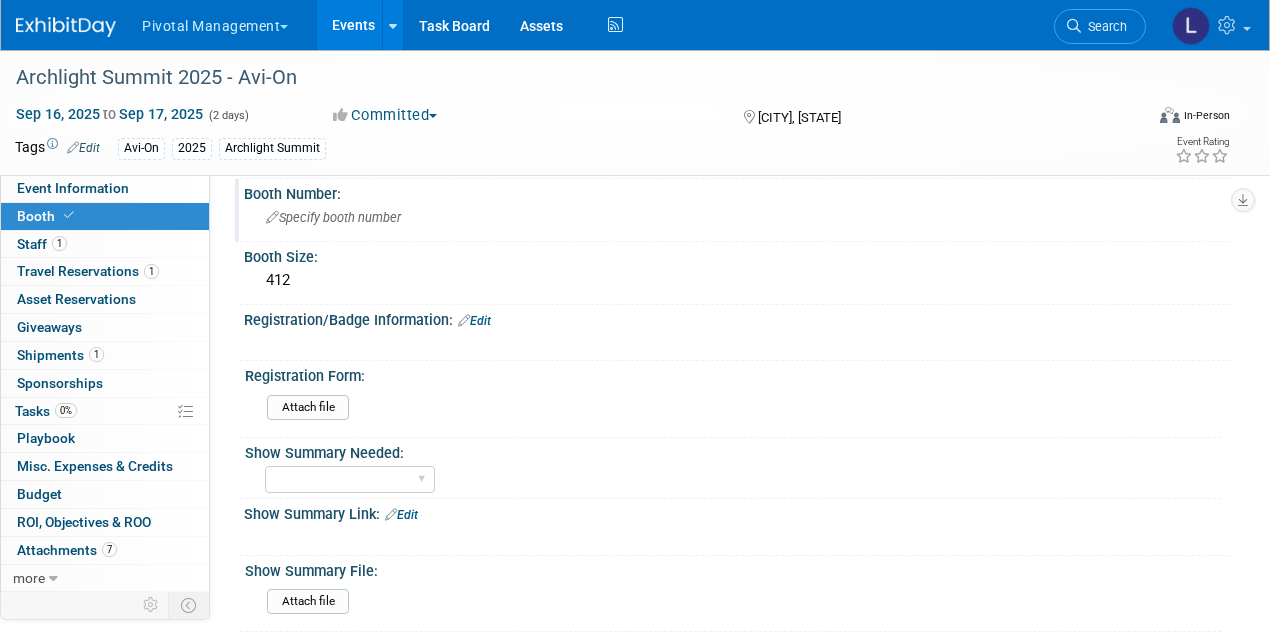 click on "Specify booth number" at bounding box center (737, 217) 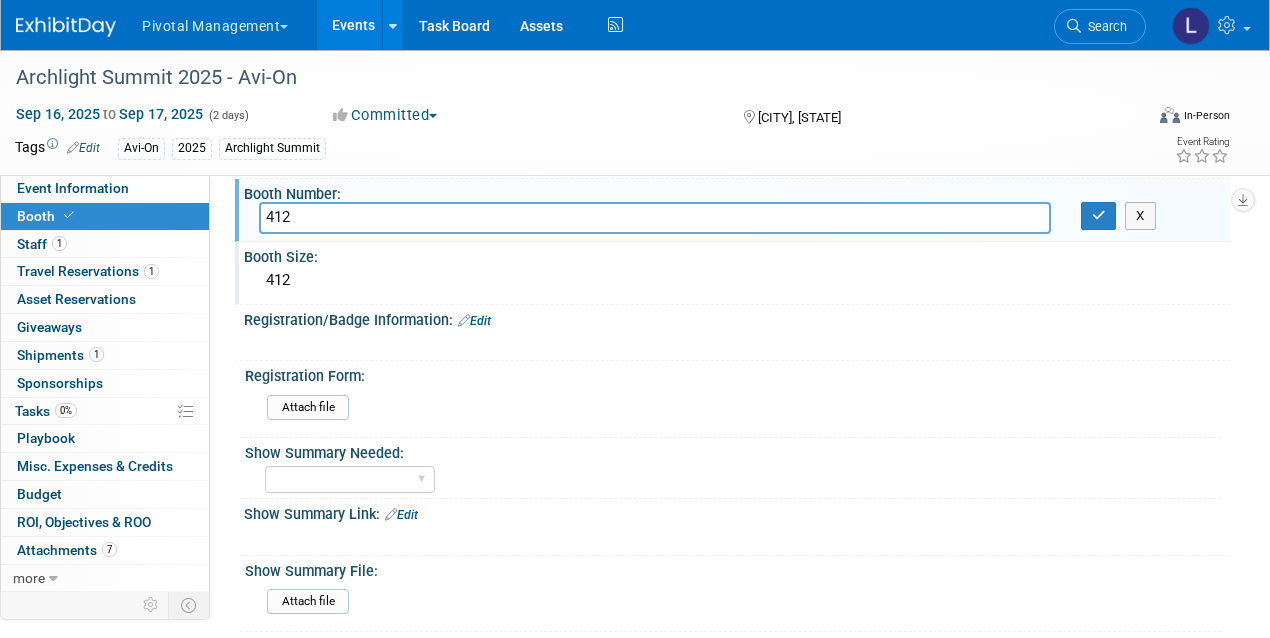 type on "412" 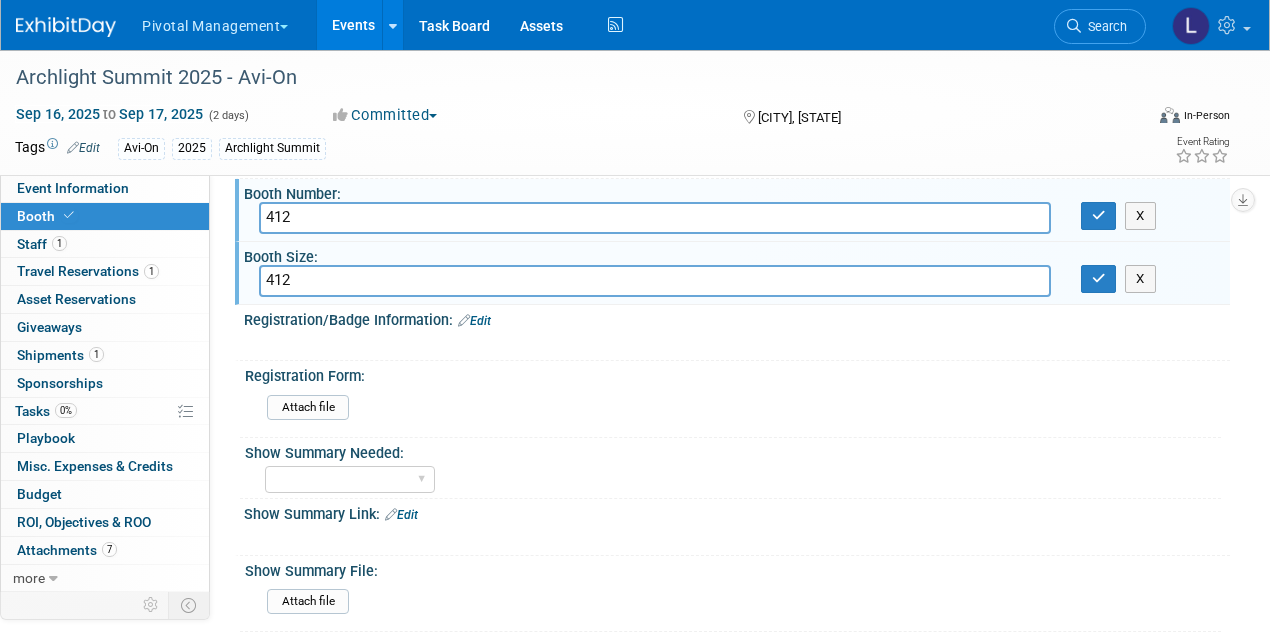 drag, startPoint x: 370, startPoint y: 280, endPoint x: 233, endPoint y: 282, distance: 137.0146 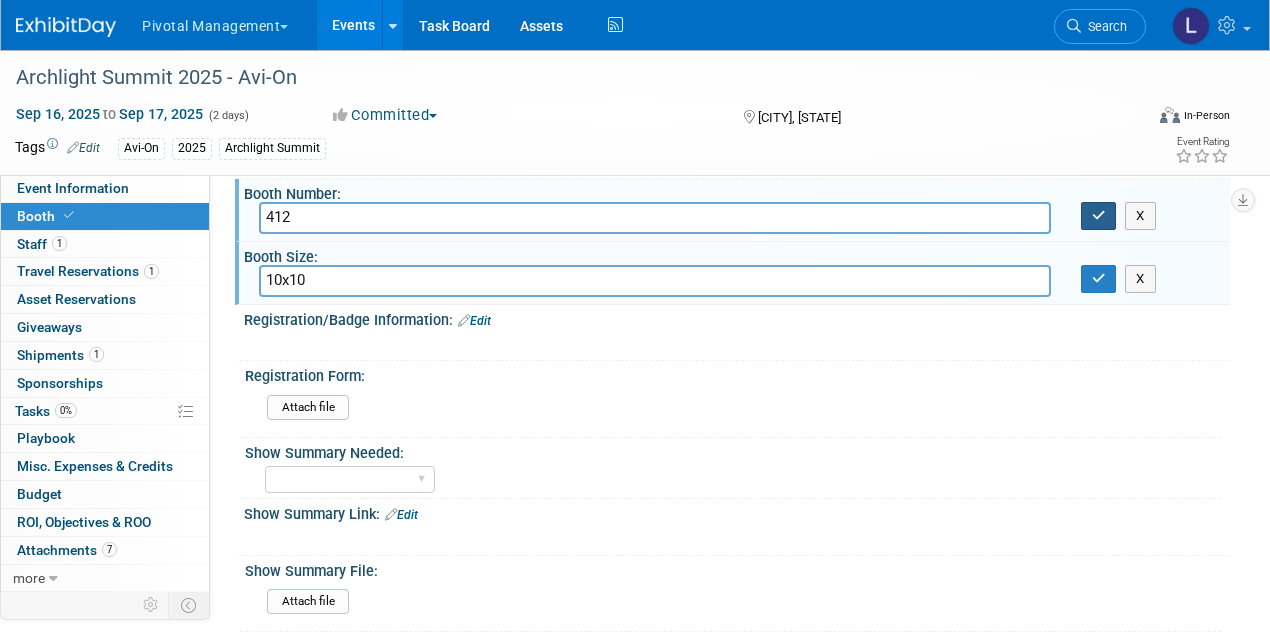 type on "10x10" 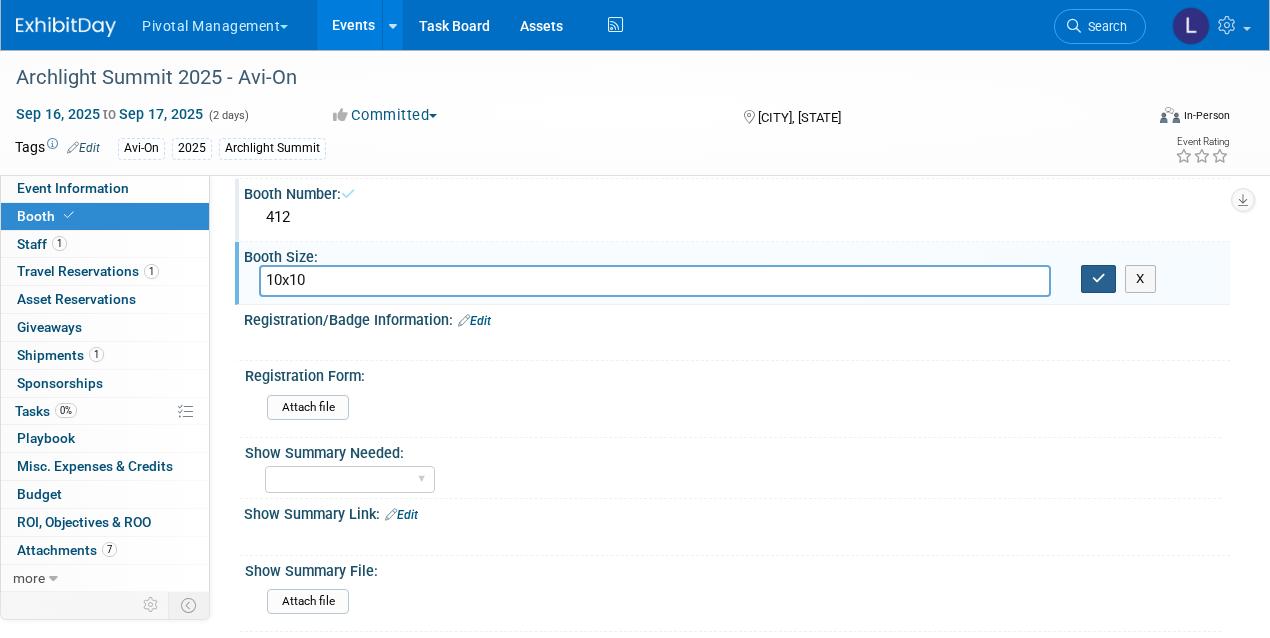 click at bounding box center (1099, 278) 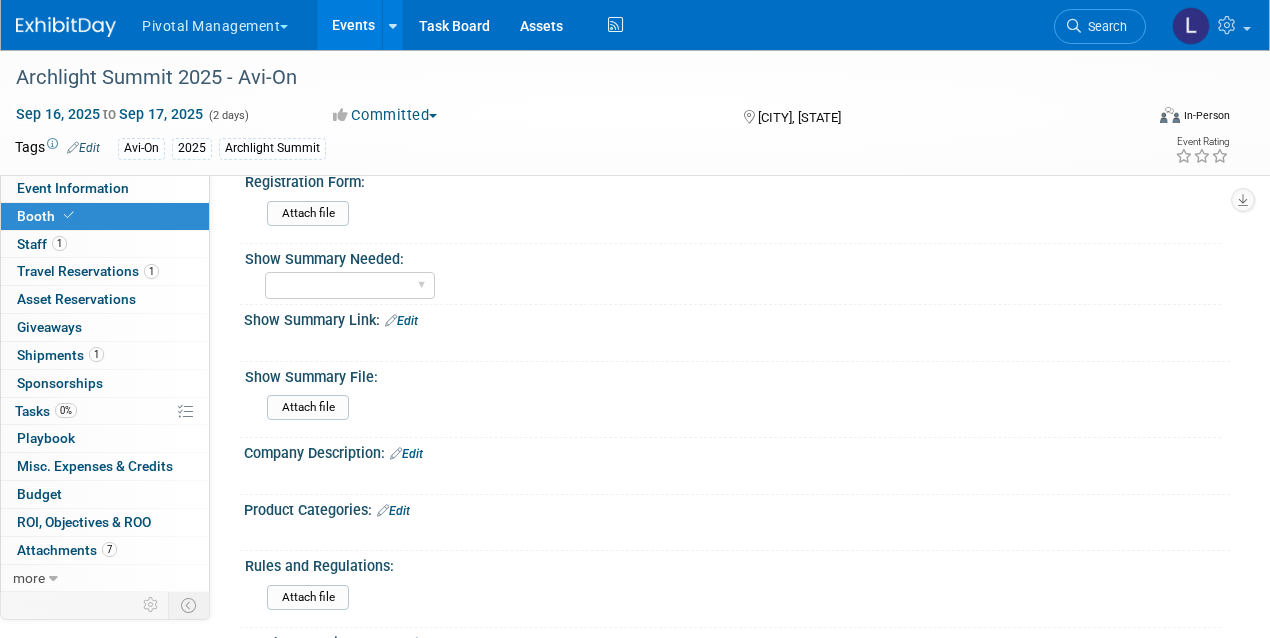 scroll, scrollTop: 520, scrollLeft: 0, axis: vertical 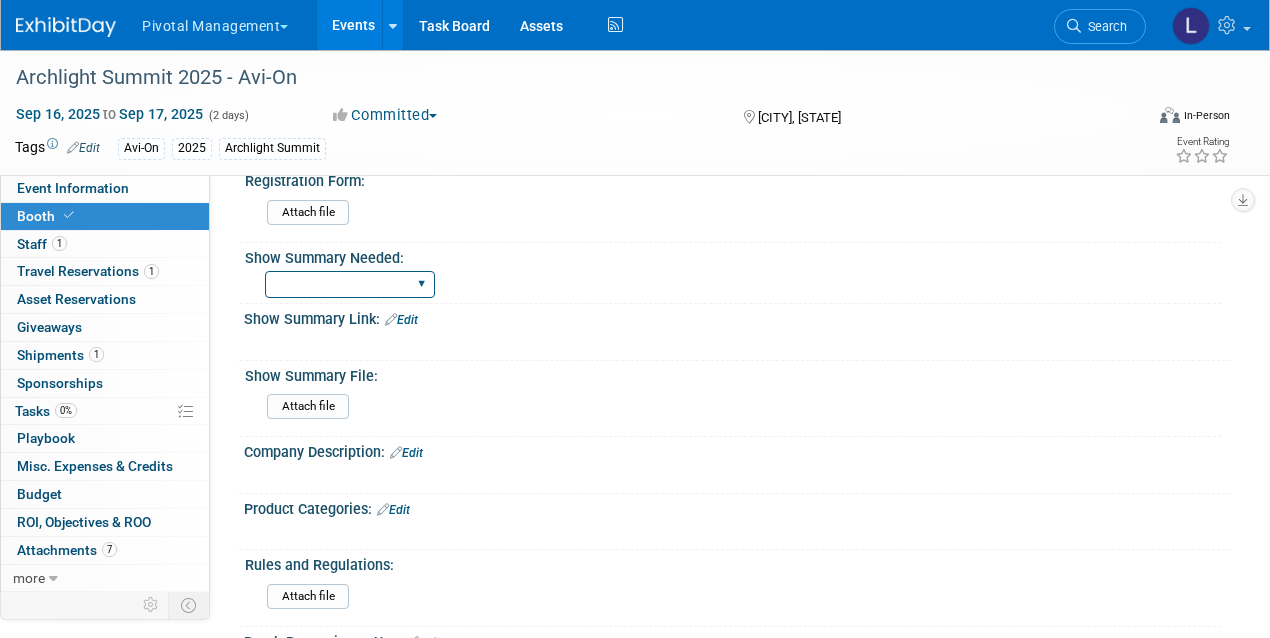click on "Yes
No
Email Summary Only" at bounding box center (350, 284) 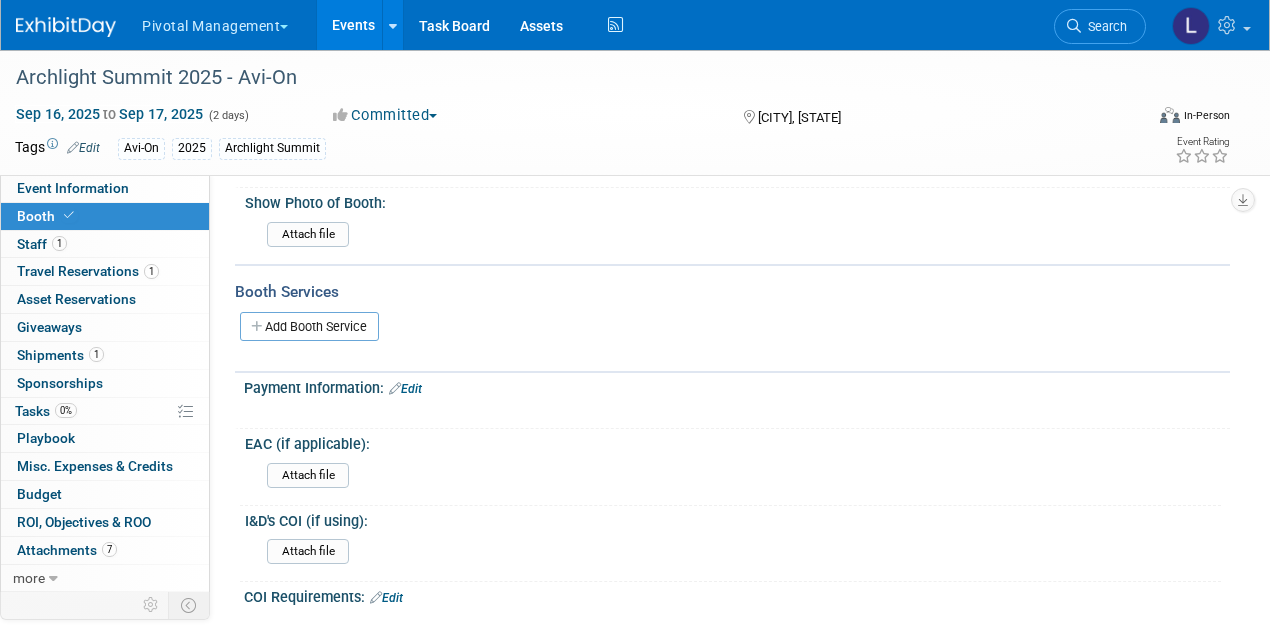 scroll, scrollTop: 1297, scrollLeft: 0, axis: vertical 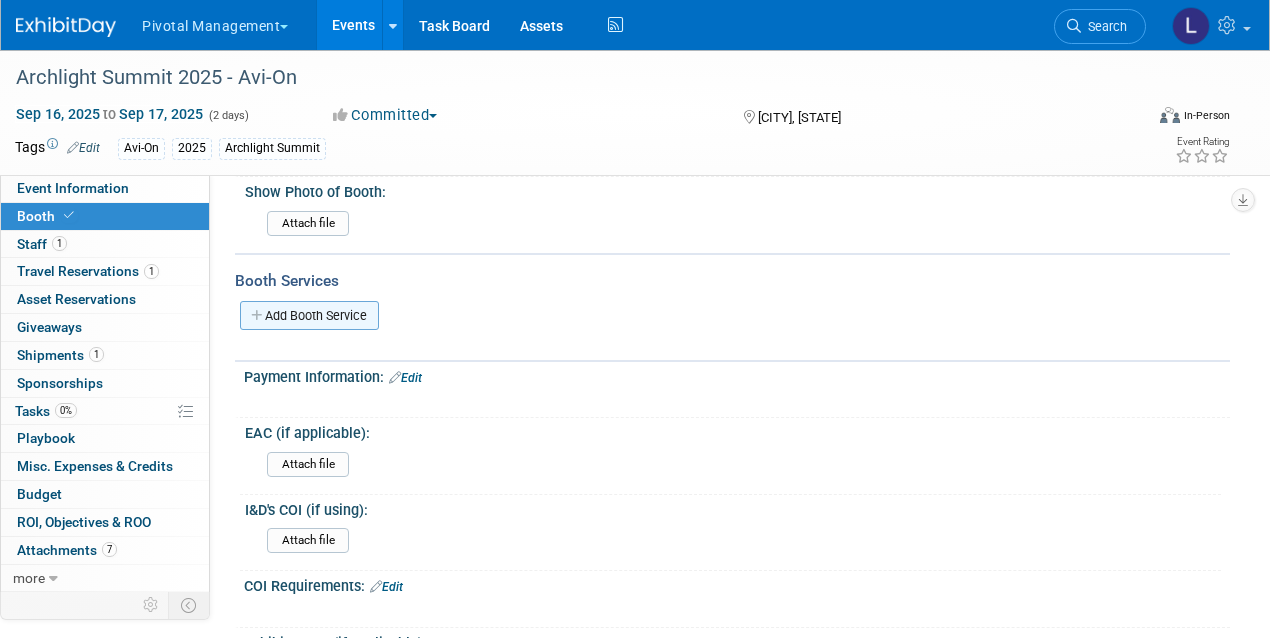 click on "Add Booth Service" at bounding box center [309, 315] 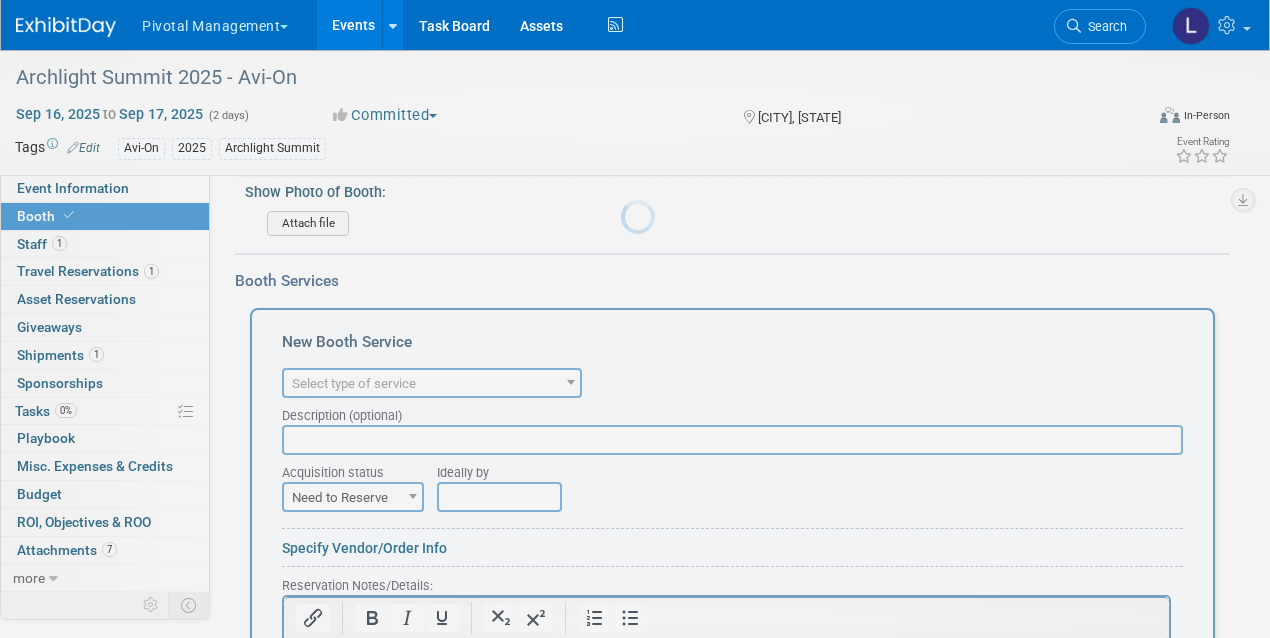 scroll, scrollTop: 0, scrollLeft: 0, axis: both 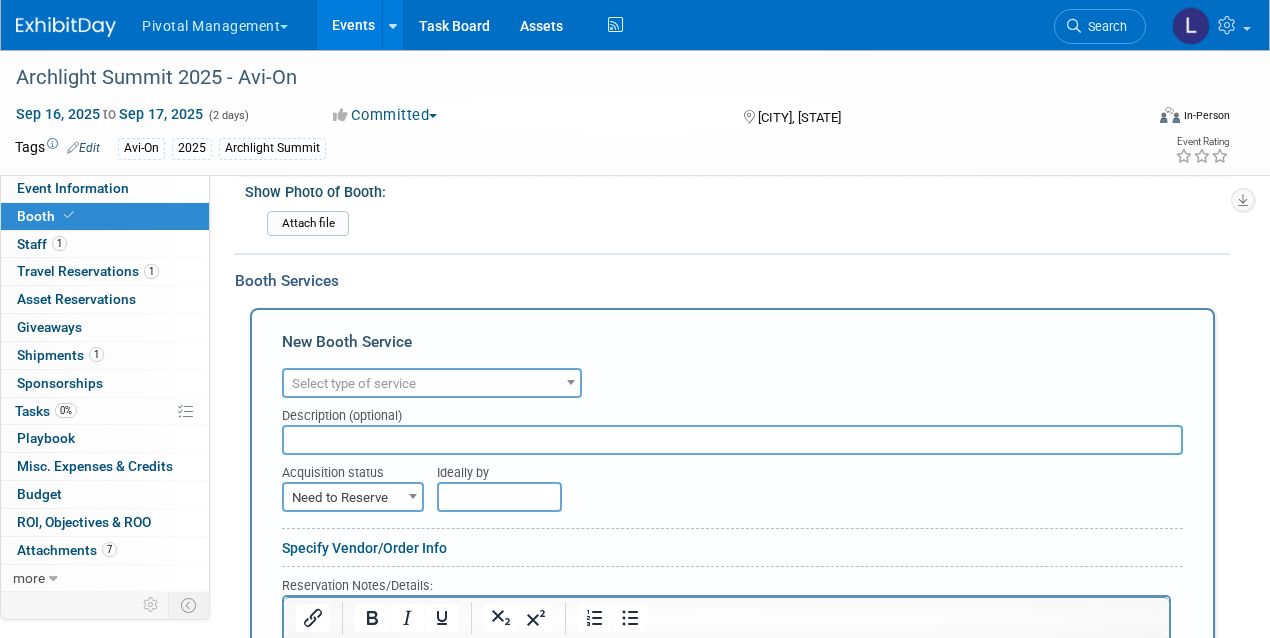click on "Select type of service" at bounding box center (354, 383) 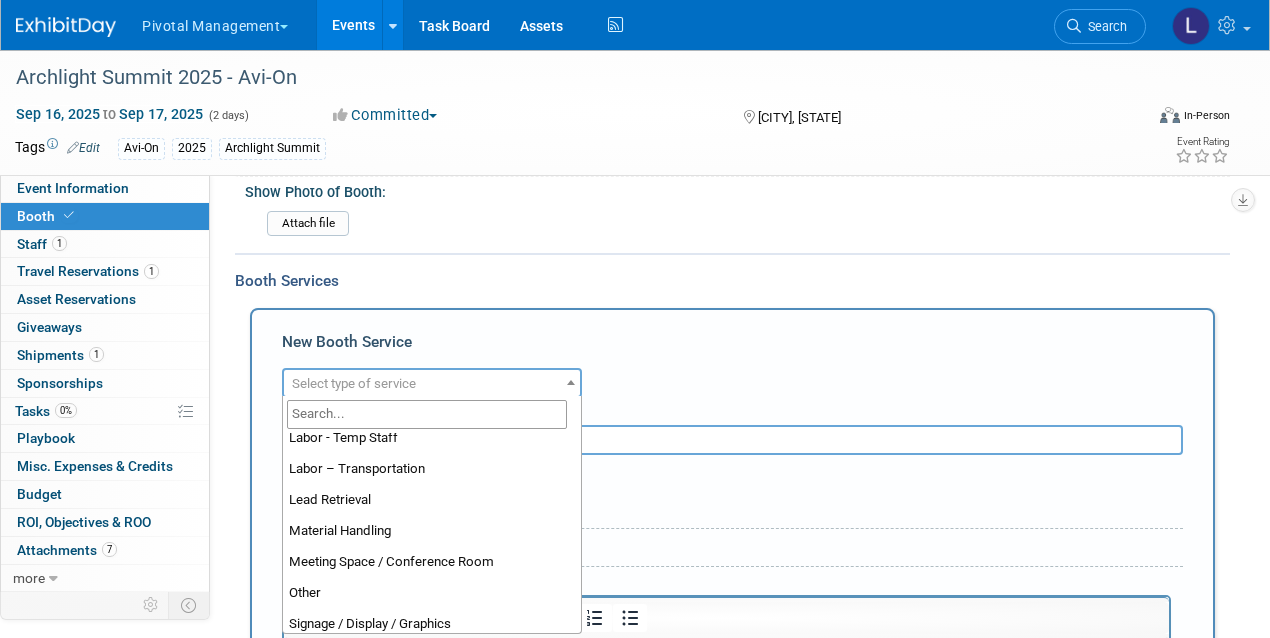 scroll, scrollTop: 383, scrollLeft: 0, axis: vertical 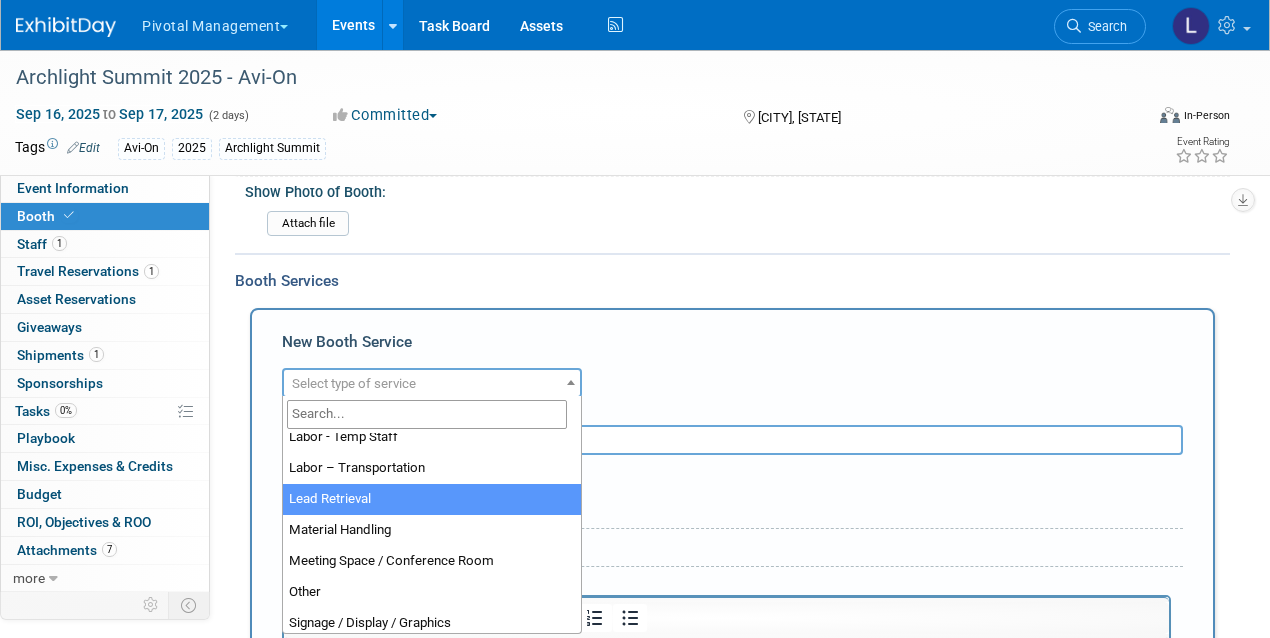 select on "7" 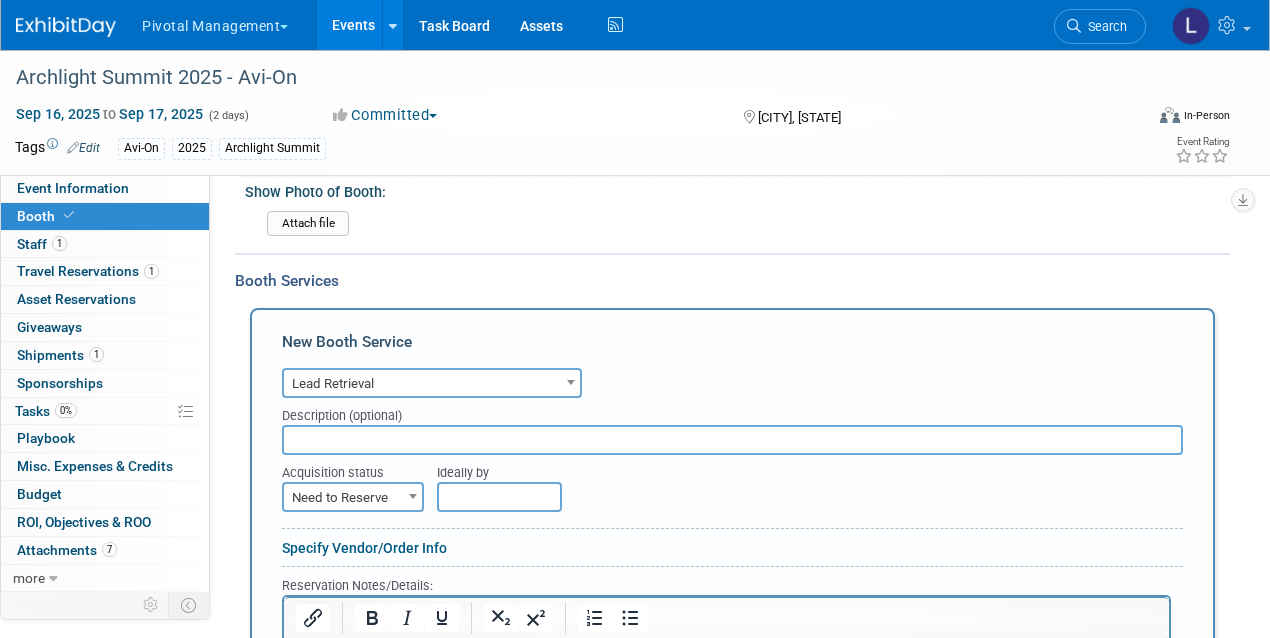 click at bounding box center (732, 440) 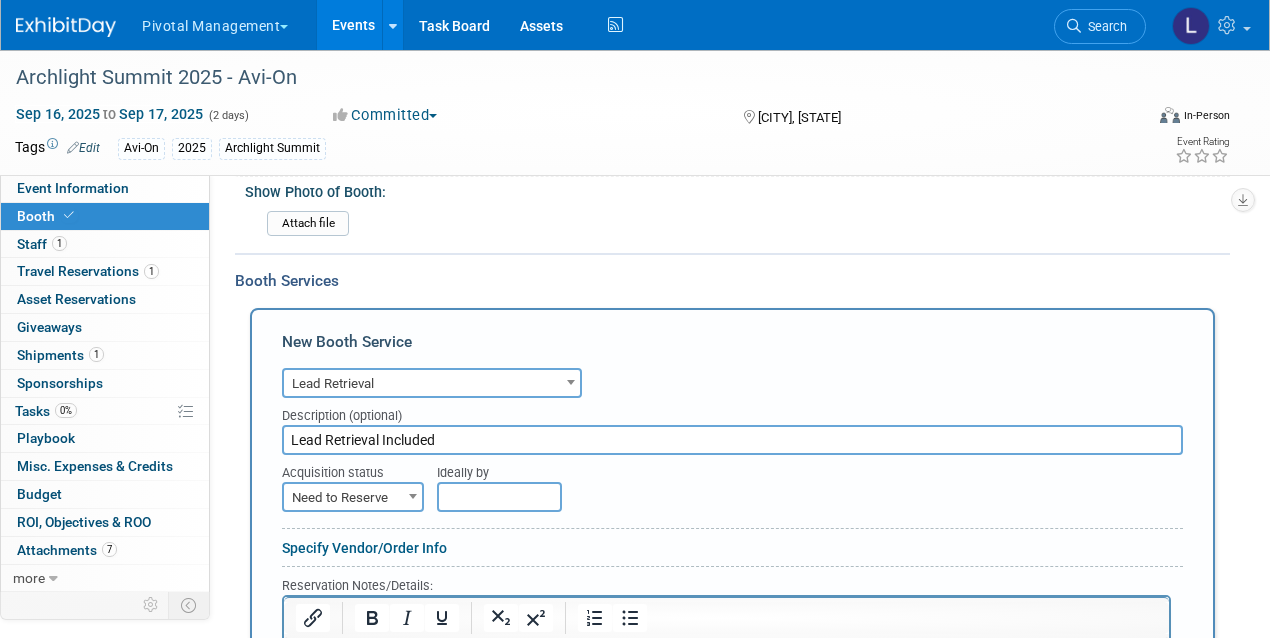 type on "Lead Retrieval Included" 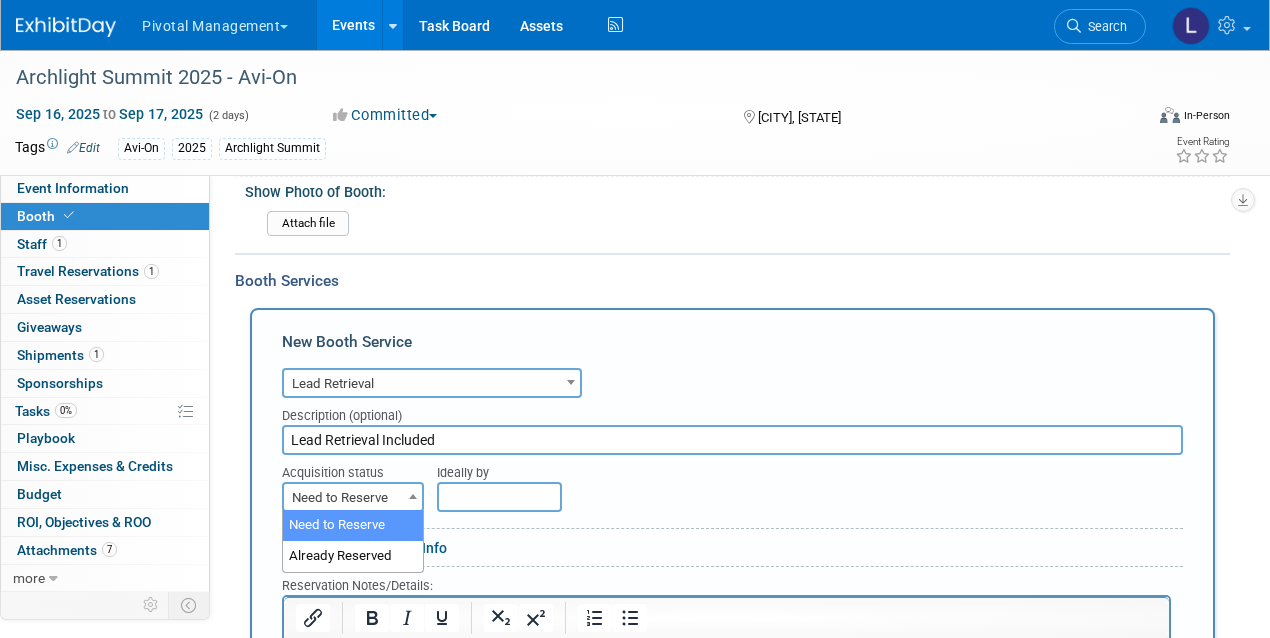 click on "Need to Reserve" at bounding box center (353, 498) 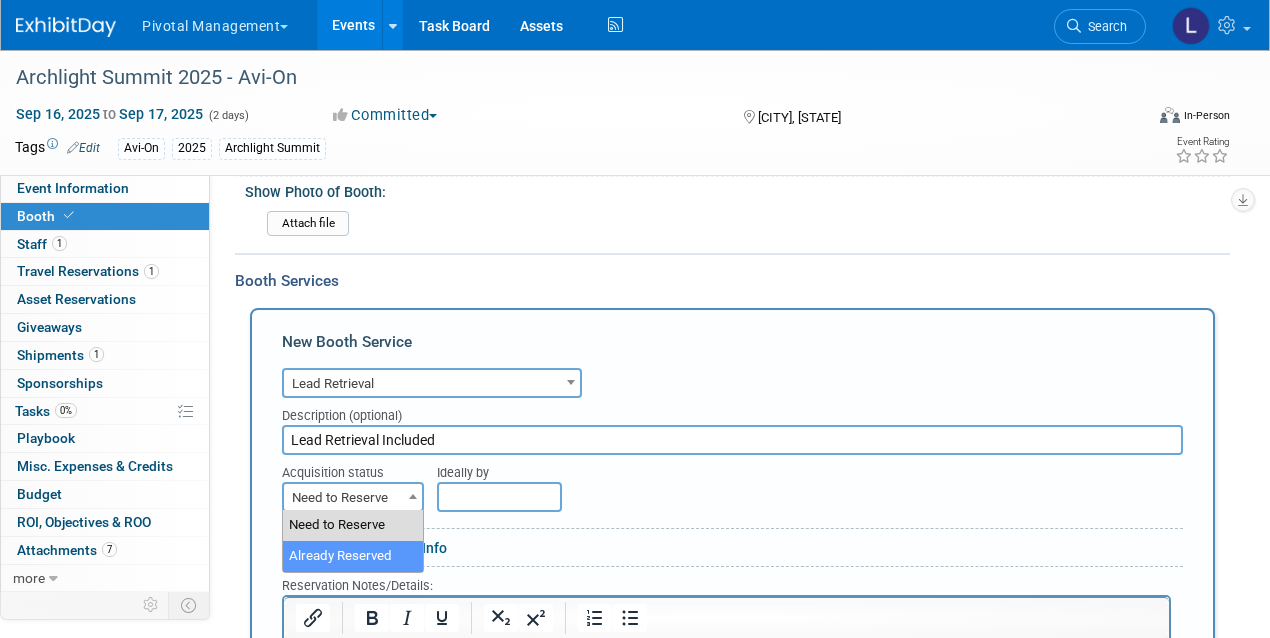 select on "2" 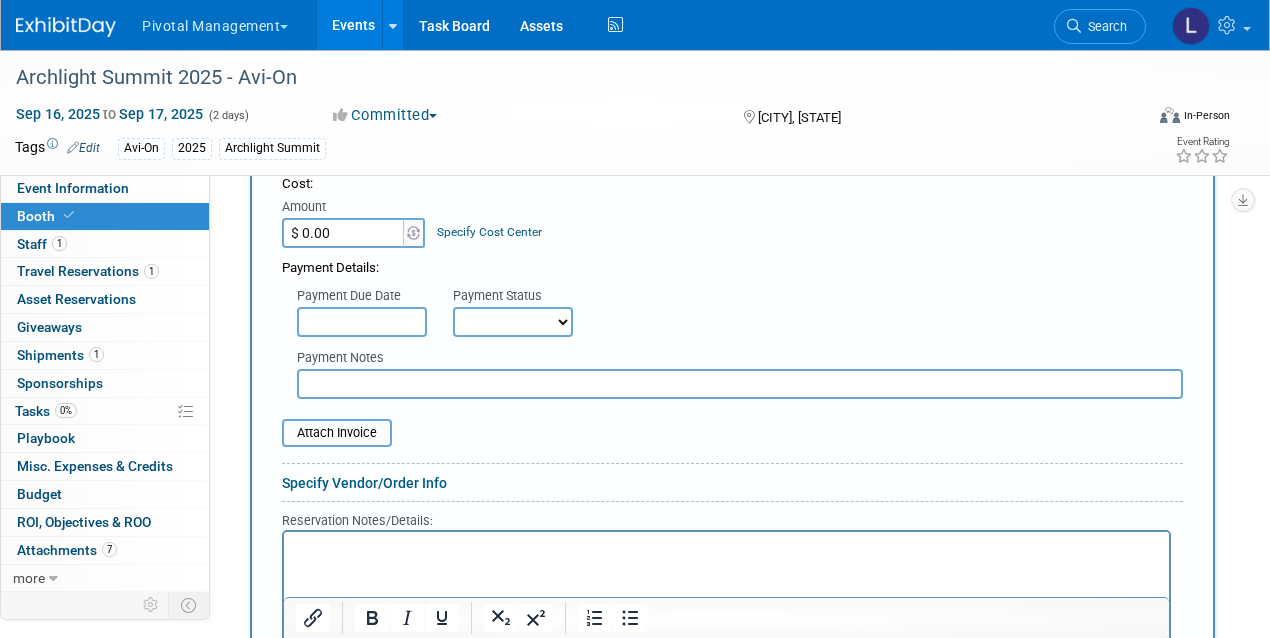 scroll, scrollTop: 1659, scrollLeft: 0, axis: vertical 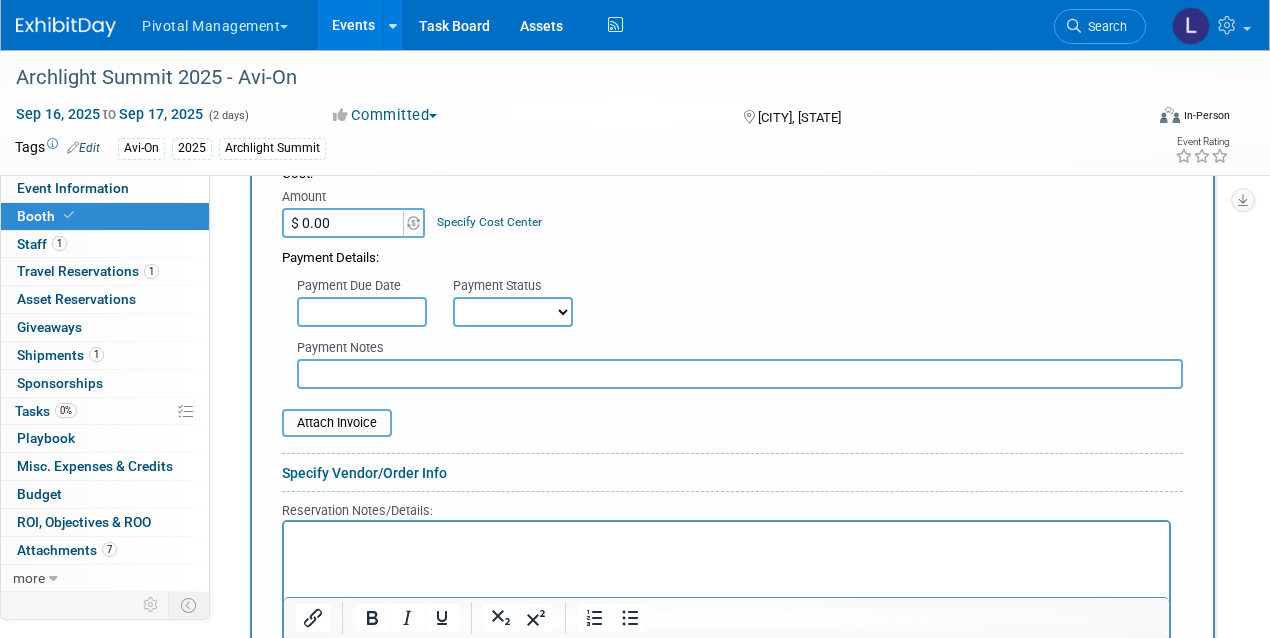 click at bounding box center (726, 534) 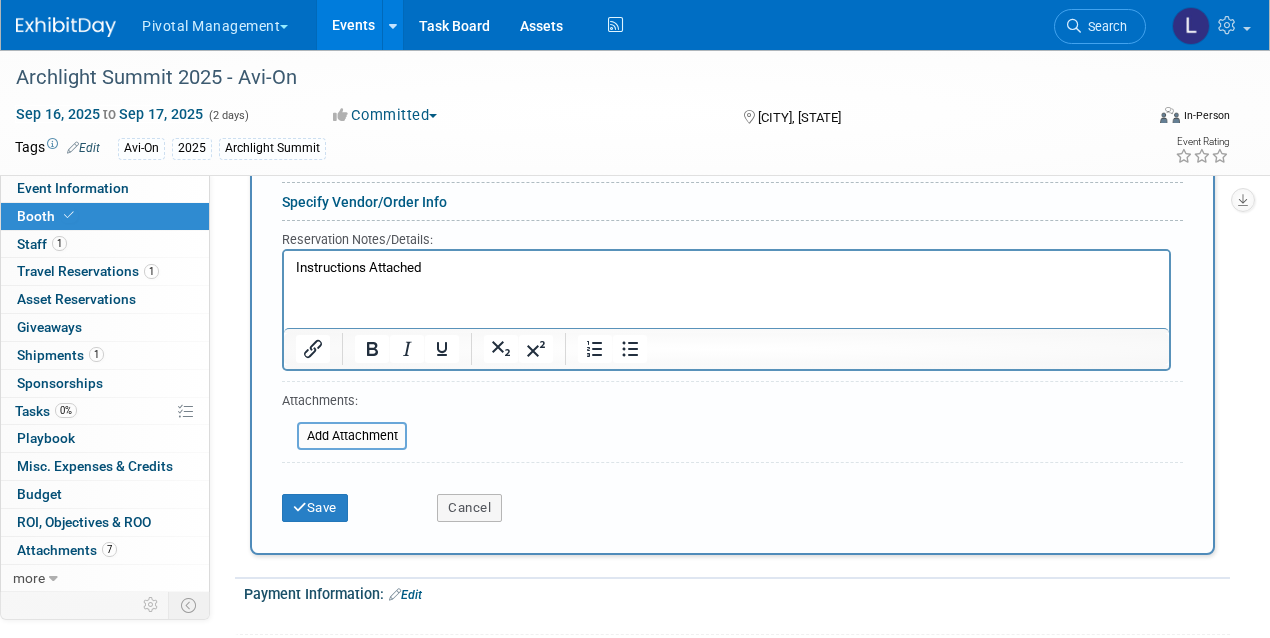 scroll, scrollTop: 1942, scrollLeft: 0, axis: vertical 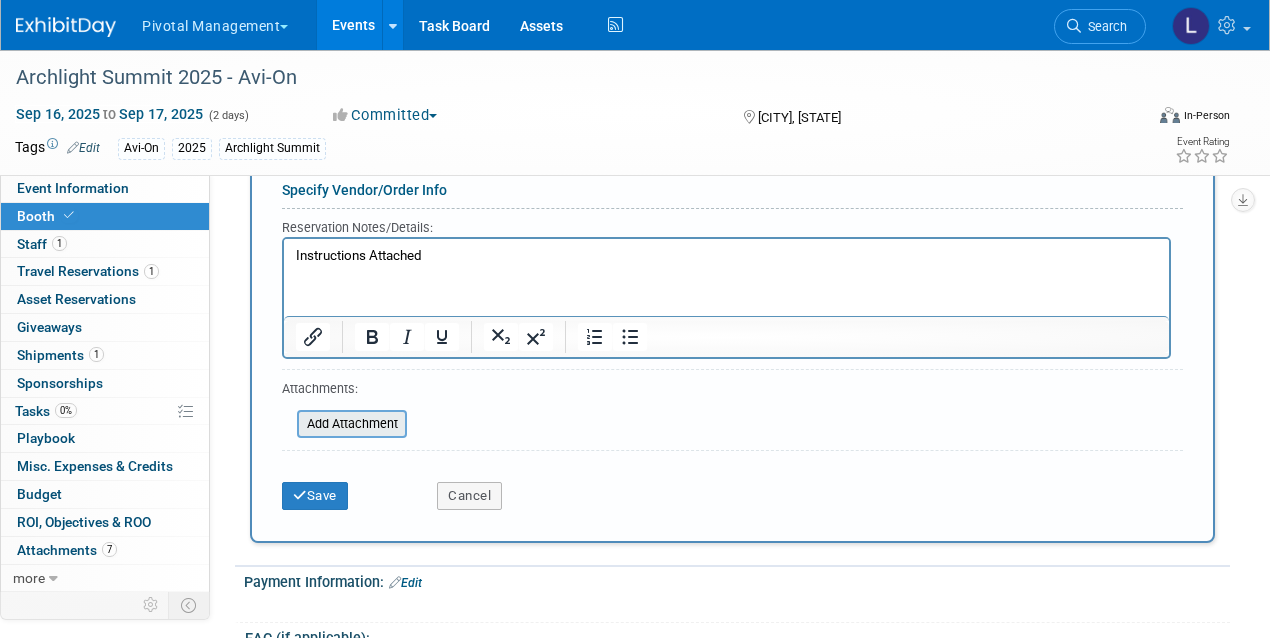 click at bounding box center [286, 424] 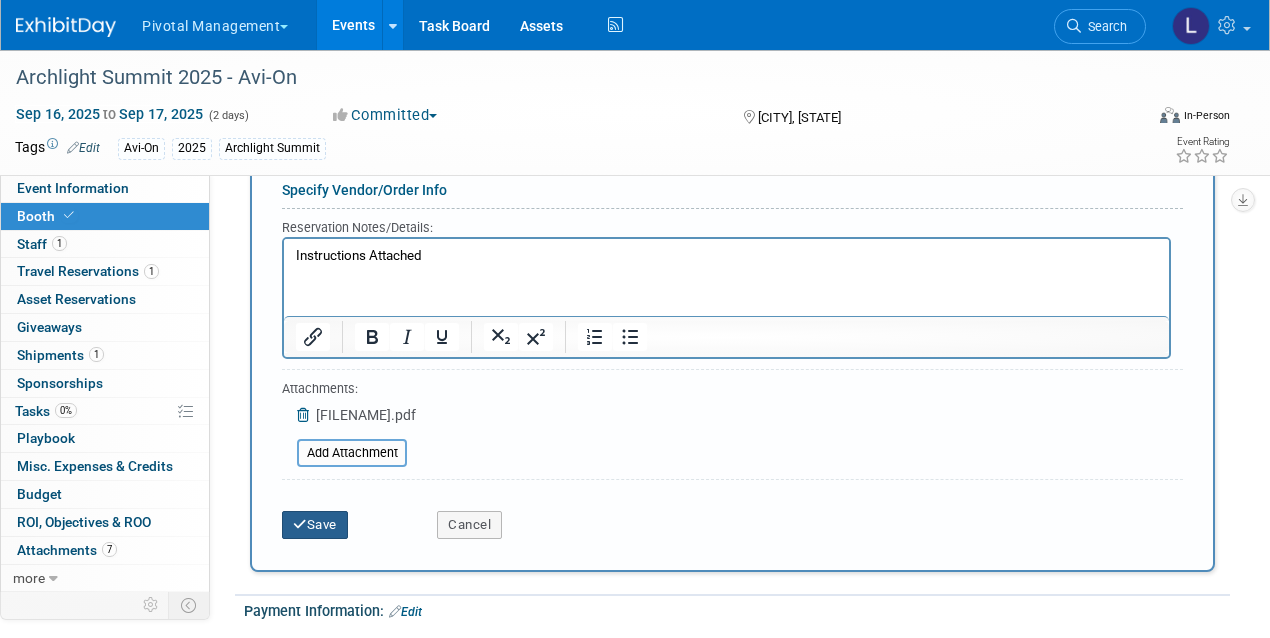 click on "Save" at bounding box center (315, 525) 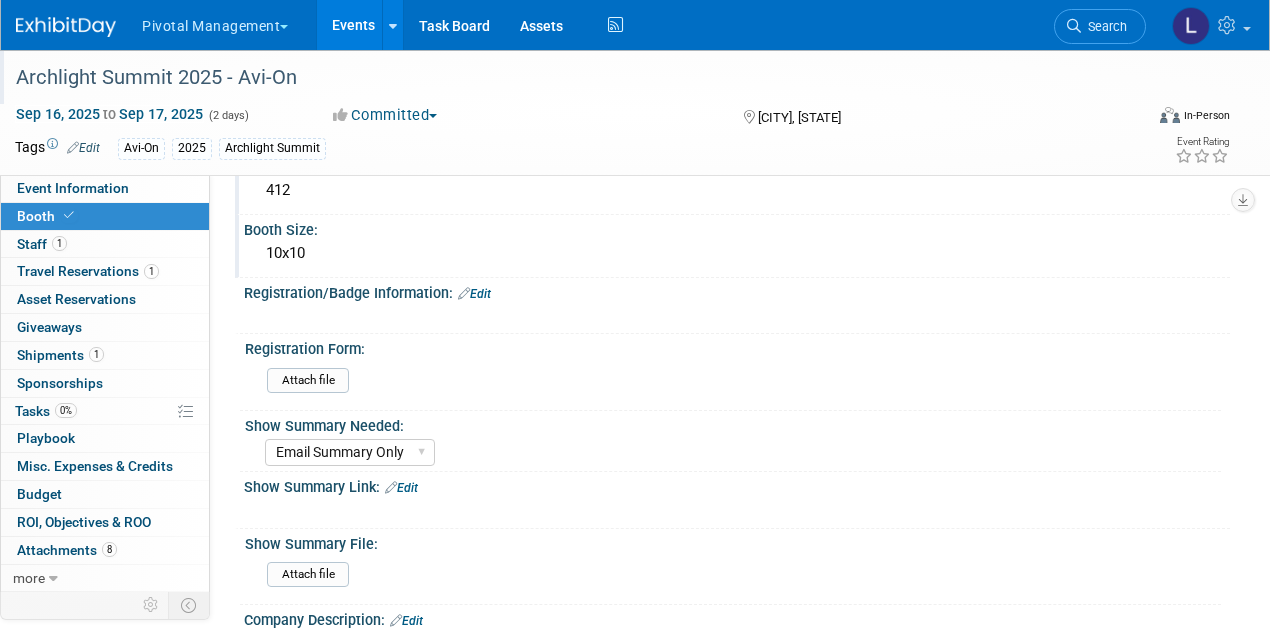 scroll, scrollTop: 355, scrollLeft: 0, axis: vertical 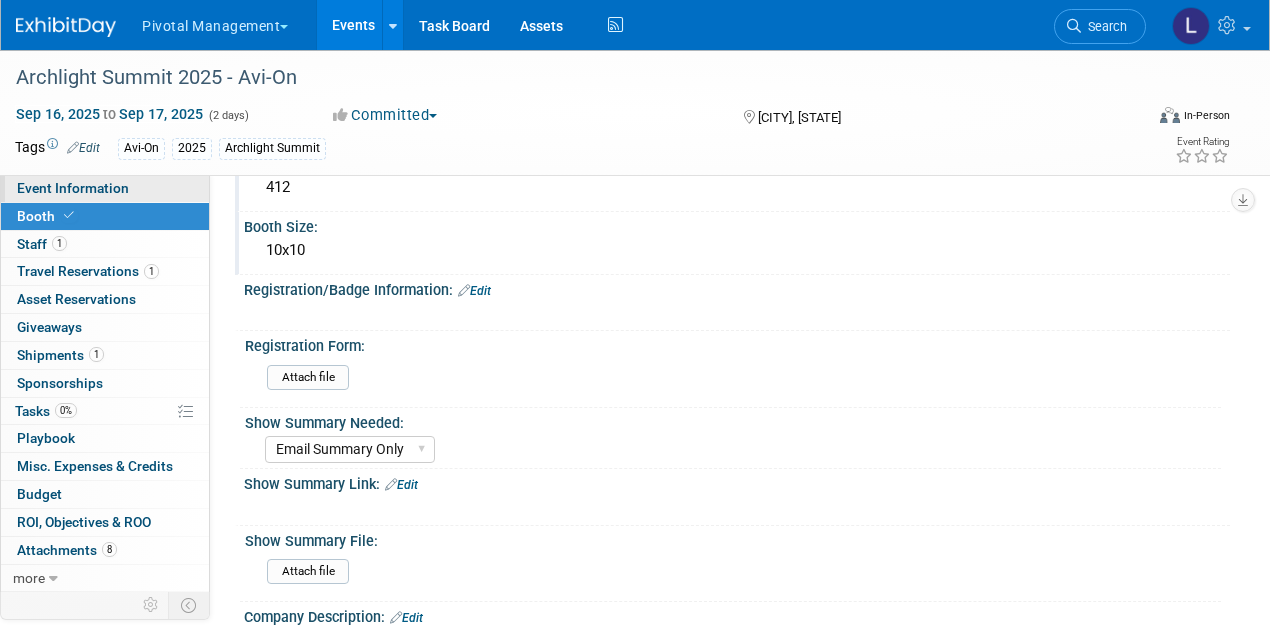 click on "Event Information" at bounding box center [105, 188] 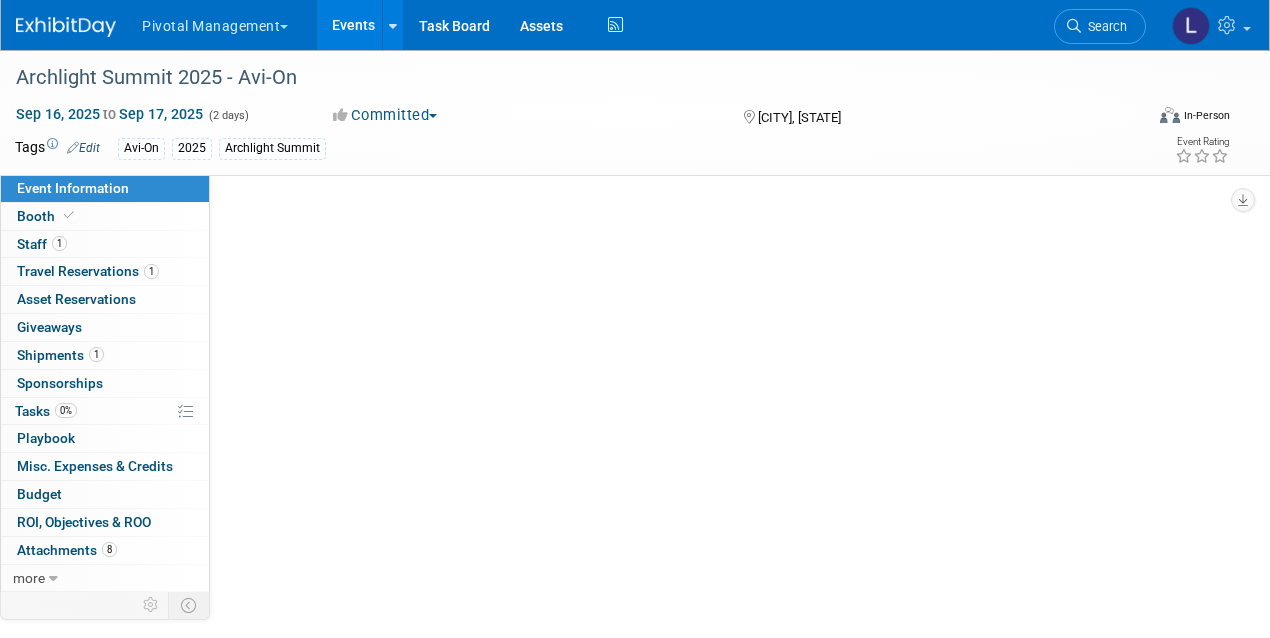 scroll, scrollTop: 0, scrollLeft: 0, axis: both 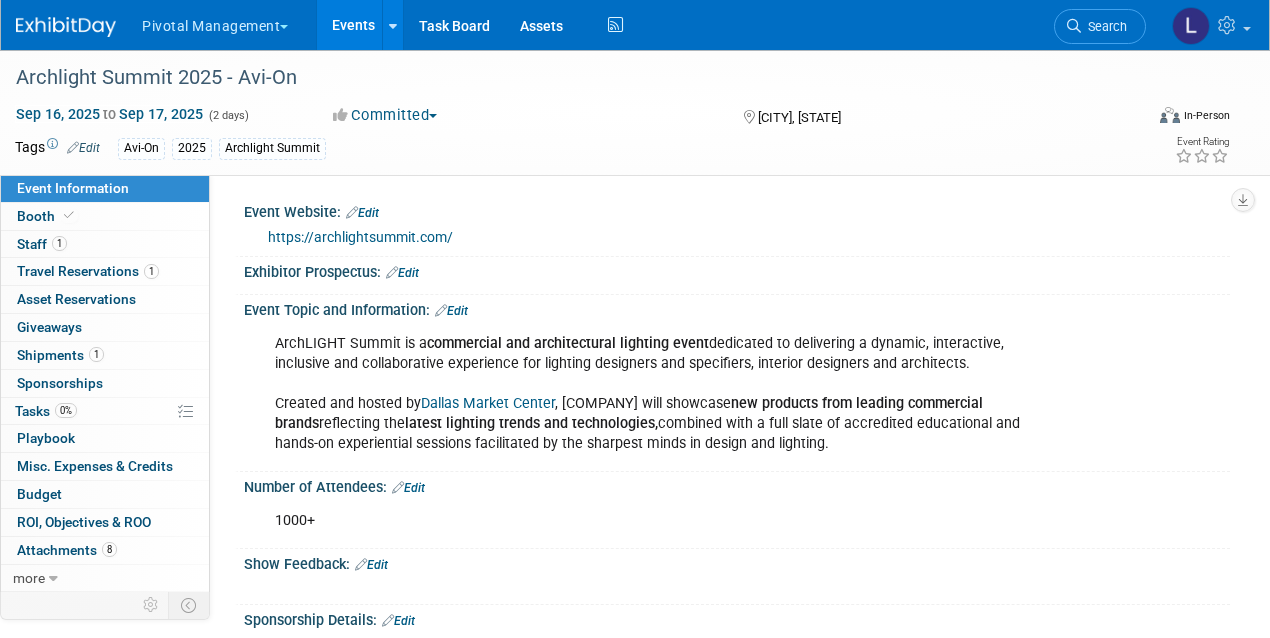 click on "https://archlightsummit.com/" at bounding box center [360, 237] 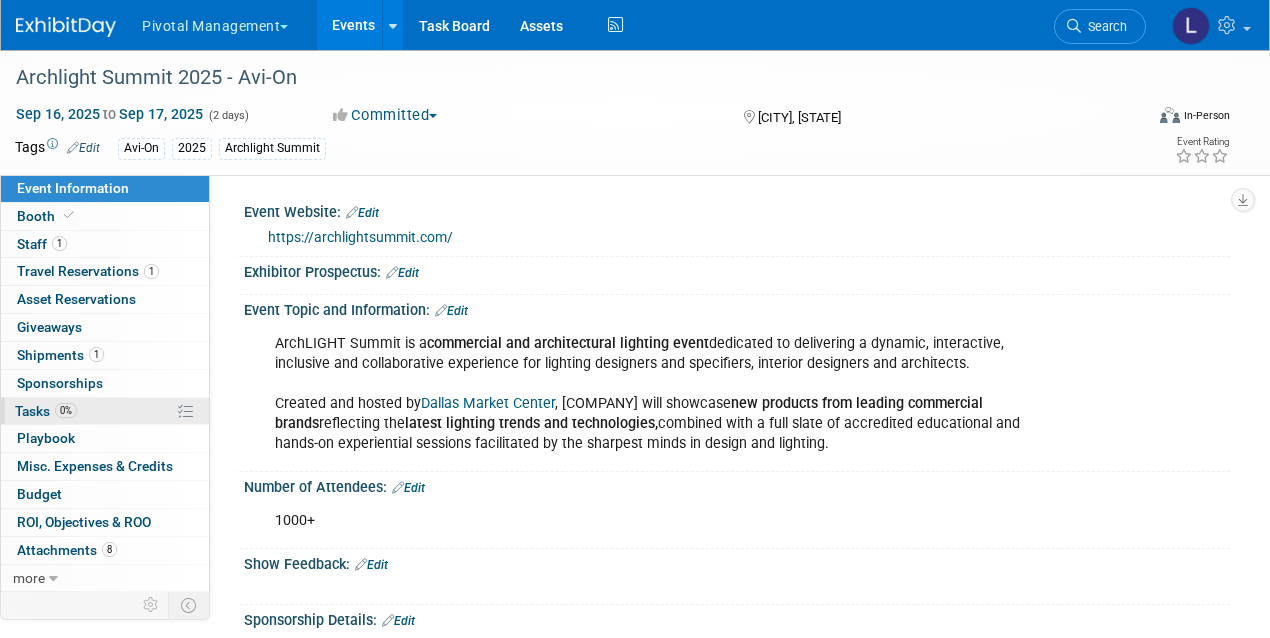 click on "Tasks 0%" at bounding box center [46, 411] 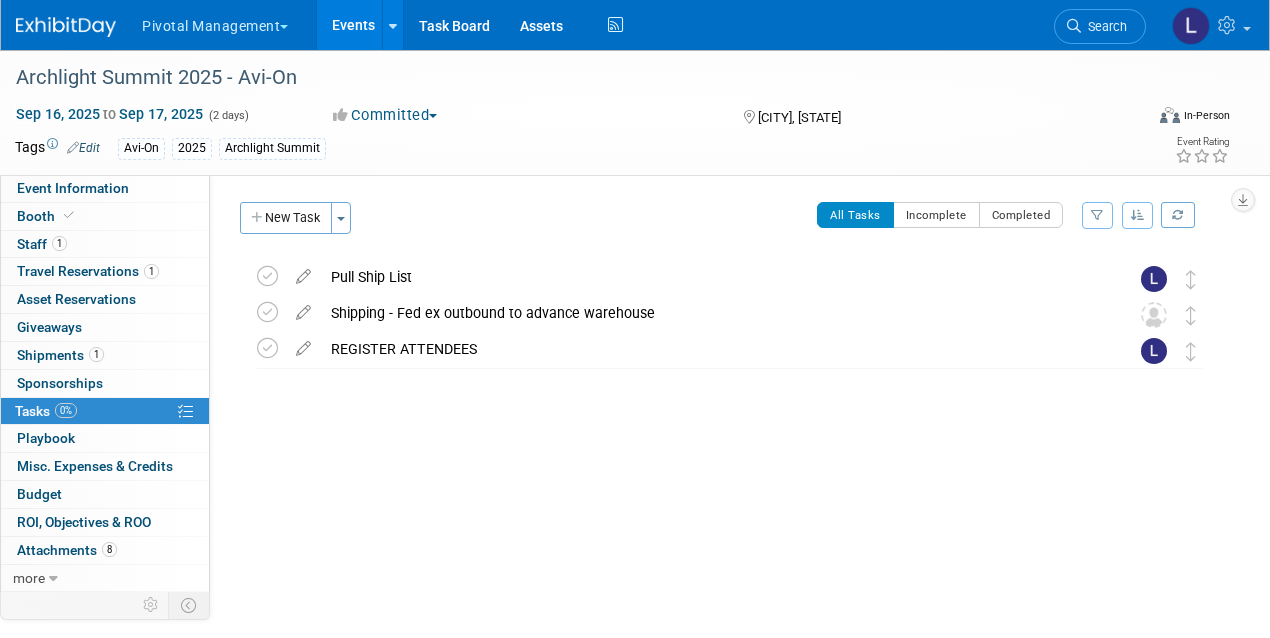 click on "Event Website:
Edit
https://archlightsummit.com/
Exhibitor Prospectus:
Edit
Edit" at bounding box center [720, 384] 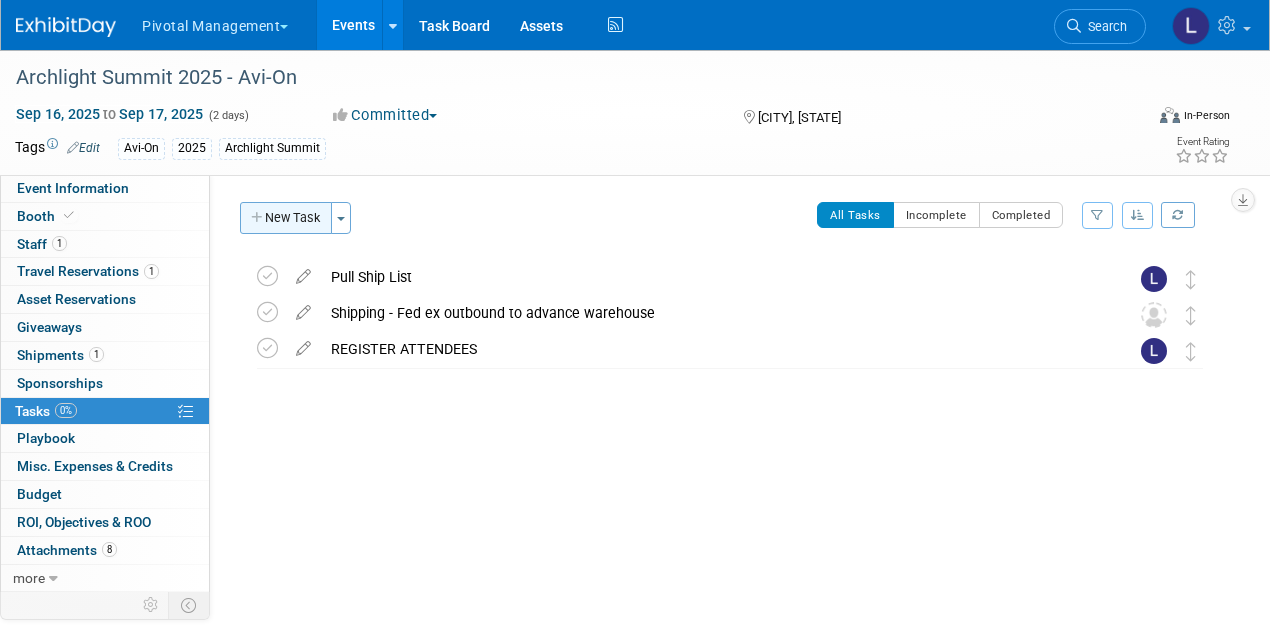 click on "New Task" at bounding box center [286, 218] 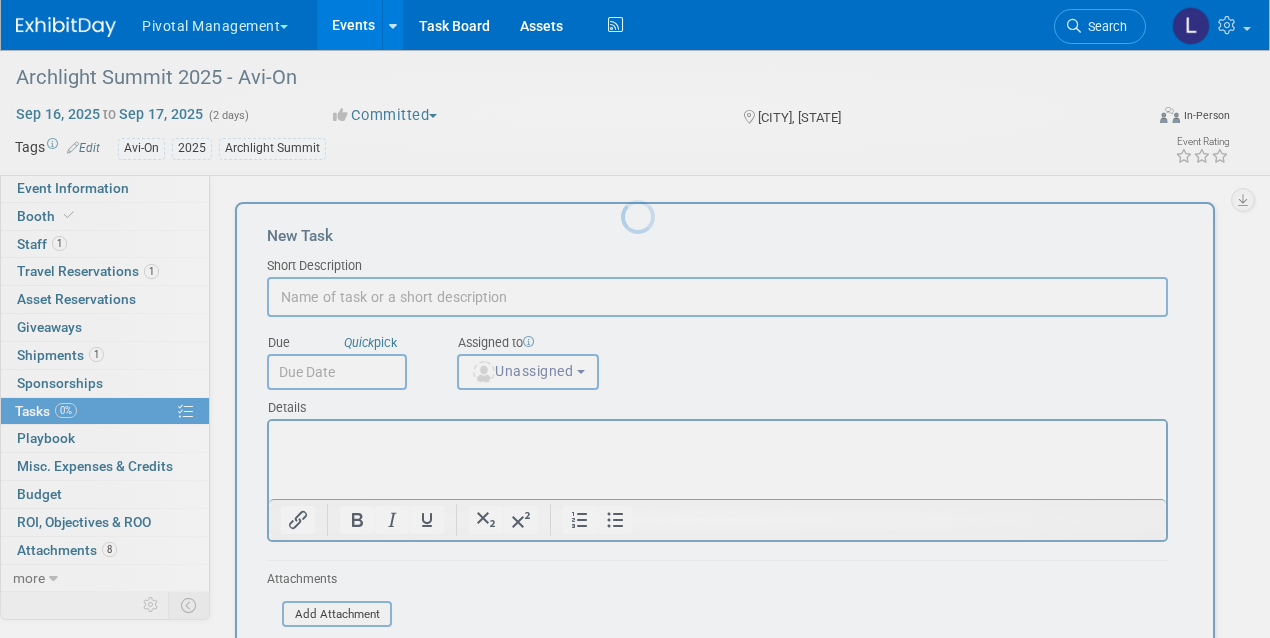 scroll, scrollTop: 0, scrollLeft: 0, axis: both 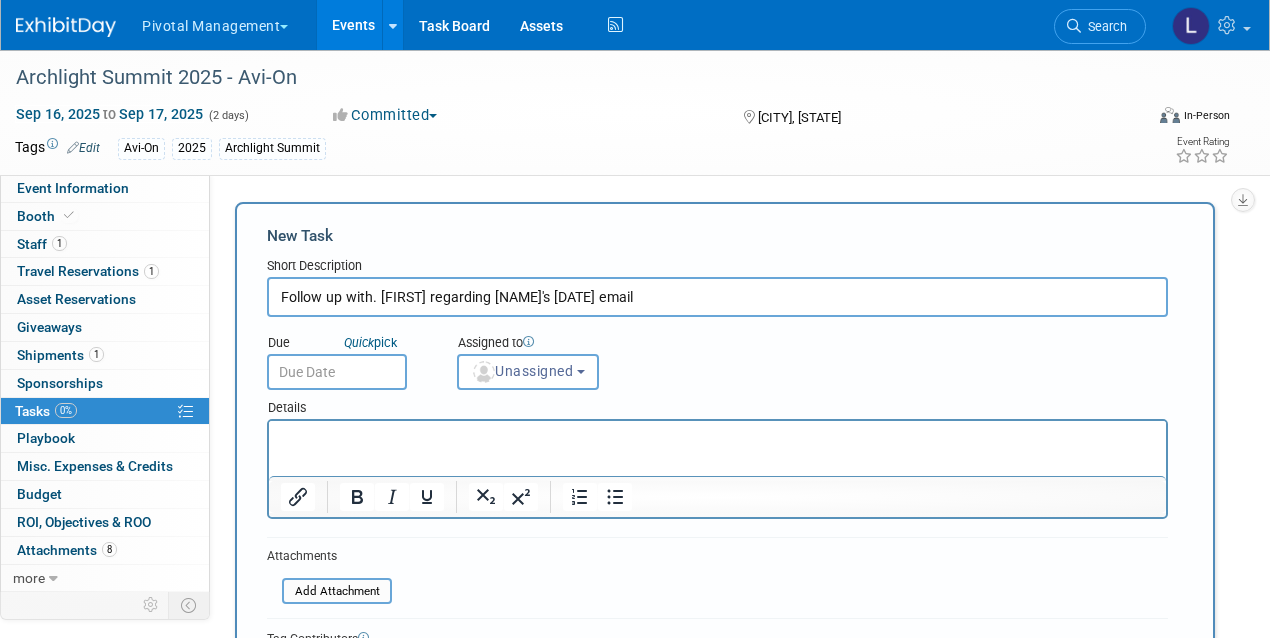 type on "Follow up with. [FIRST] regarding [NAME]'s [DATE] email" 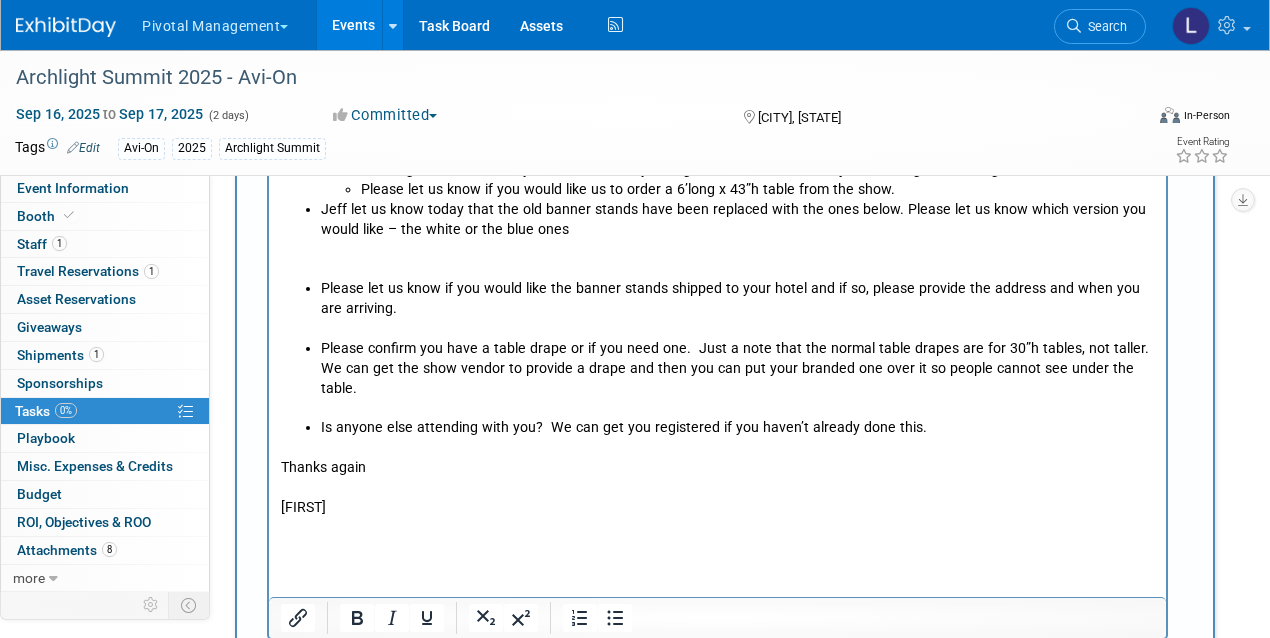 scroll, scrollTop: 116, scrollLeft: 0, axis: vertical 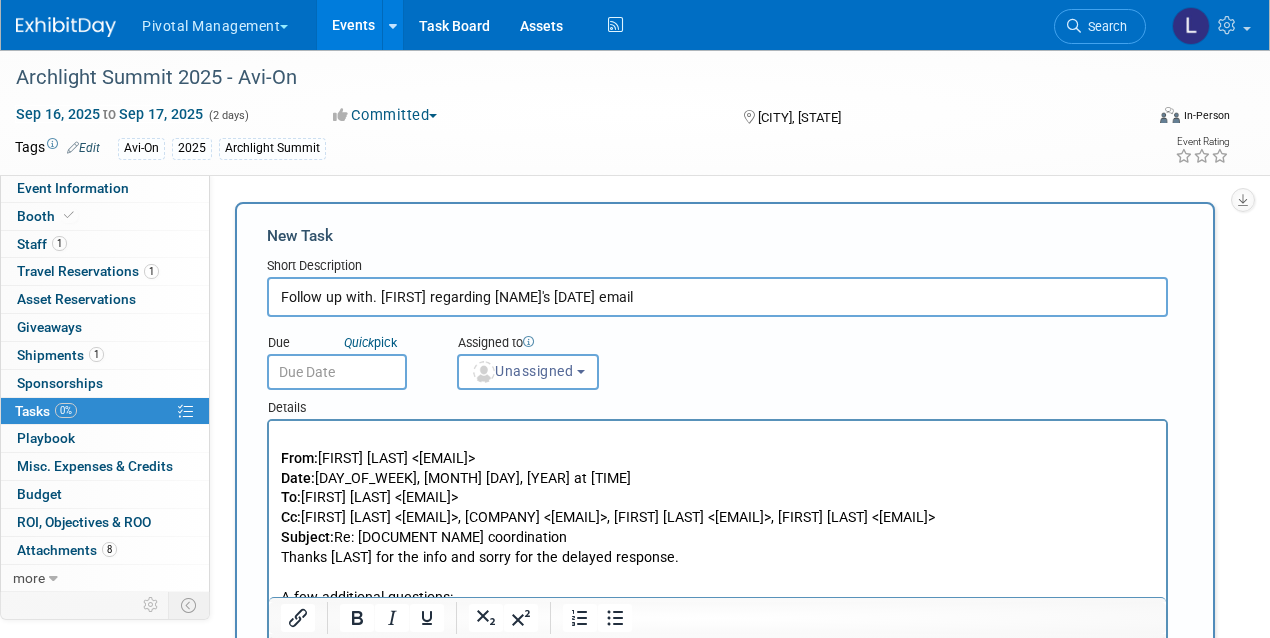 click at bounding box center [337, 372] 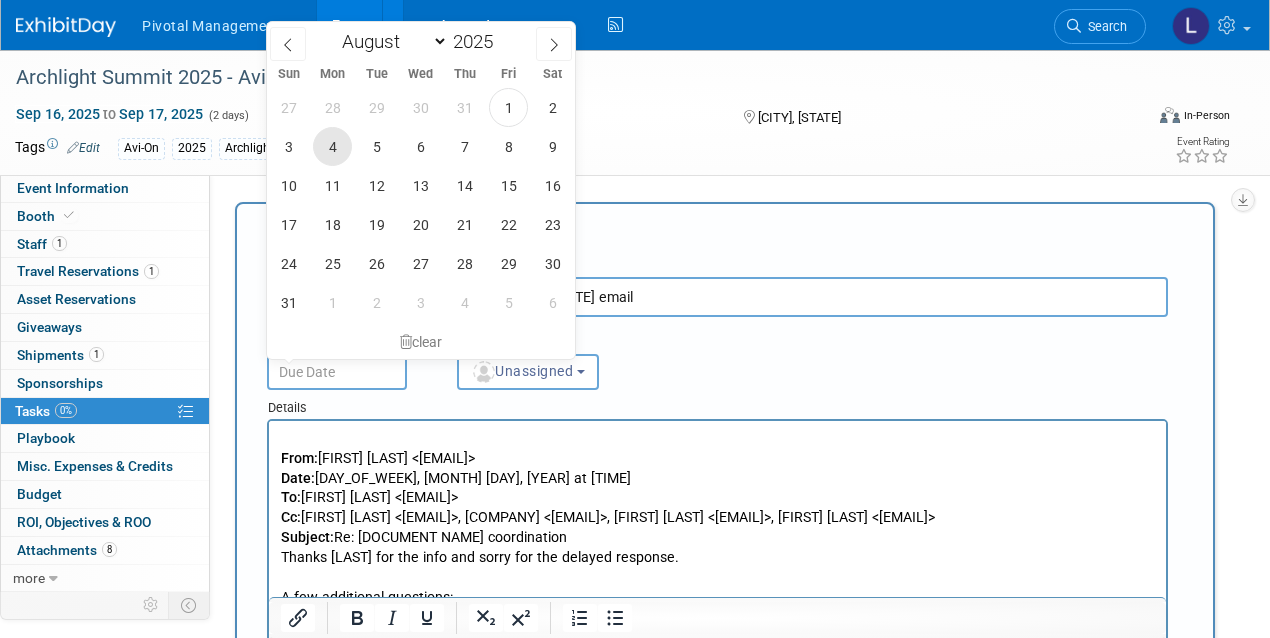 click on "4" at bounding box center (332, 146) 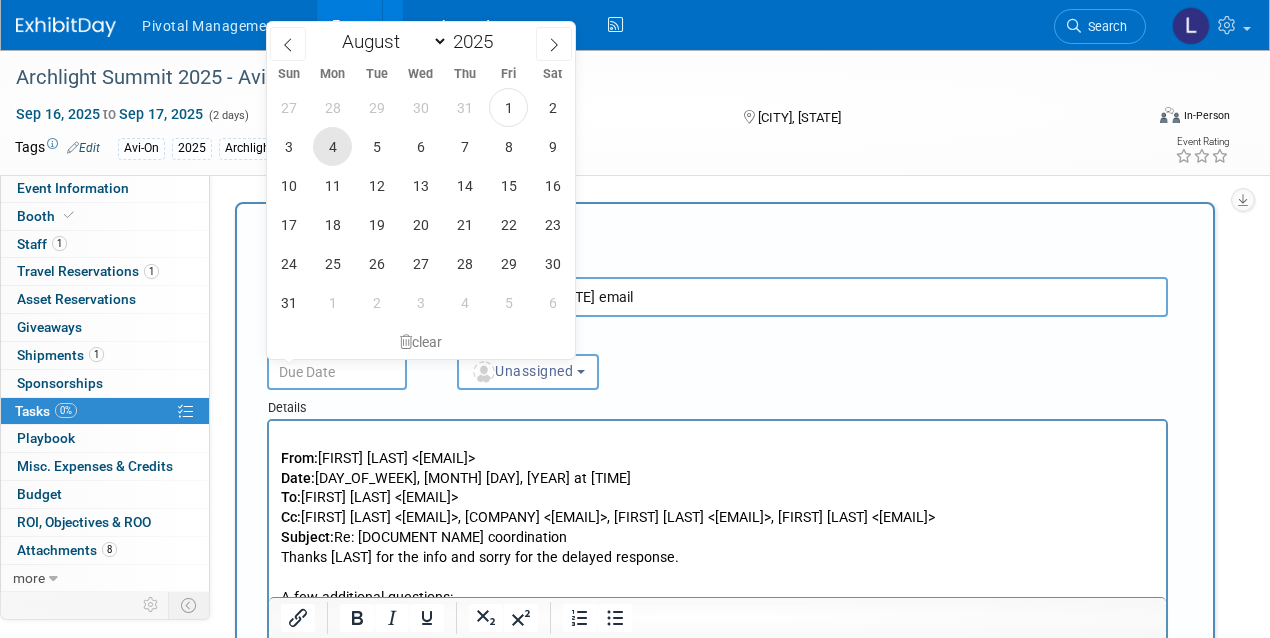 type on "Aug 4, 2025" 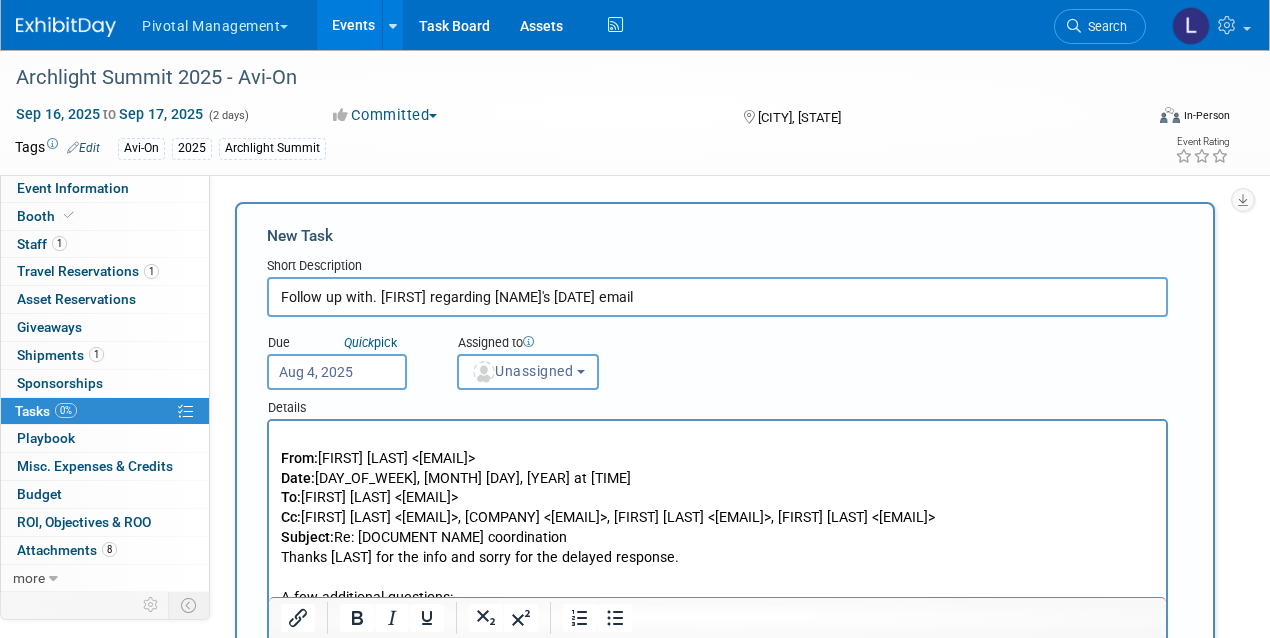 click on "Unassigned" at bounding box center (522, 371) 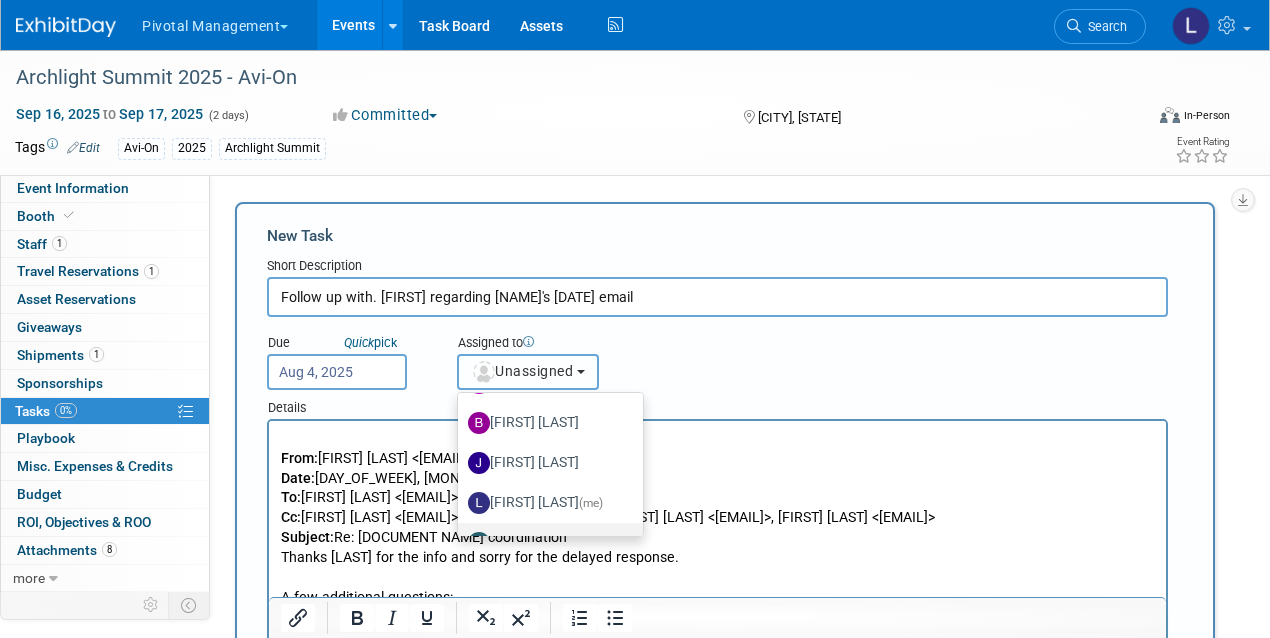scroll, scrollTop: 78, scrollLeft: 0, axis: vertical 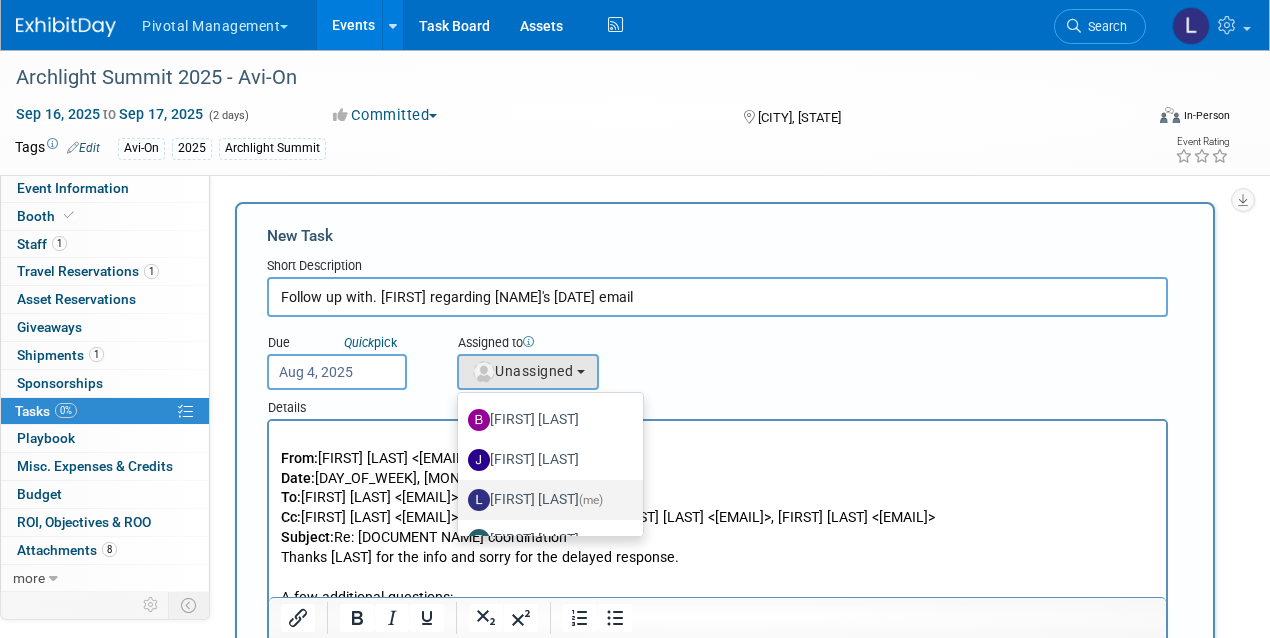 click on "[FIRST] [LAST]
(me)" at bounding box center [545, 500] 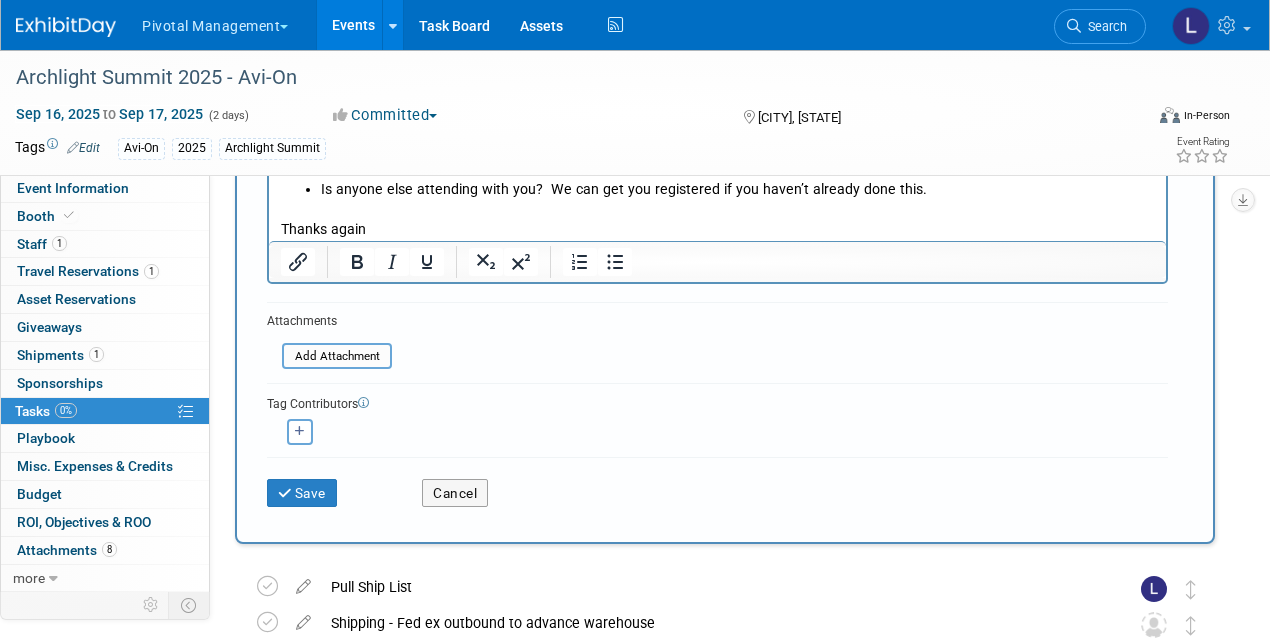 scroll, scrollTop: 689, scrollLeft: 0, axis: vertical 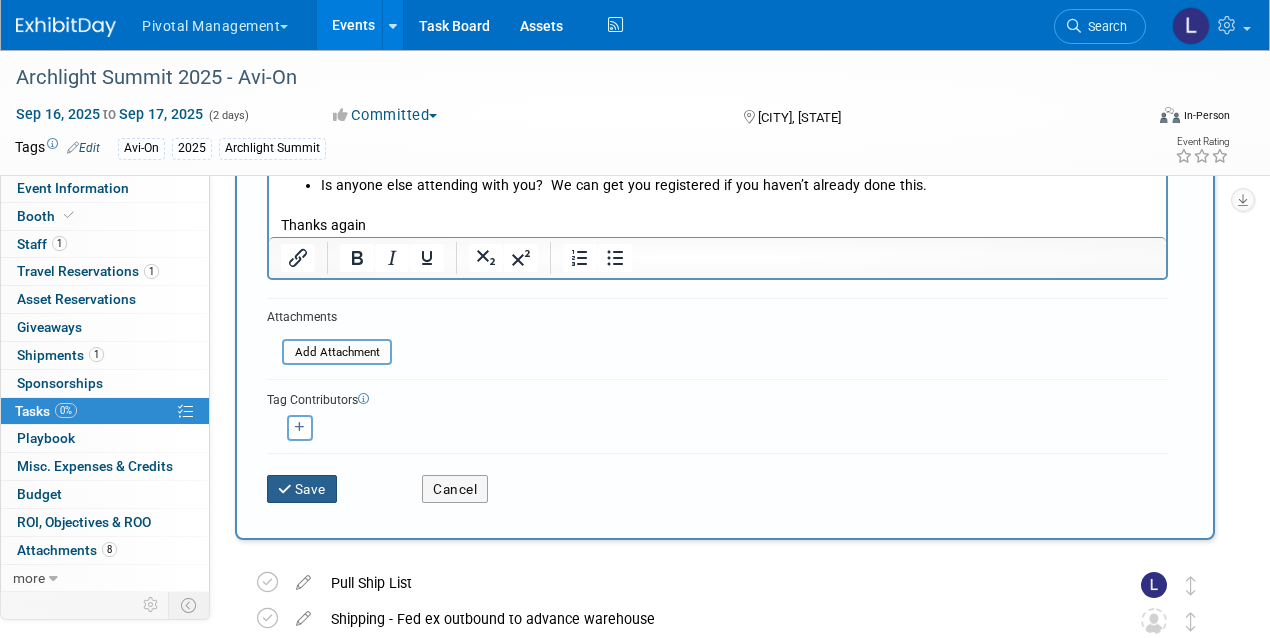 click on "Save" at bounding box center (302, 489) 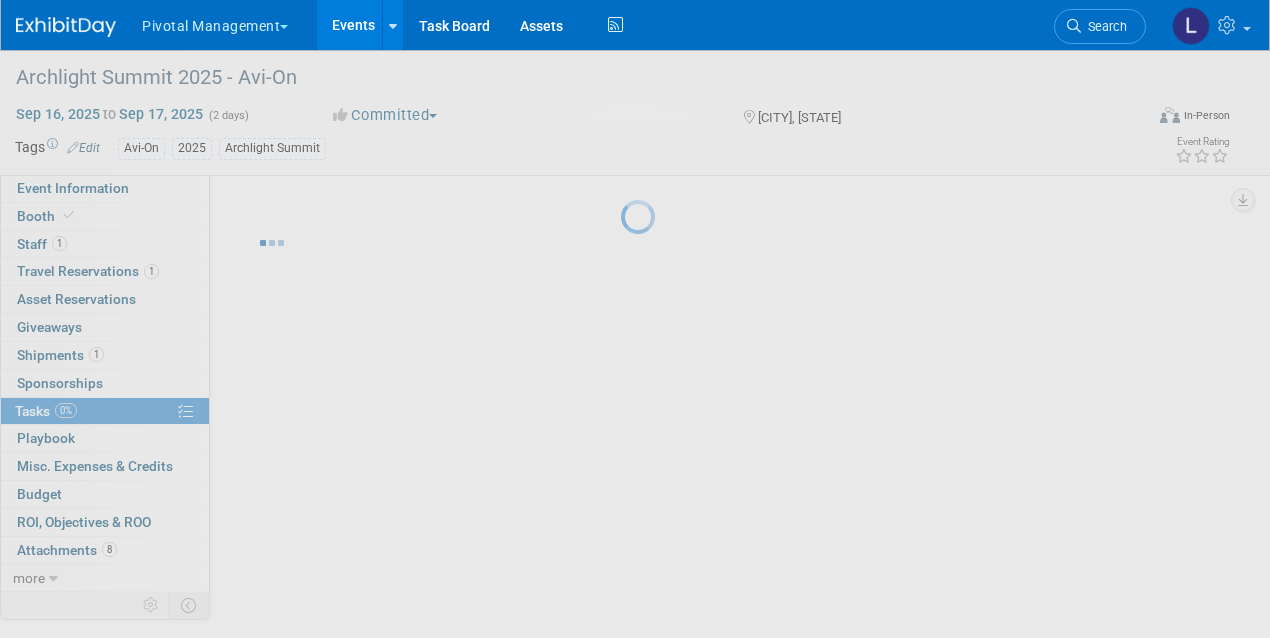 scroll, scrollTop: 0, scrollLeft: 0, axis: both 